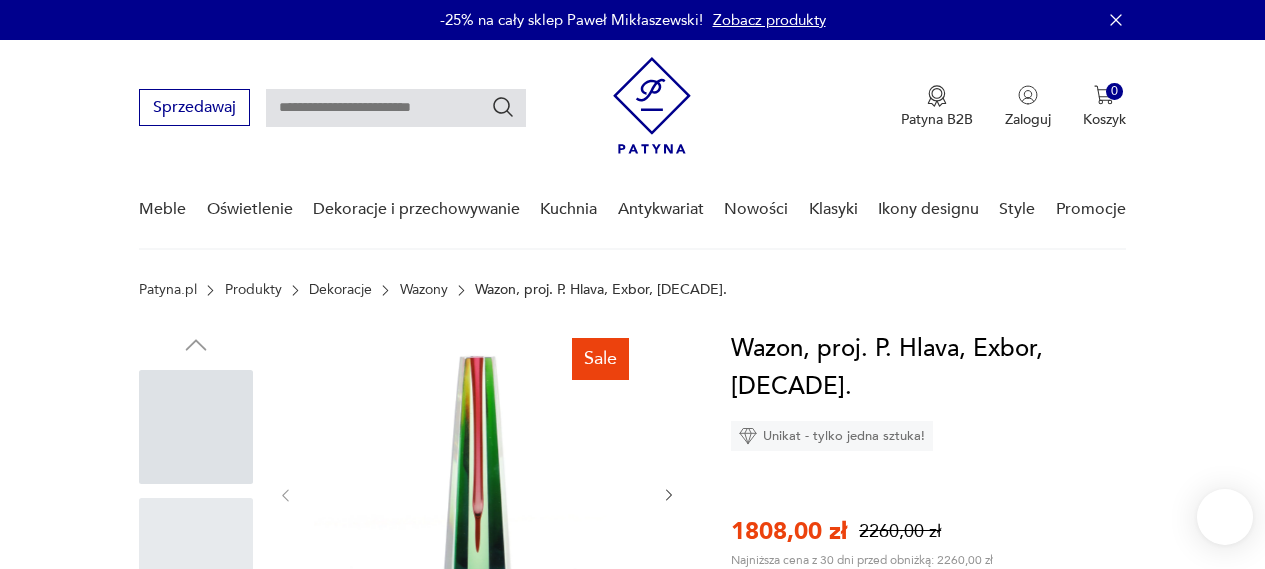 scroll, scrollTop: 0, scrollLeft: 0, axis: both 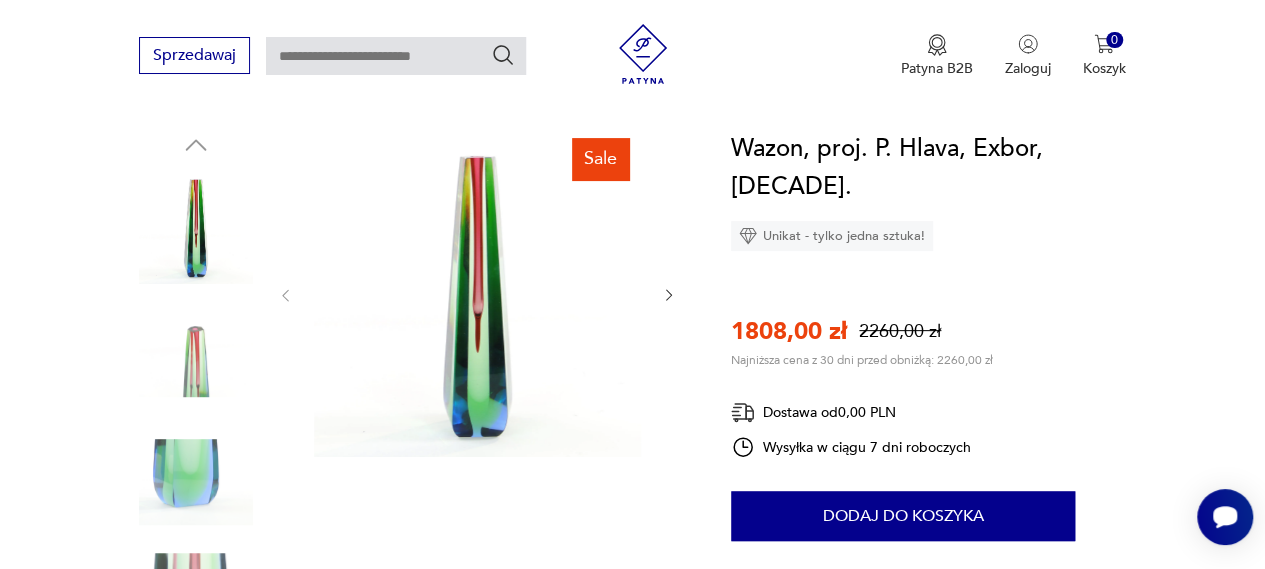 click at bounding box center (477, 293) 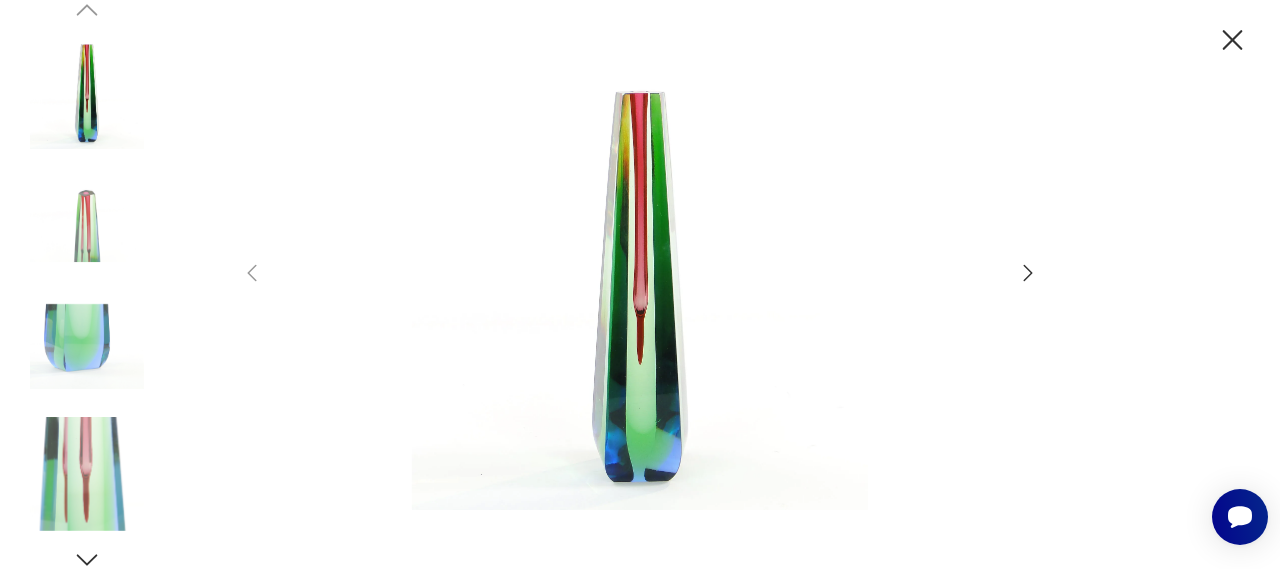 click at bounding box center (640, 282) 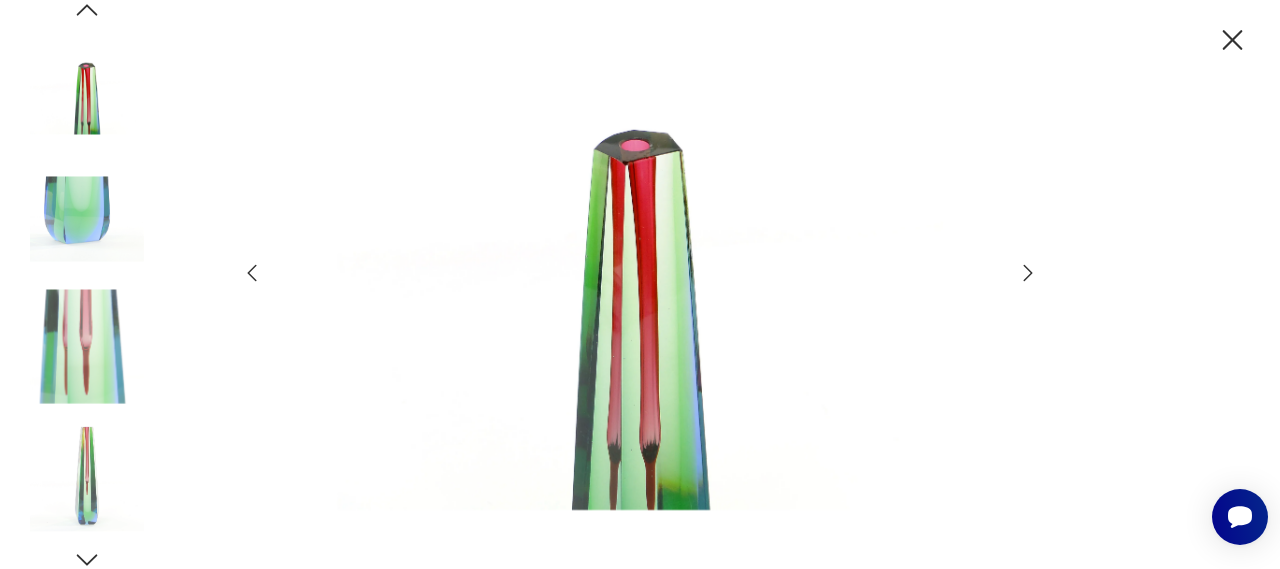 click at bounding box center [87, 219] 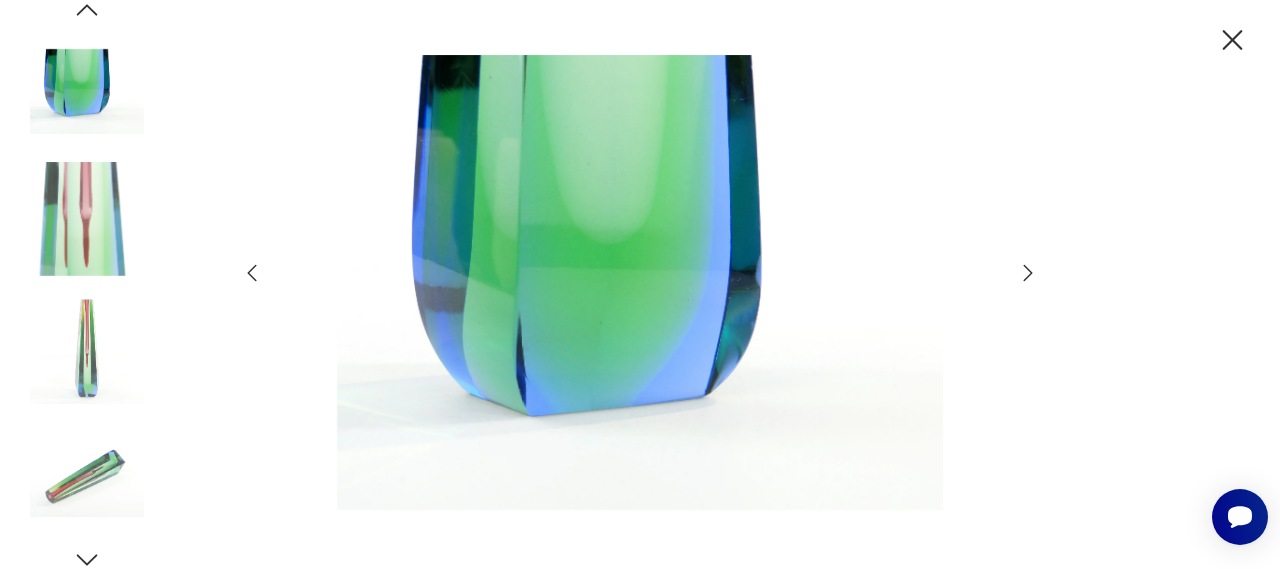 click at bounding box center (87, 219) 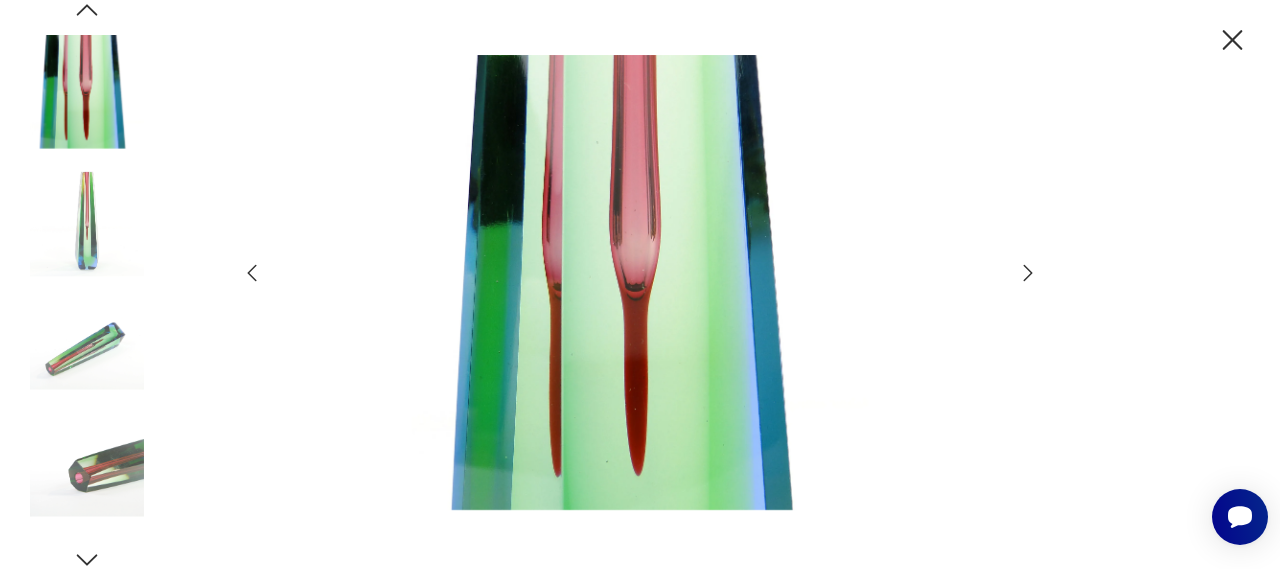 click at bounding box center (87, 347) 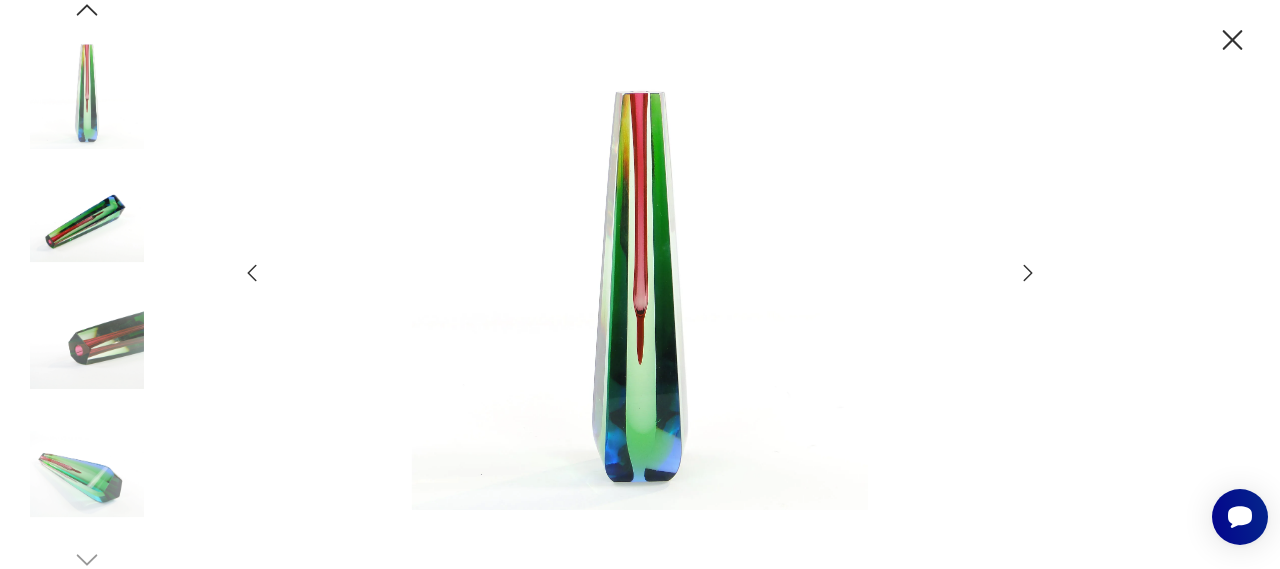 click at bounding box center (87, 219) 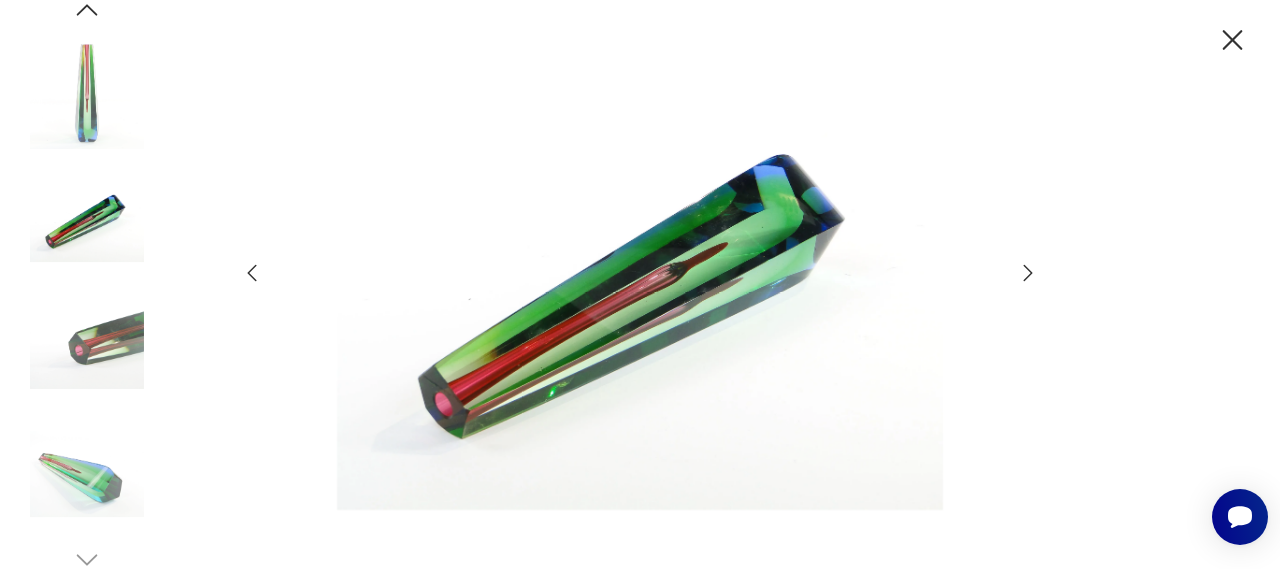 click at bounding box center (87, 347) 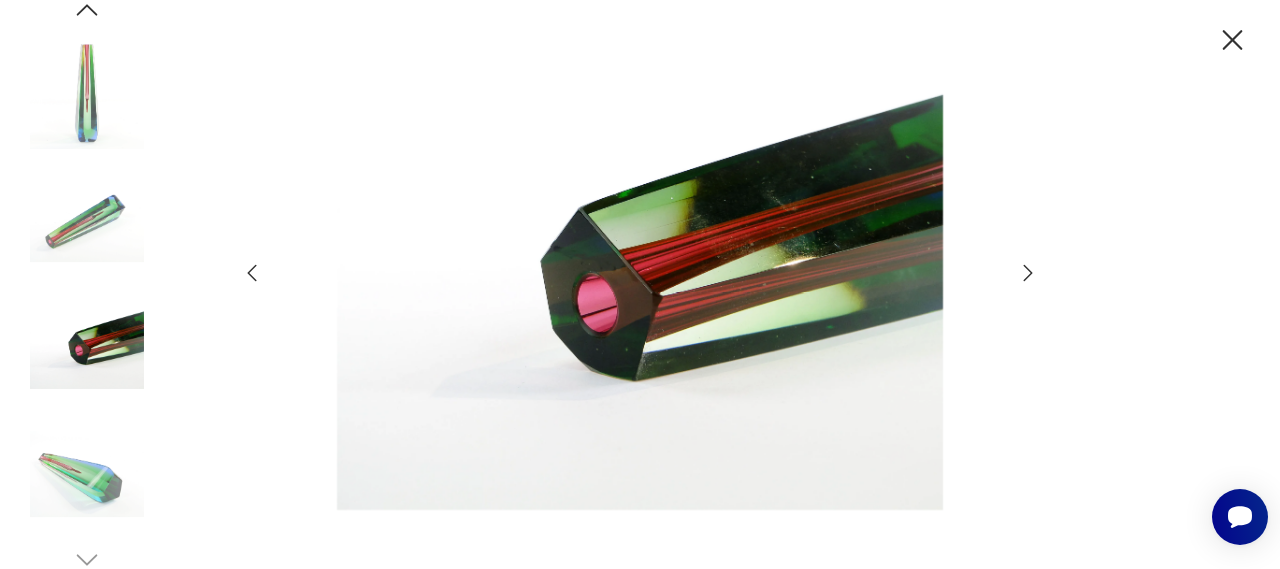 click at bounding box center (87, 474) 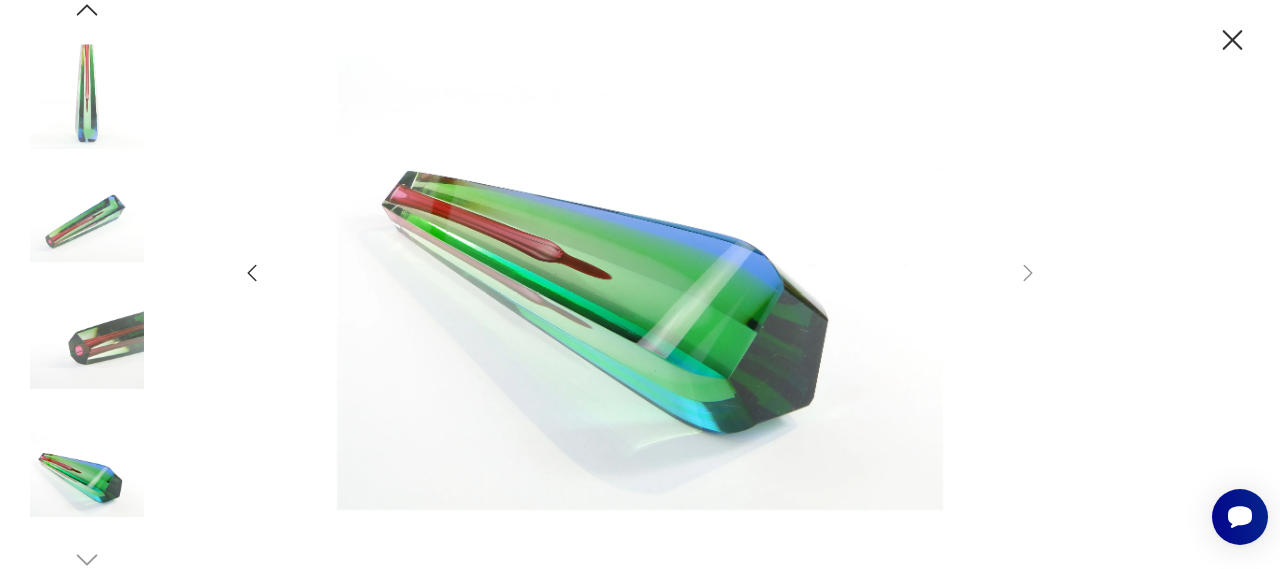 click 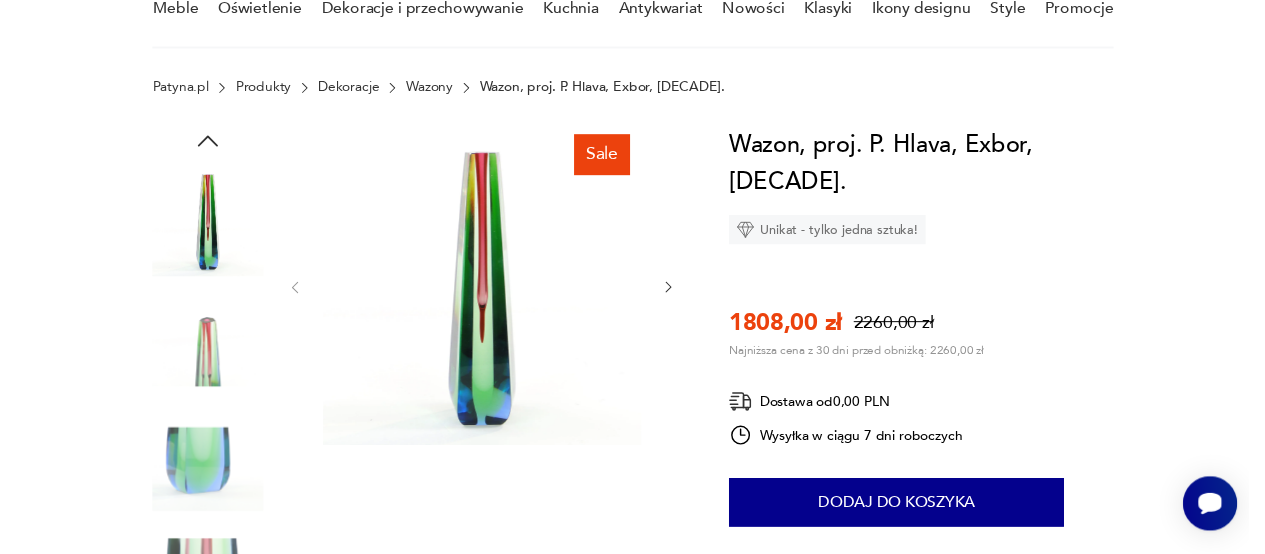 scroll, scrollTop: 0, scrollLeft: 0, axis: both 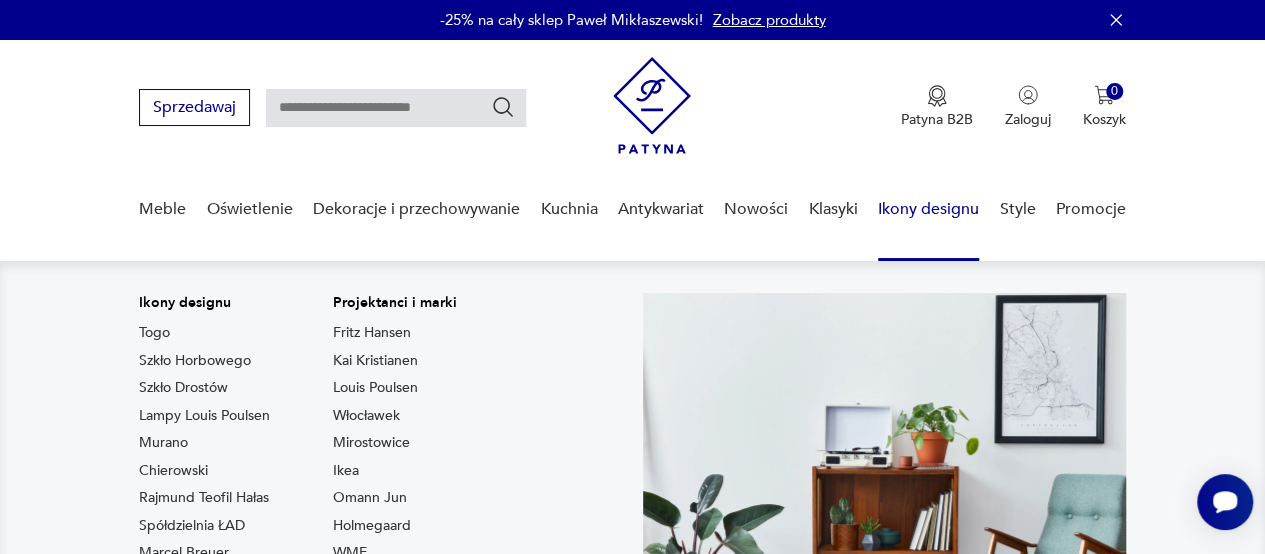 click on "Ikony designu" at bounding box center (928, 209) 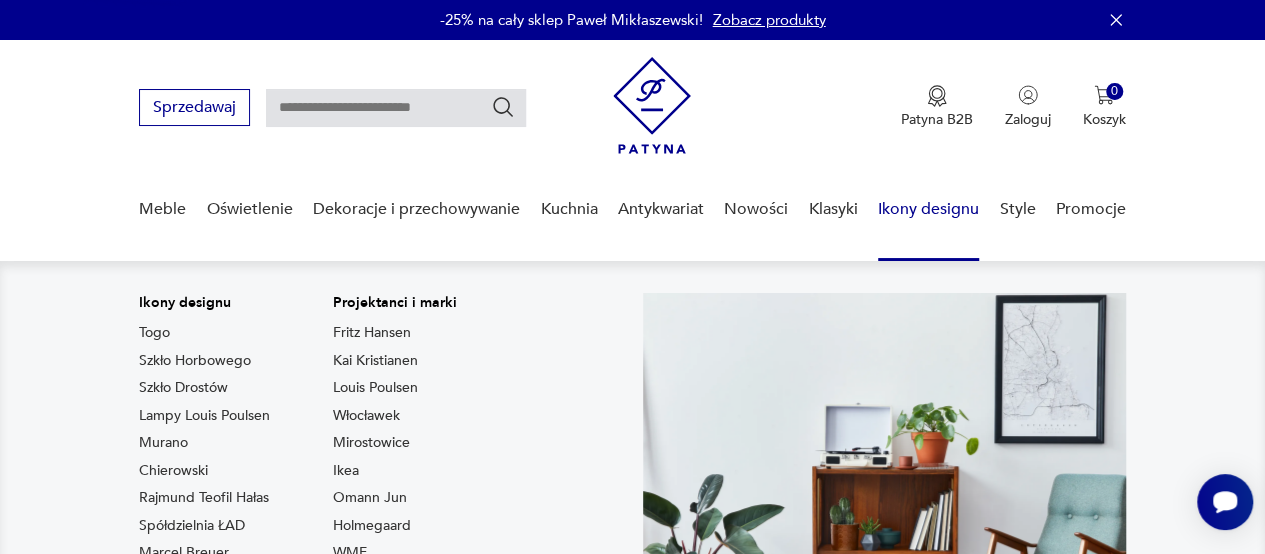 click on "Ikony designu" at bounding box center [928, 209] 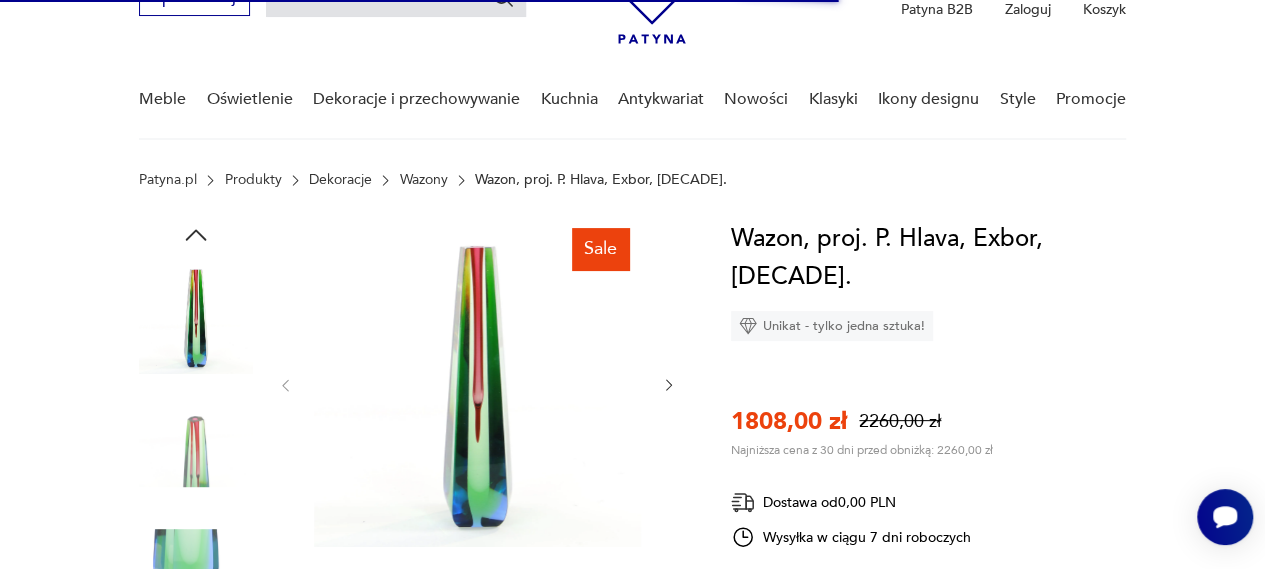 scroll, scrollTop: 0, scrollLeft: 0, axis: both 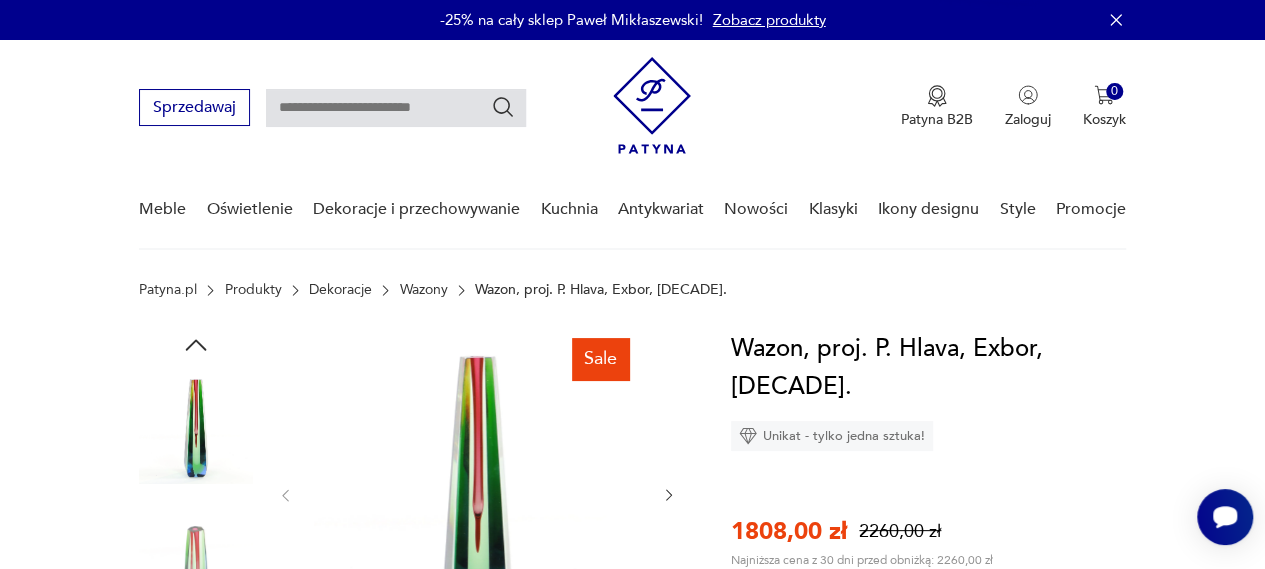 click on "Zobacz produkty" at bounding box center [769, 20] 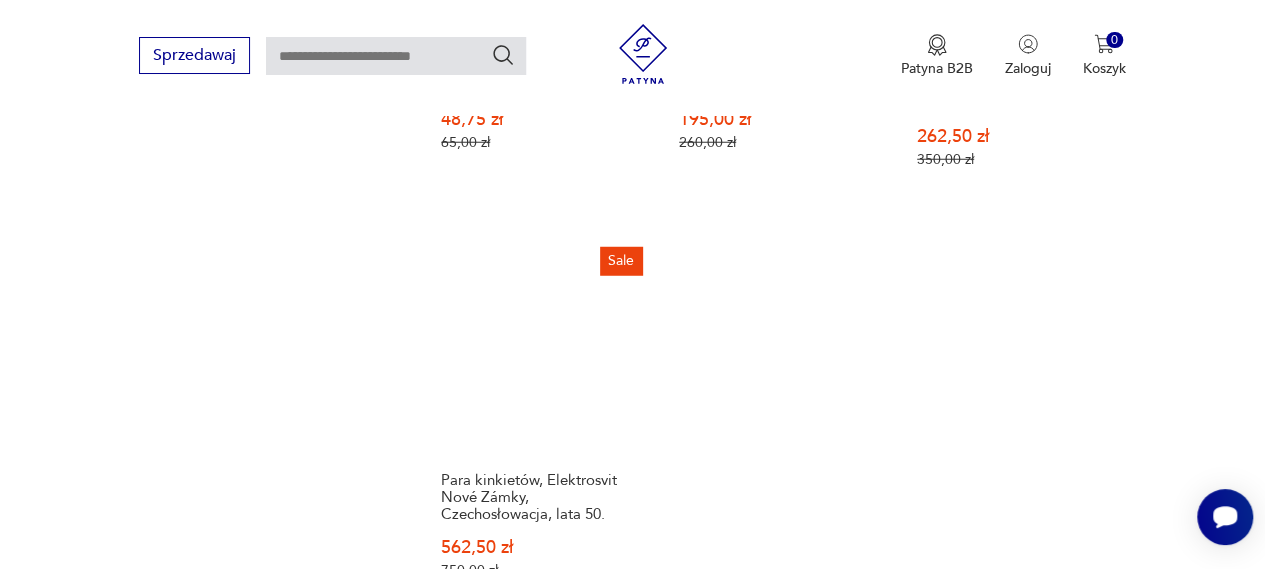 scroll, scrollTop: 2812, scrollLeft: 0, axis: vertical 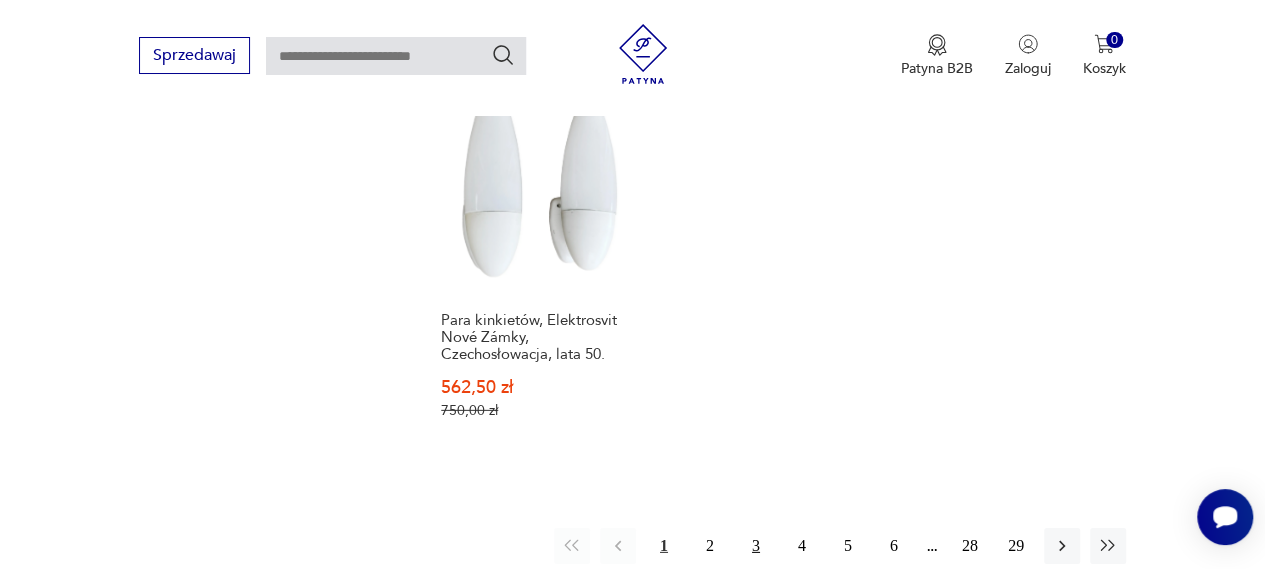 click on "3" at bounding box center (756, 546) 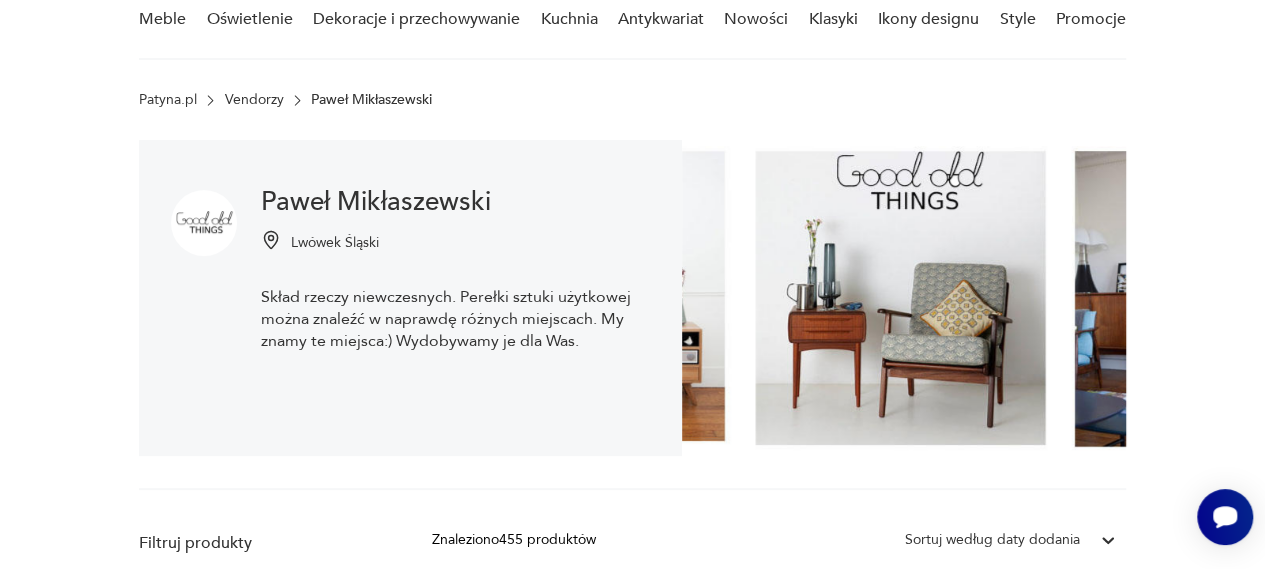 scroll, scrollTop: 0, scrollLeft: 0, axis: both 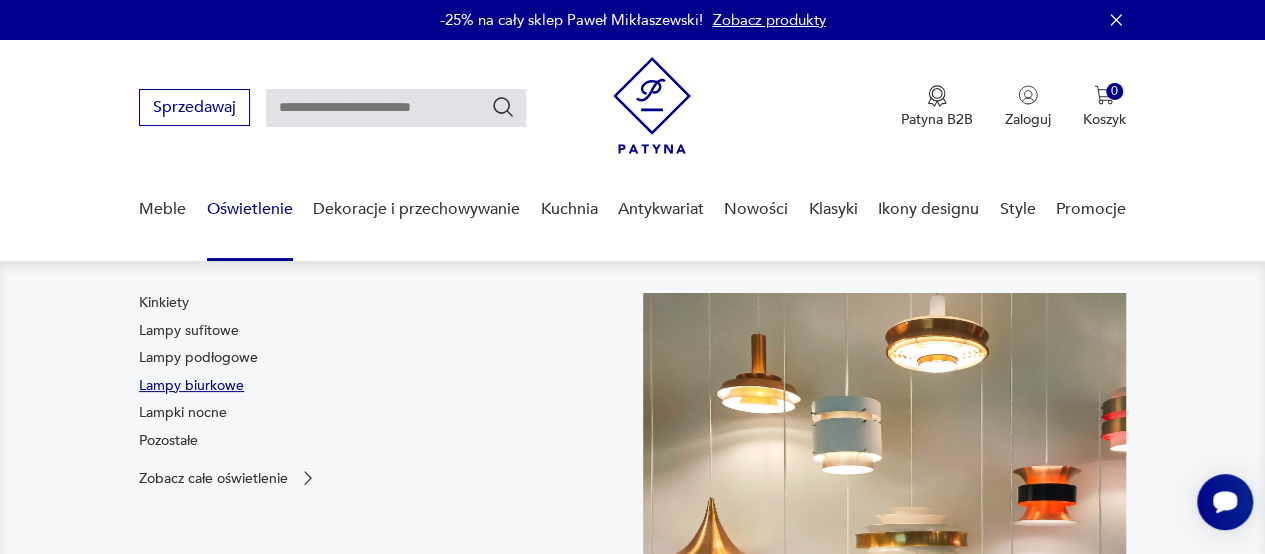 click on "Lampy biurkowe" at bounding box center (191, 386) 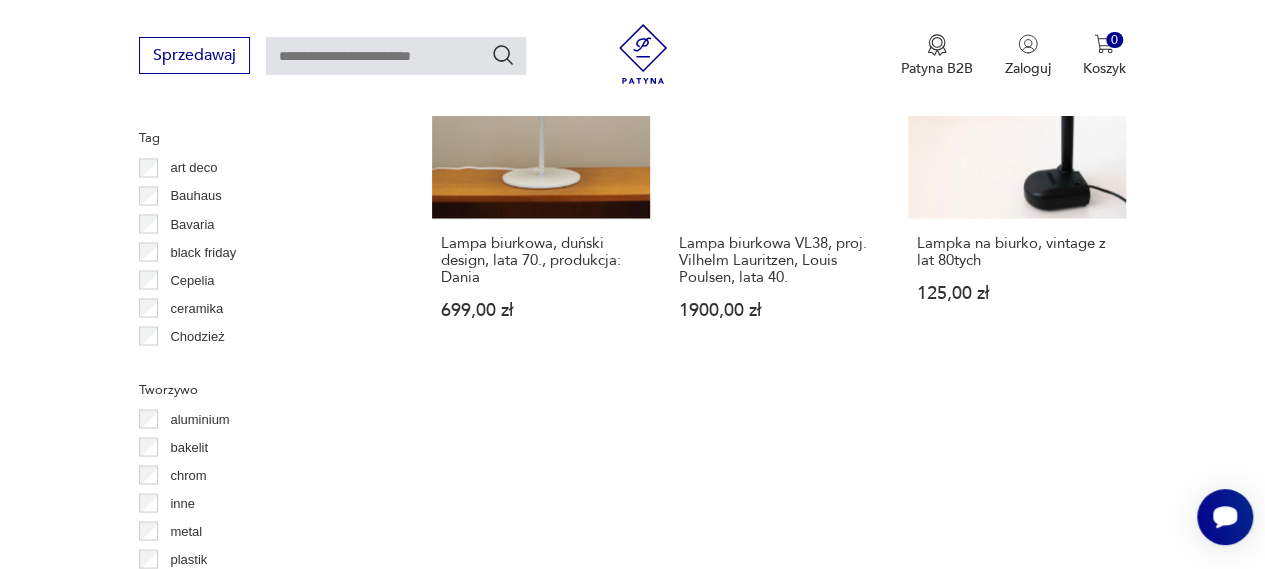 scroll, scrollTop: 1539, scrollLeft: 0, axis: vertical 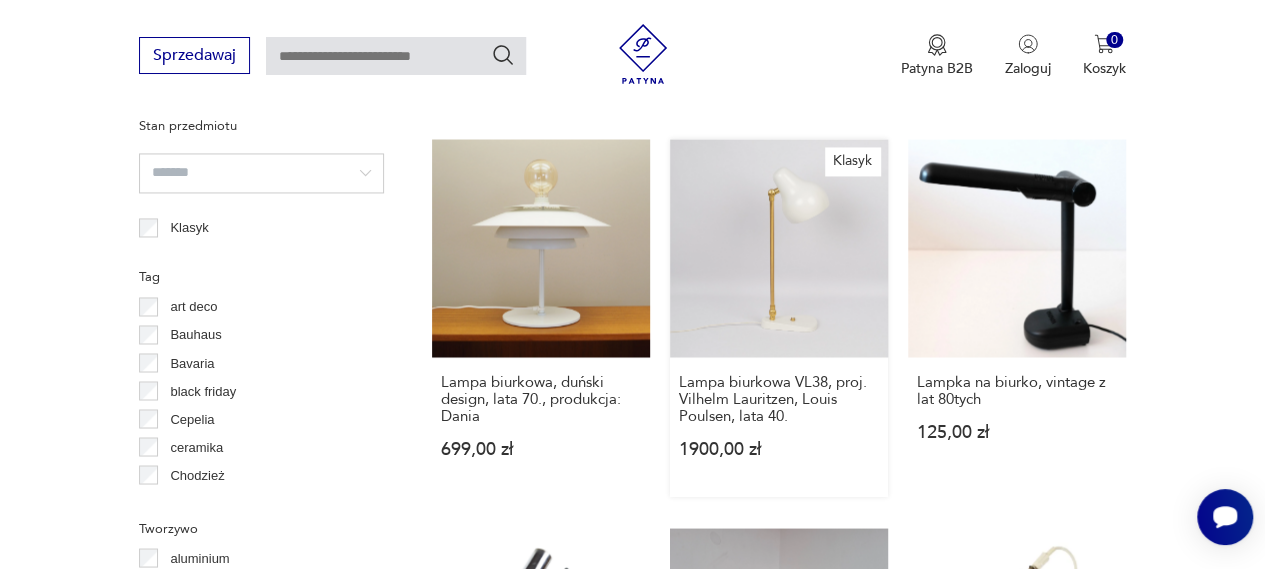 click on "Klasyk Lampa biurkowa VL38, proj. Vilhelm Lauritzen, Louis Poulsen, [DECADE] 1900,00 zł" at bounding box center [779, 317] 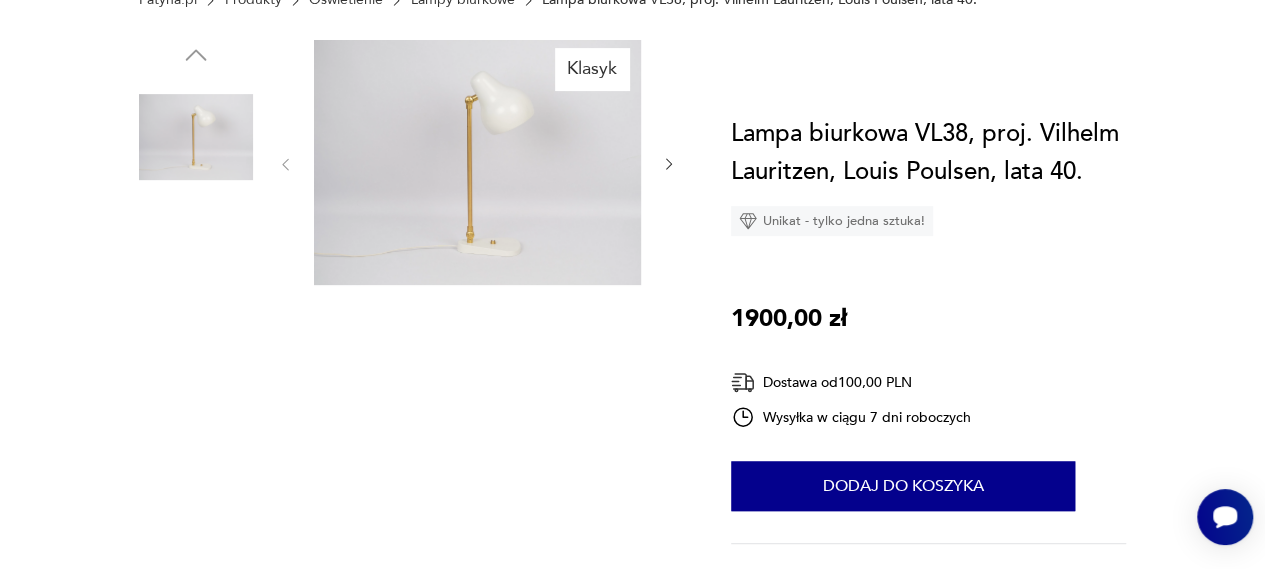 scroll, scrollTop: 400, scrollLeft: 0, axis: vertical 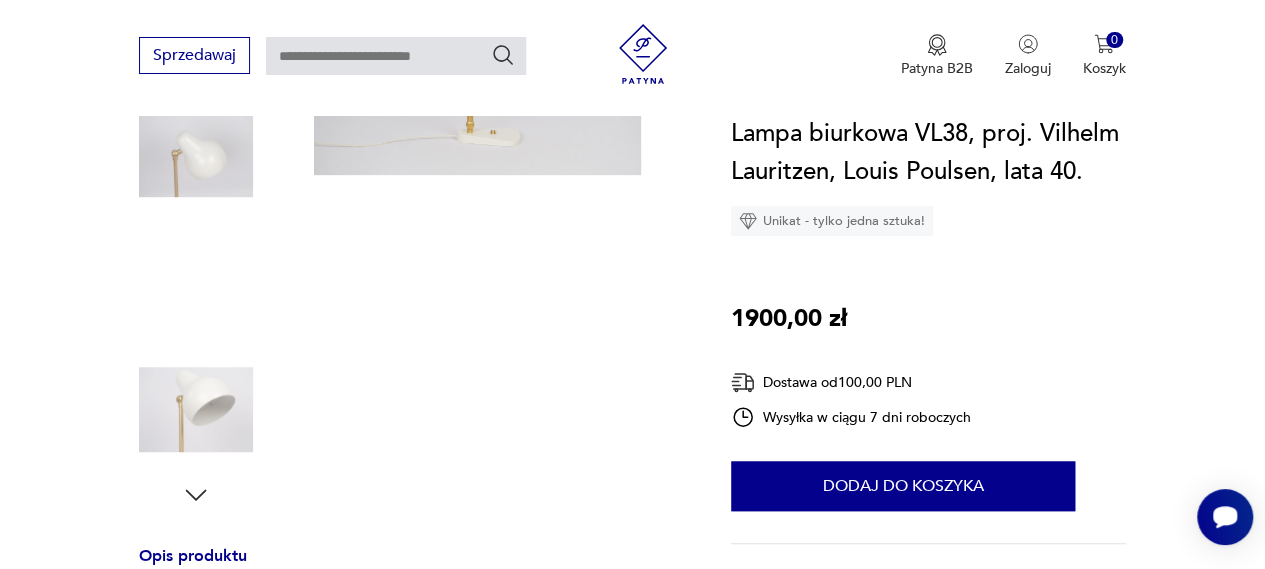 click at bounding box center (196, 155) 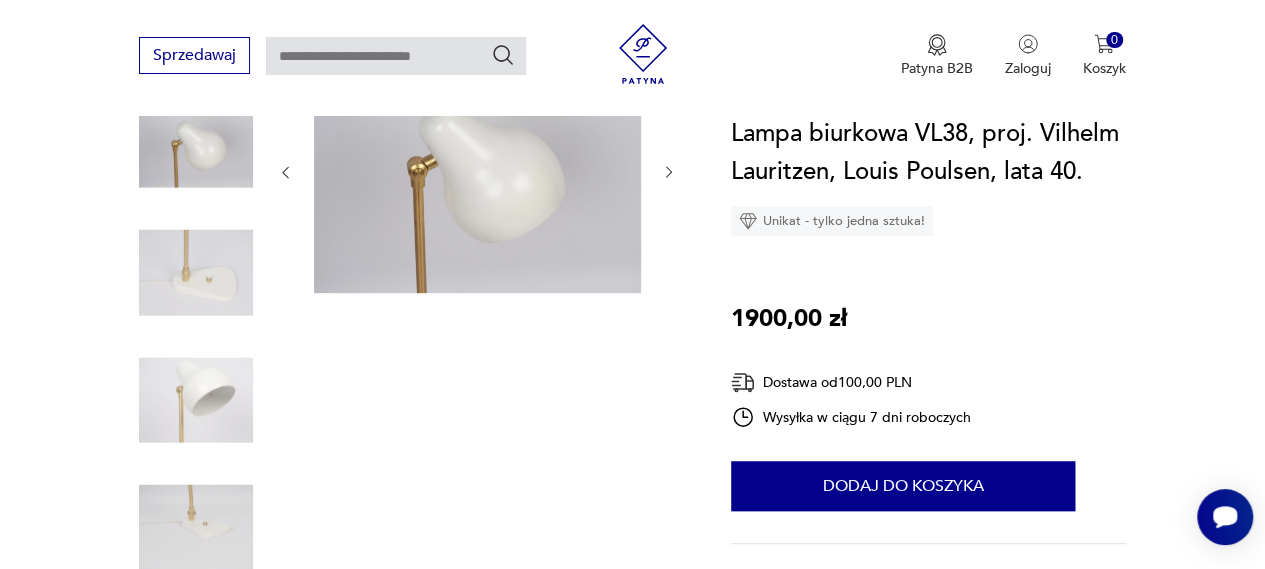 scroll, scrollTop: 200, scrollLeft: 0, axis: vertical 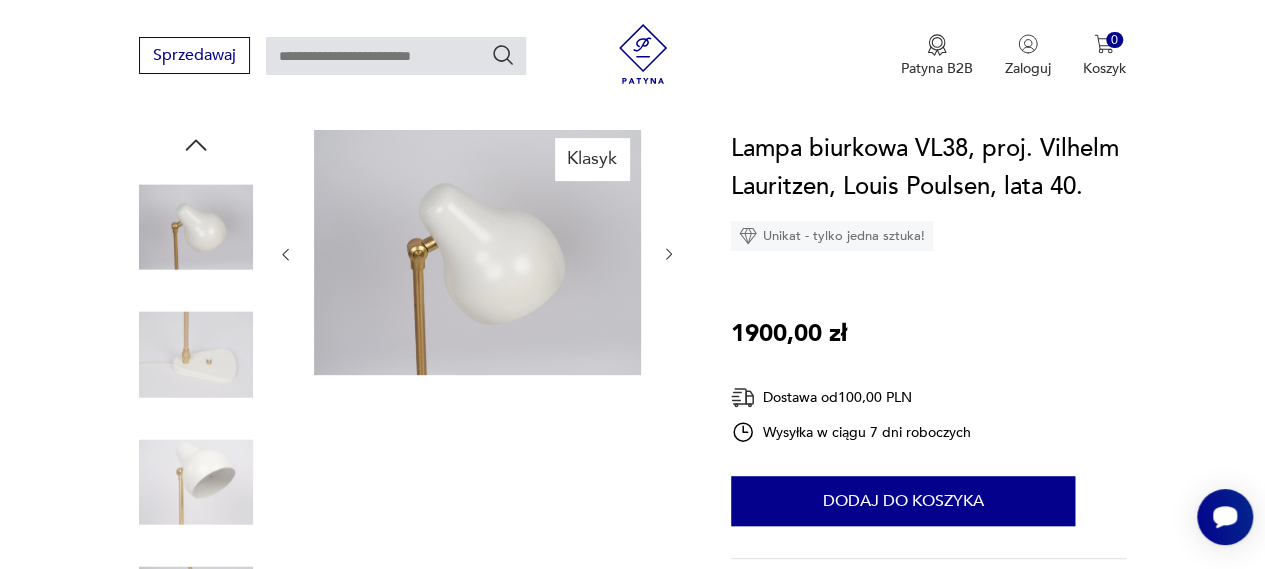 click 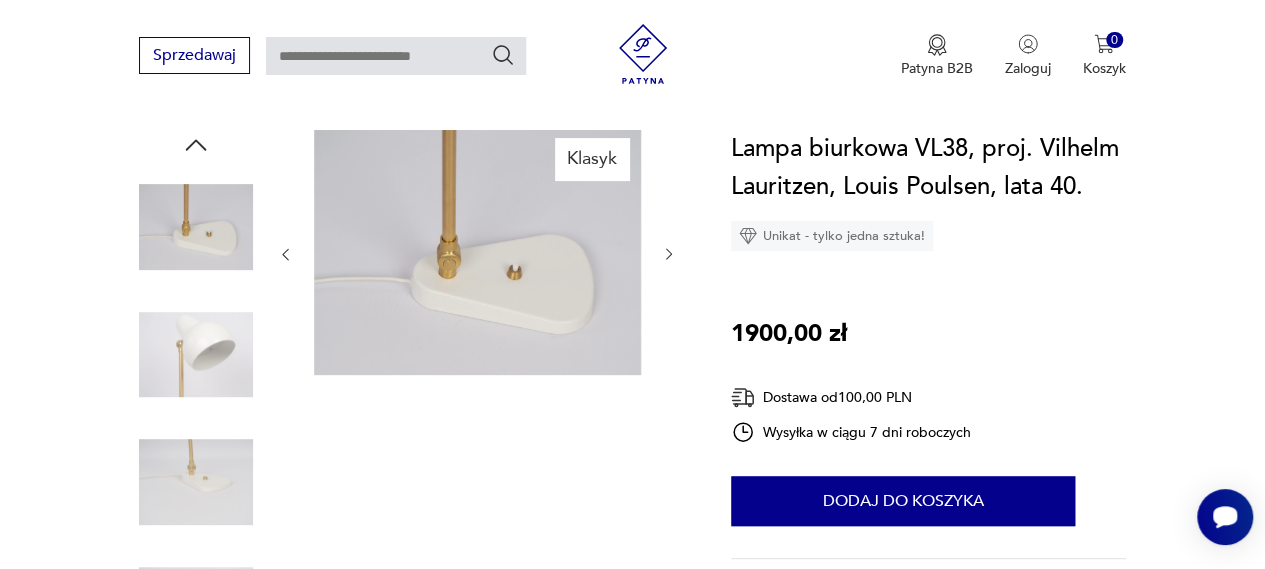click 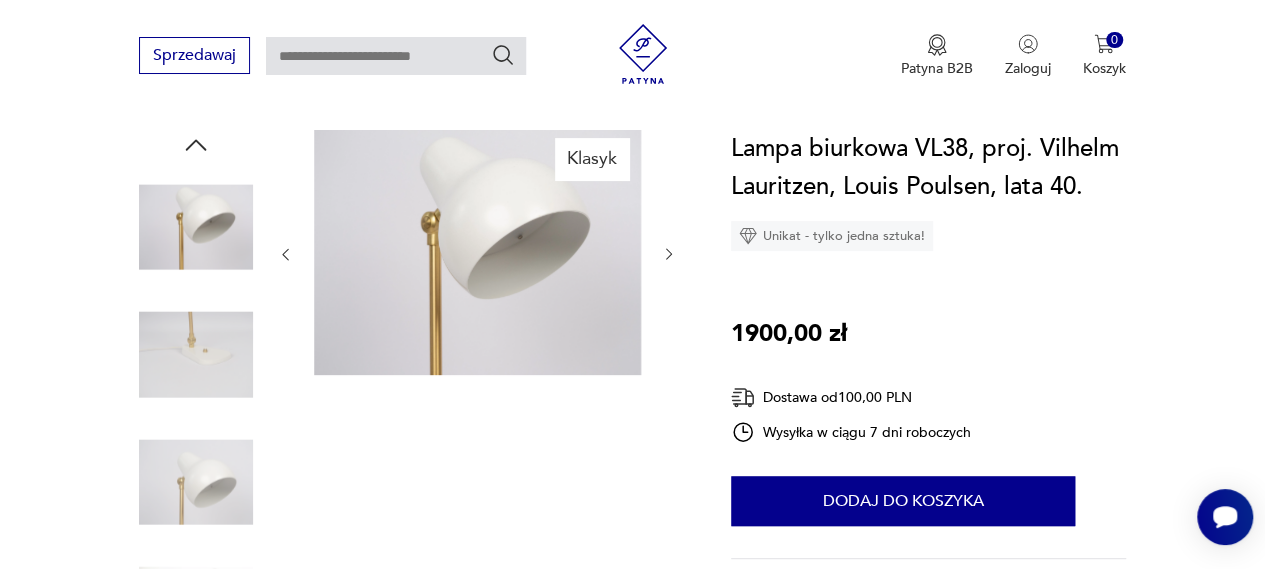 click 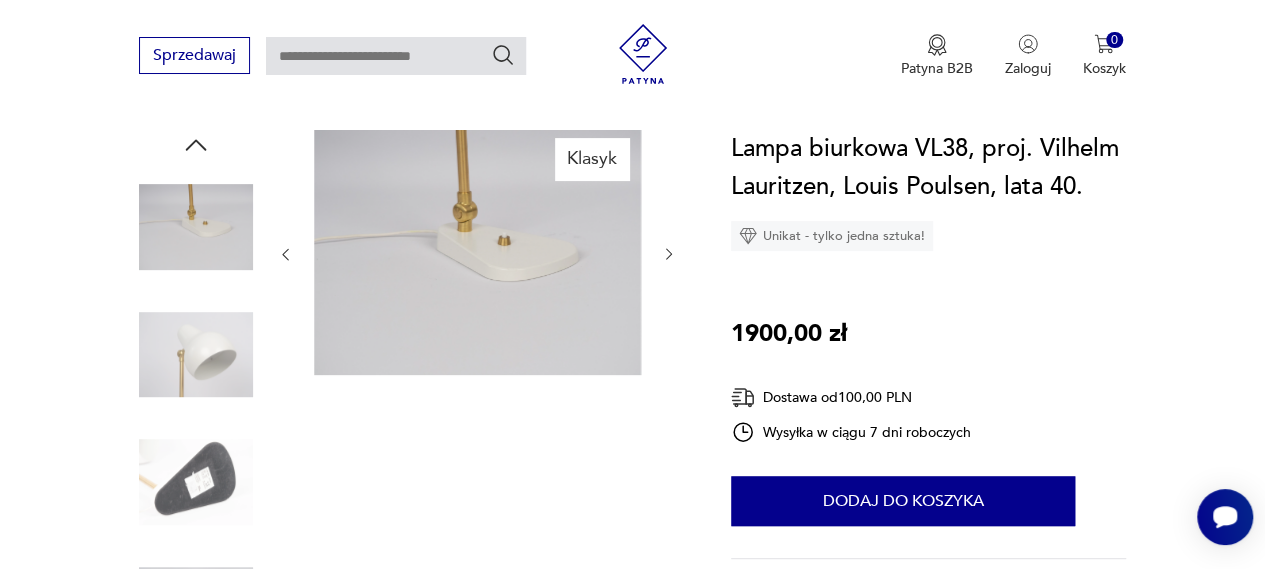 click 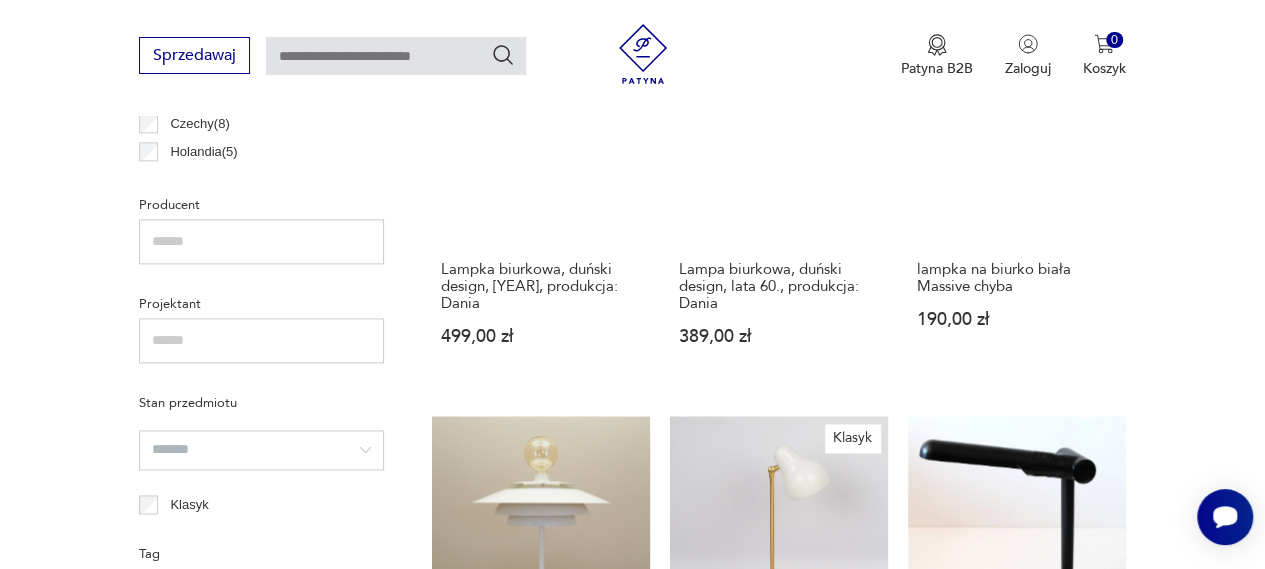 scroll, scrollTop: 1462, scrollLeft: 0, axis: vertical 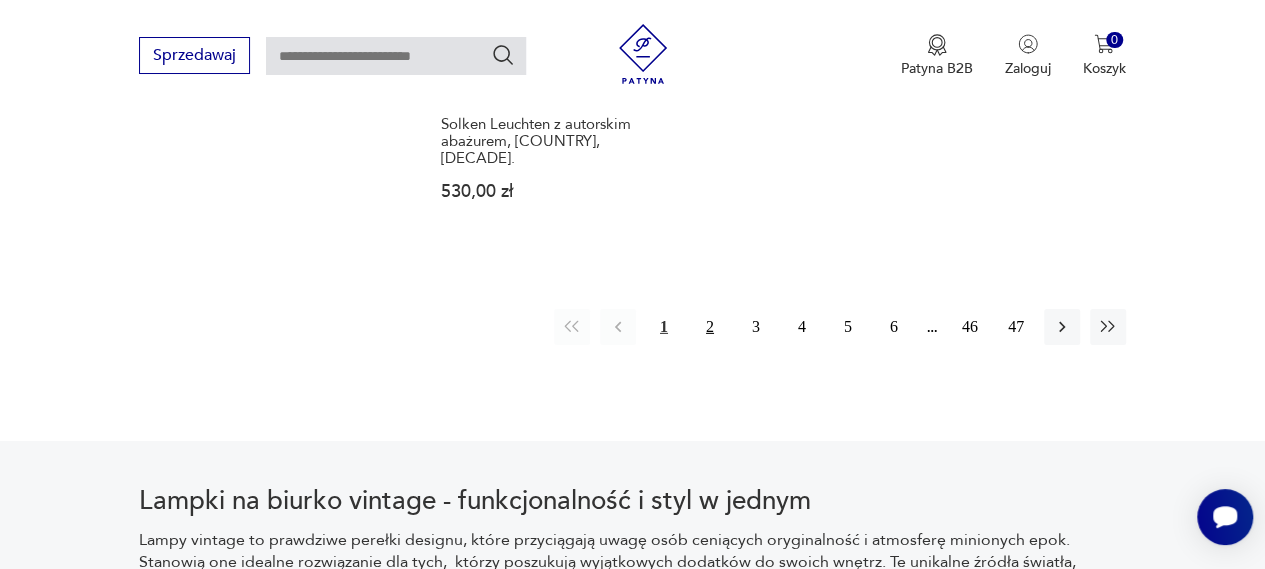 click on "2" at bounding box center [710, 327] 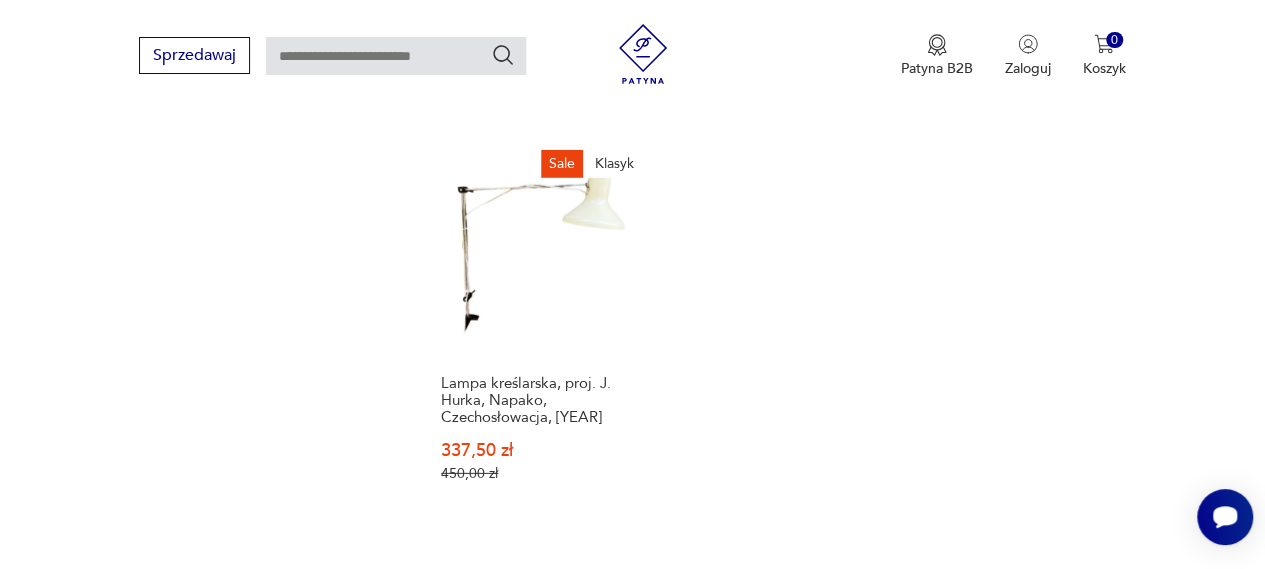 scroll, scrollTop: 3030, scrollLeft: 0, axis: vertical 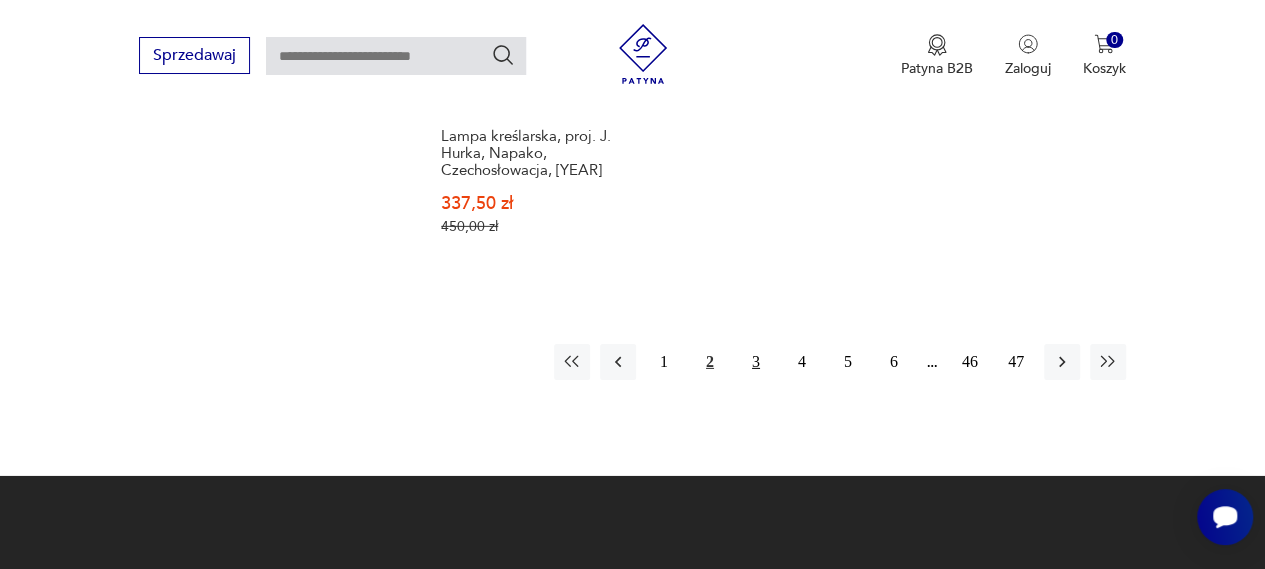 click on "3" at bounding box center (756, 362) 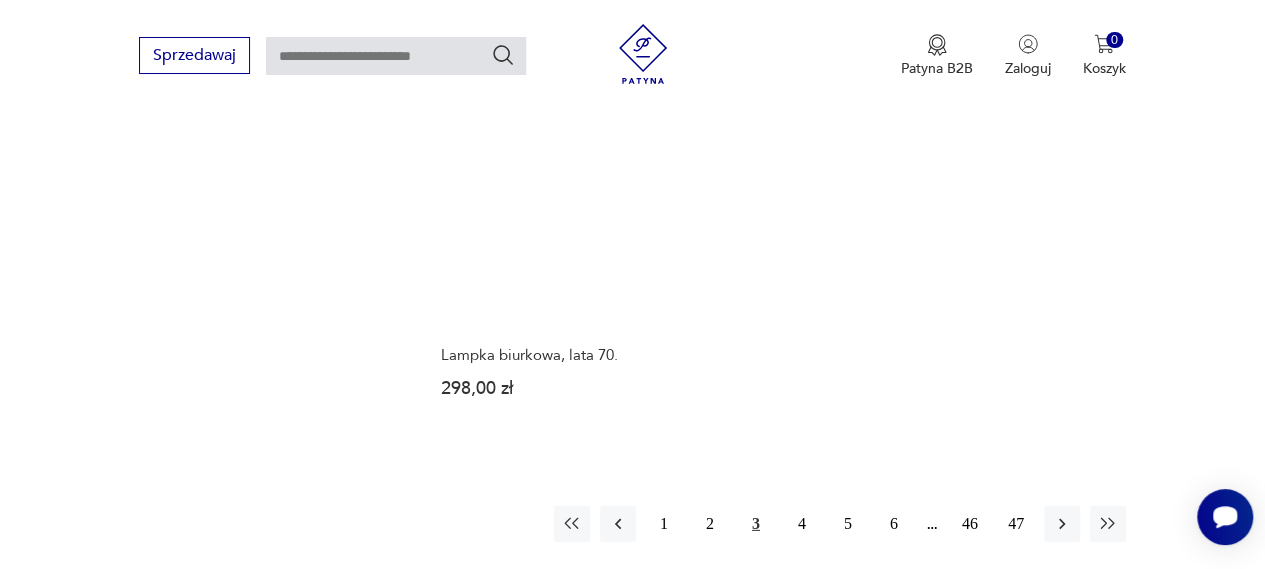 scroll, scrollTop: 2830, scrollLeft: 0, axis: vertical 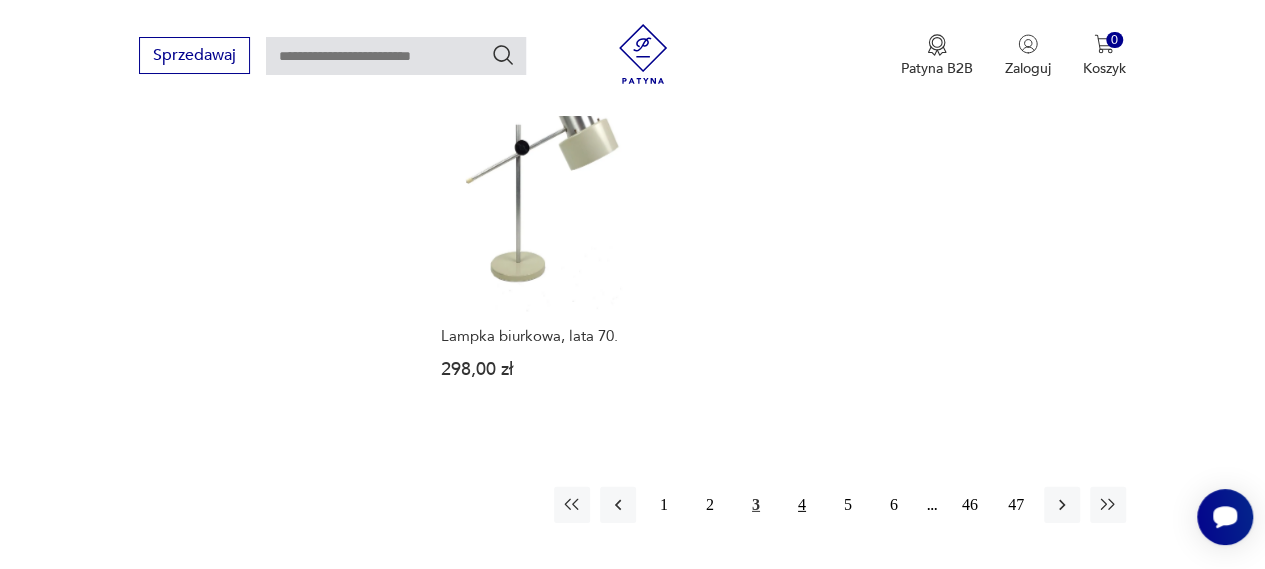 click on "4" at bounding box center [802, 505] 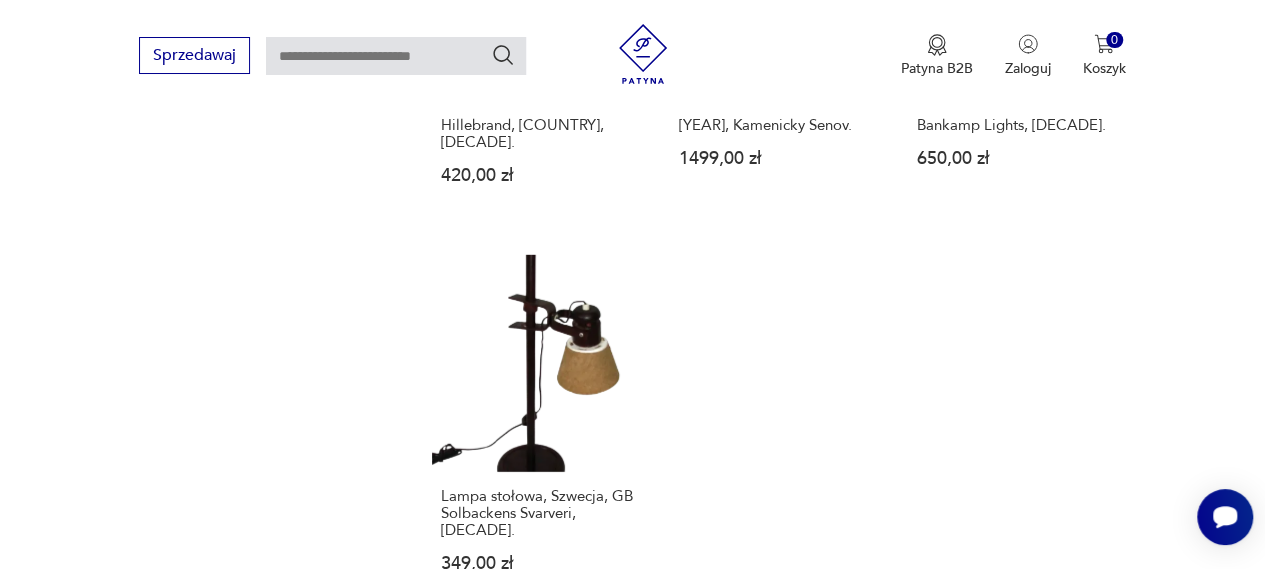 scroll, scrollTop: 2930, scrollLeft: 0, axis: vertical 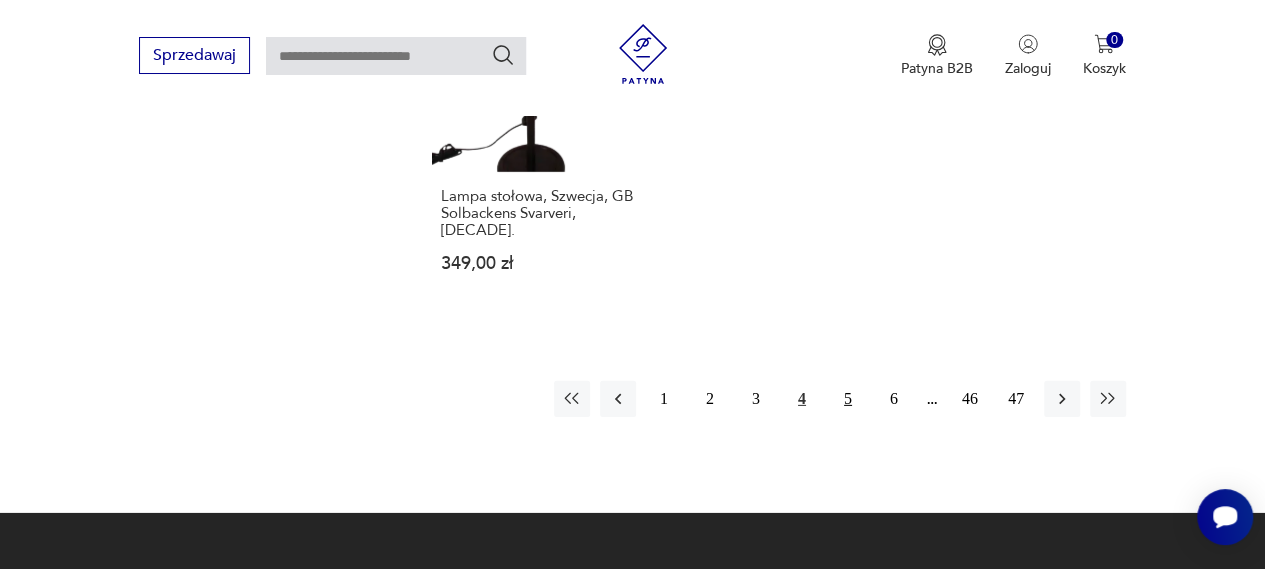 click on "5" at bounding box center (848, 399) 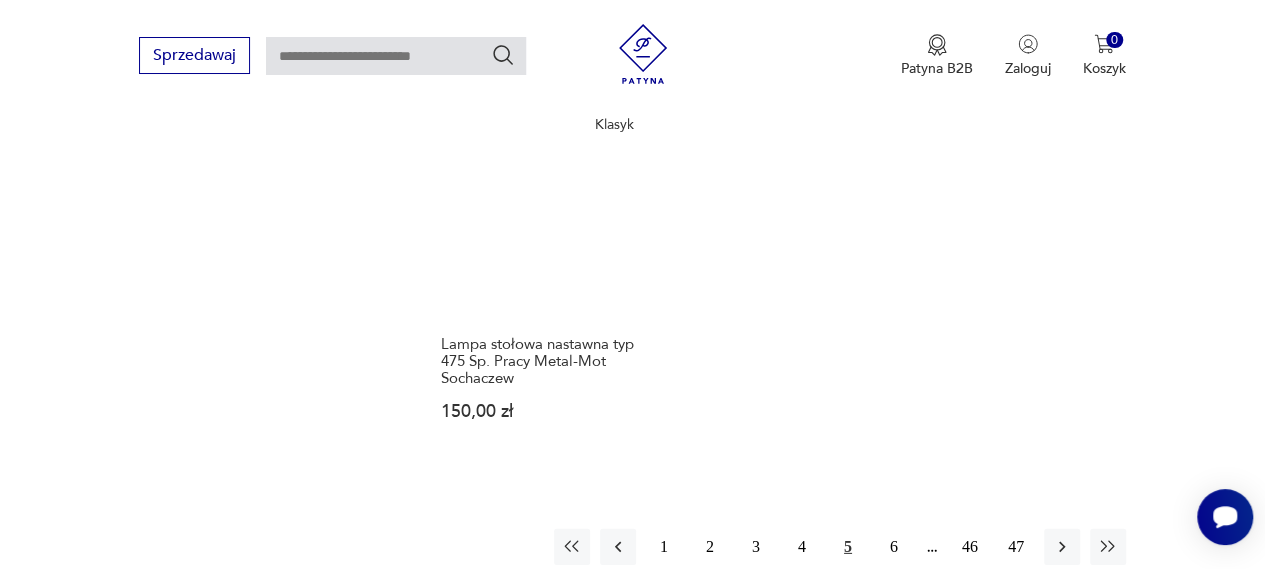 scroll, scrollTop: 2930, scrollLeft: 0, axis: vertical 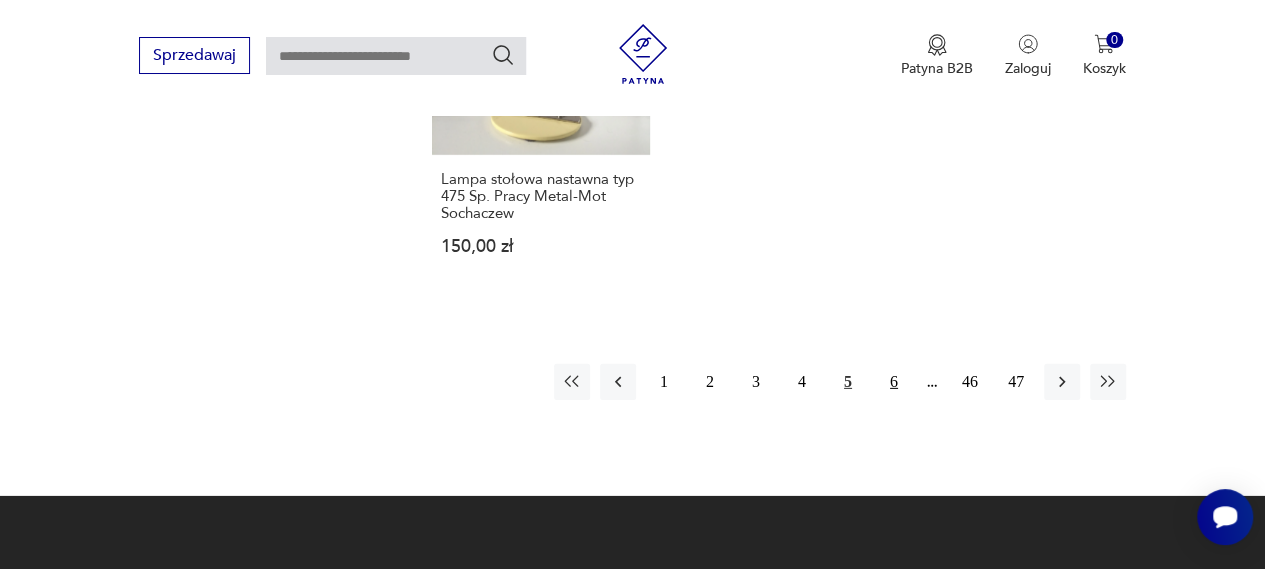 click on "6" at bounding box center (894, 382) 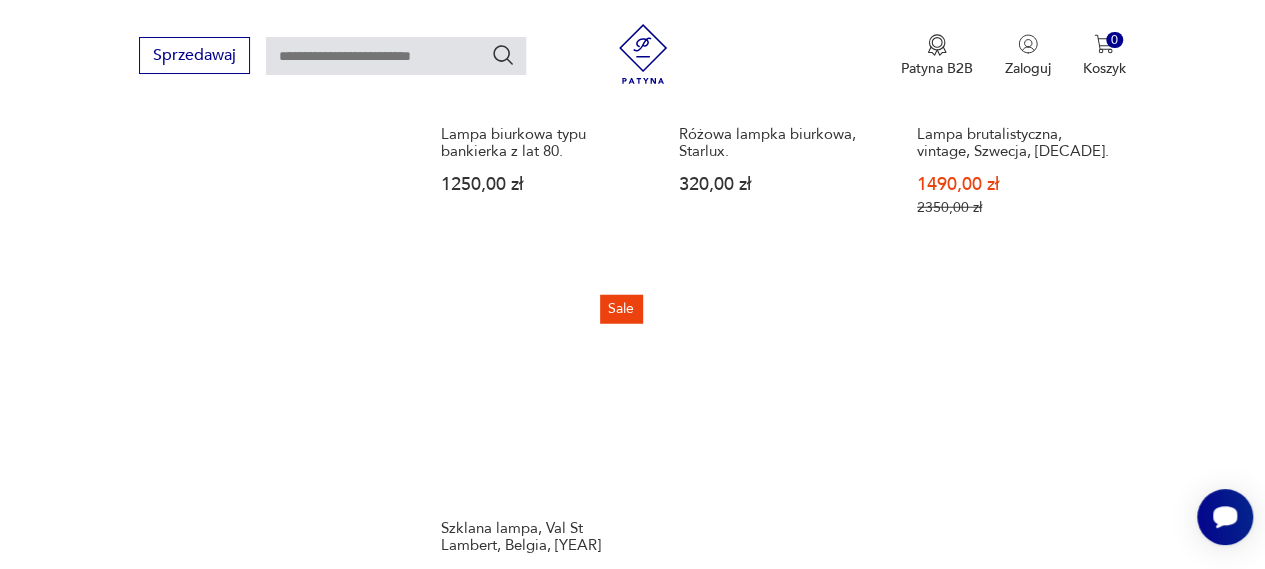 scroll, scrollTop: 2830, scrollLeft: 0, axis: vertical 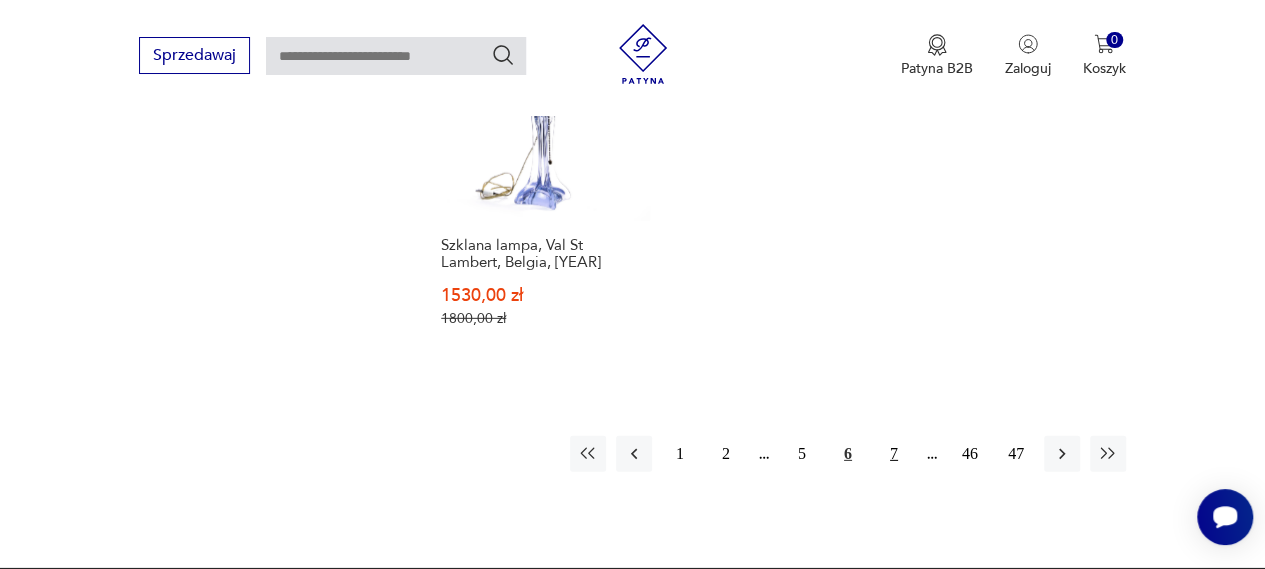 click on "7" at bounding box center (894, 454) 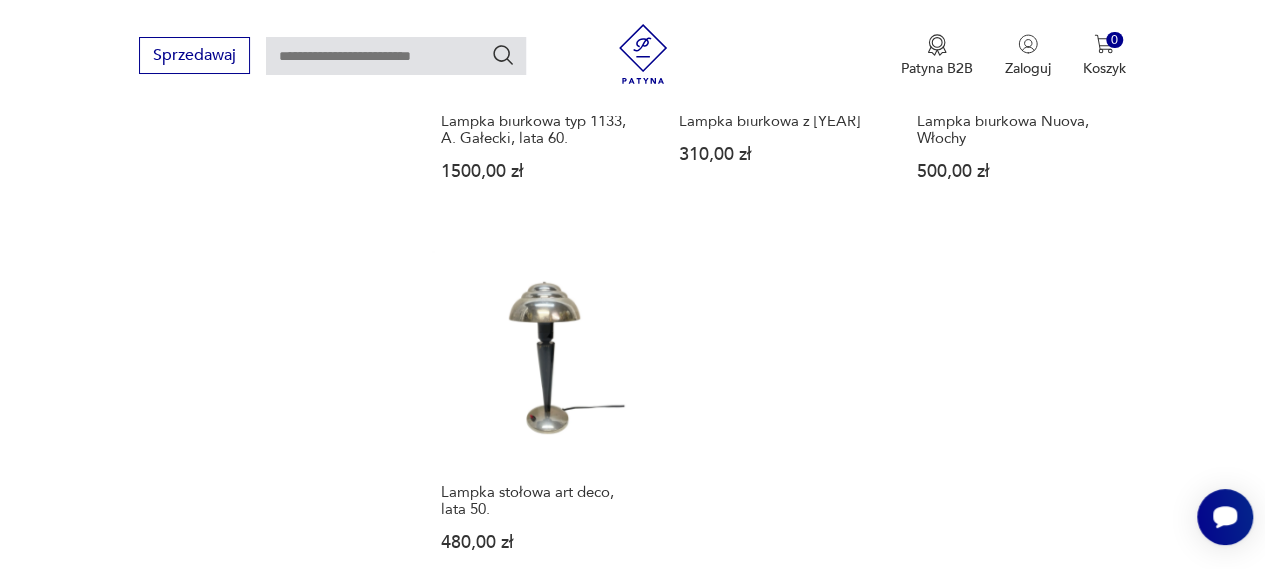 scroll, scrollTop: 2830, scrollLeft: 0, axis: vertical 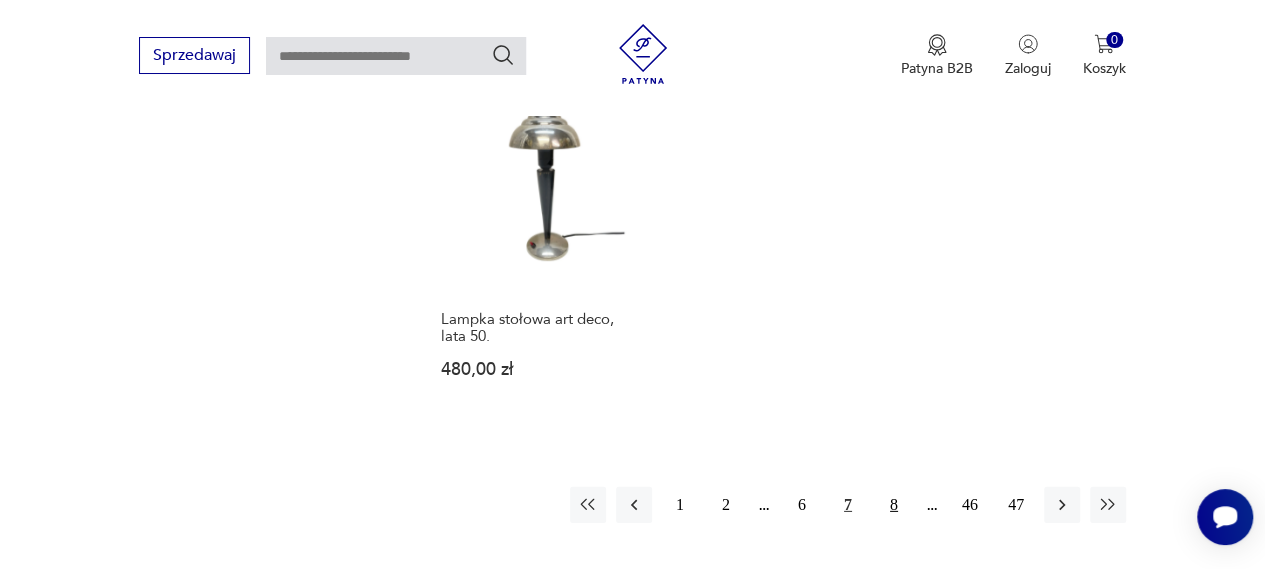 click on "8" at bounding box center [894, 505] 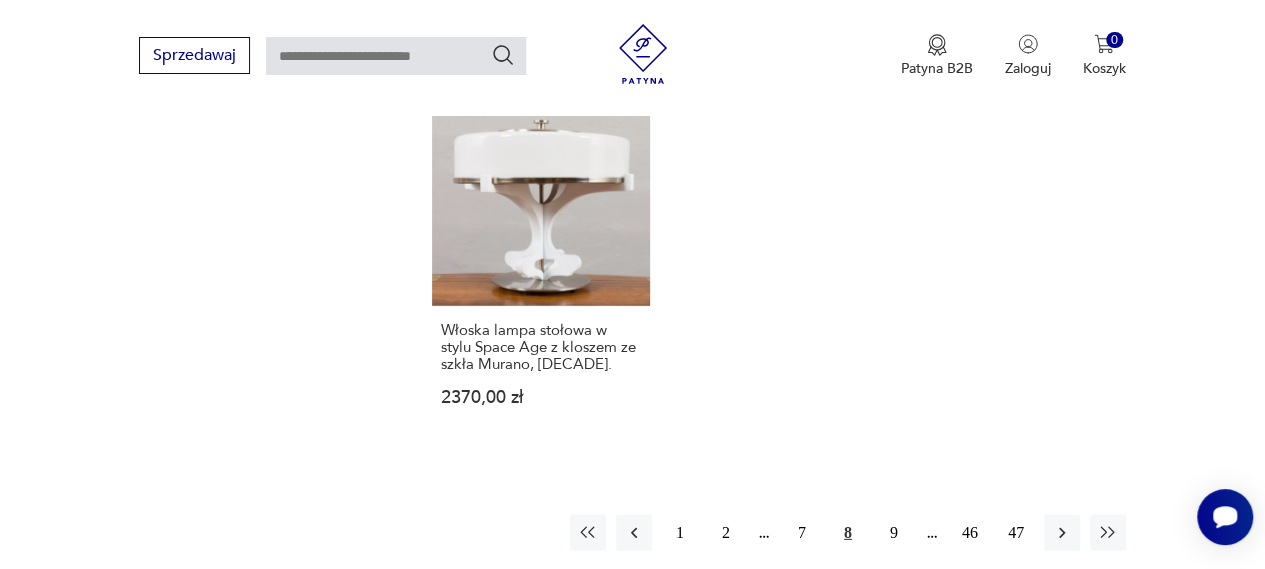 scroll, scrollTop: 3030, scrollLeft: 0, axis: vertical 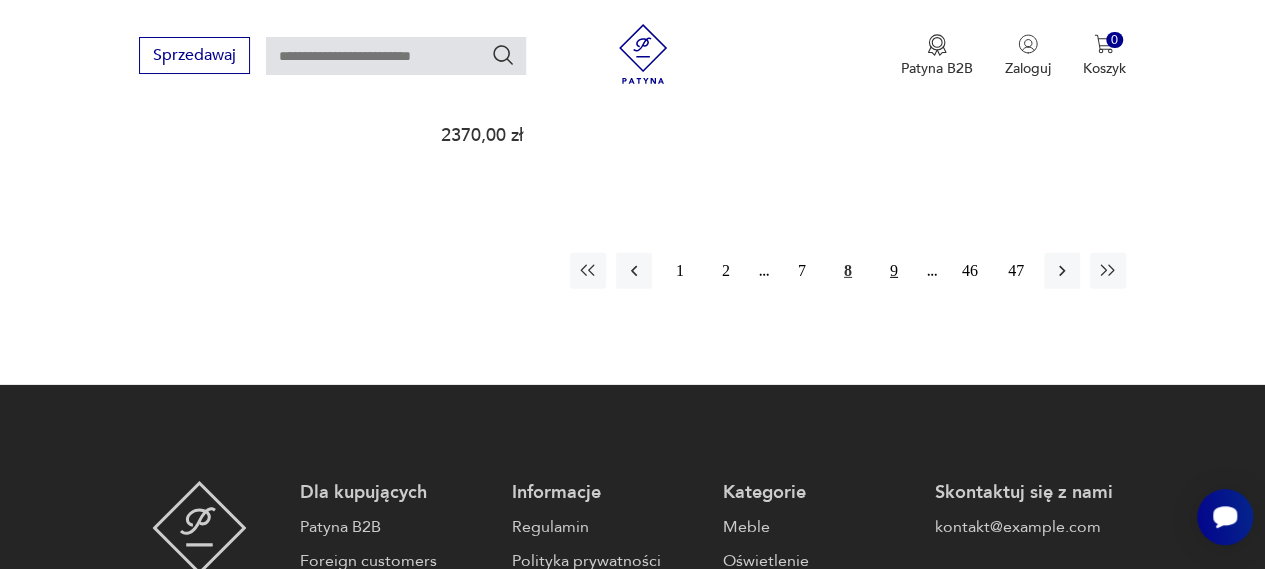 click on "9" at bounding box center (894, 271) 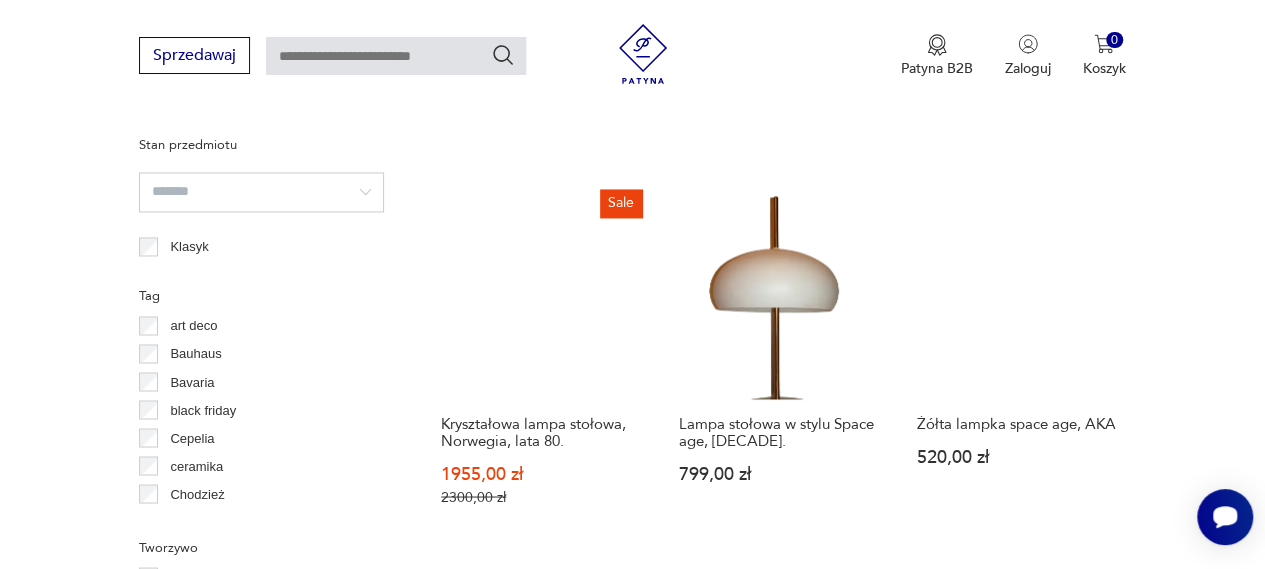 scroll, scrollTop: 1330, scrollLeft: 0, axis: vertical 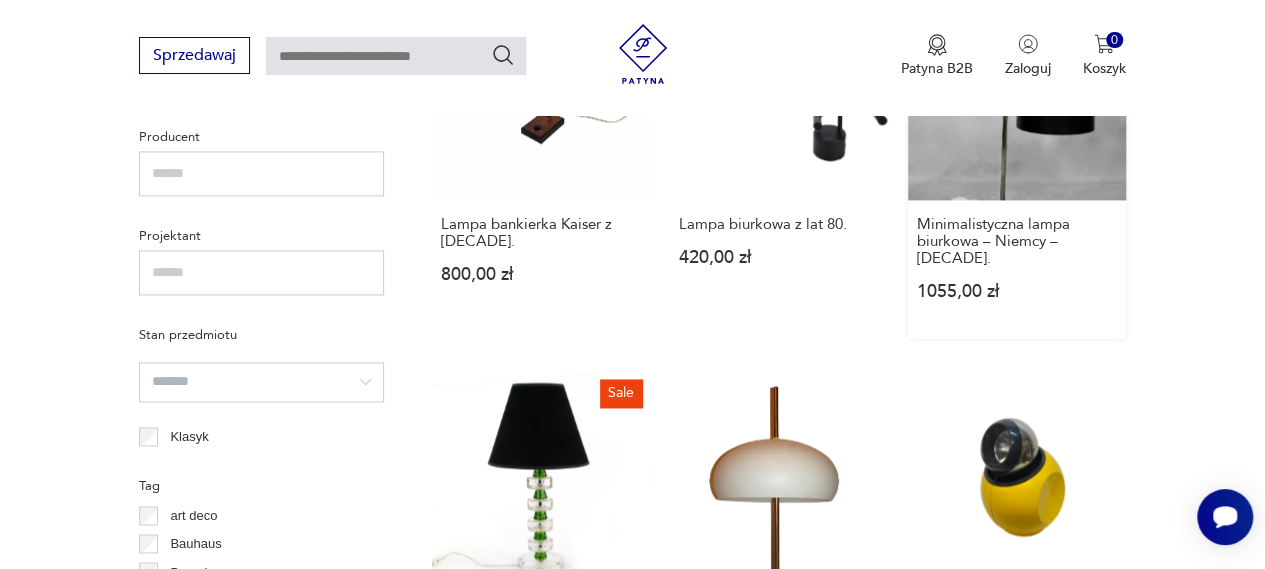 click on "Minimalistyczna lampa biurkowa – Niemcy – [YEAR]" at bounding box center [1017, 160] 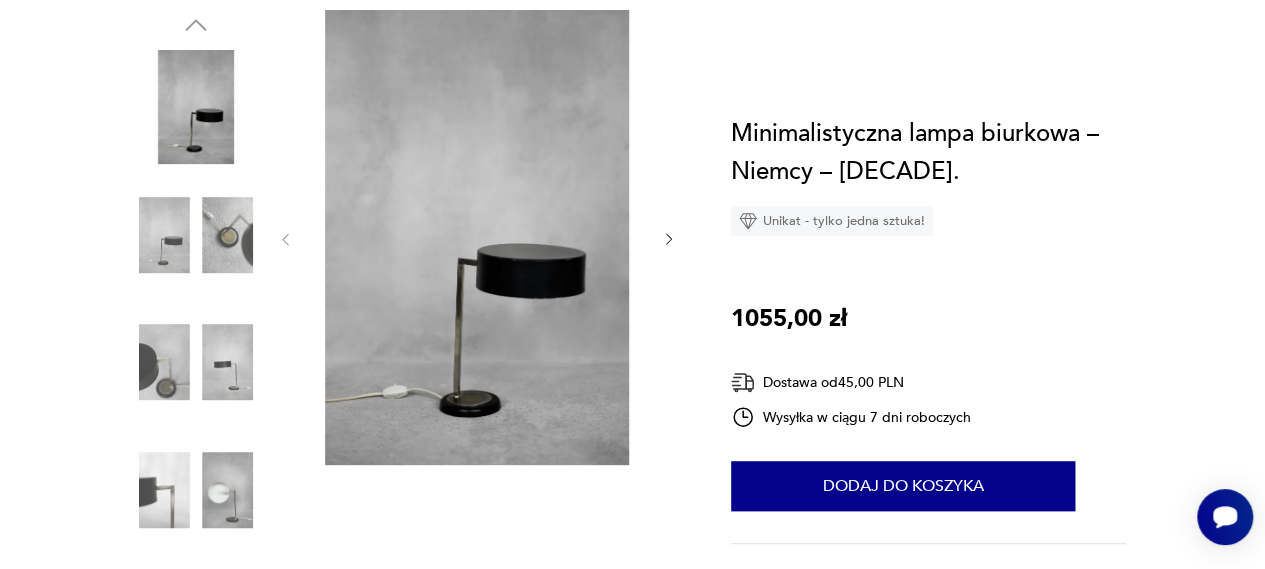 scroll, scrollTop: 400, scrollLeft: 0, axis: vertical 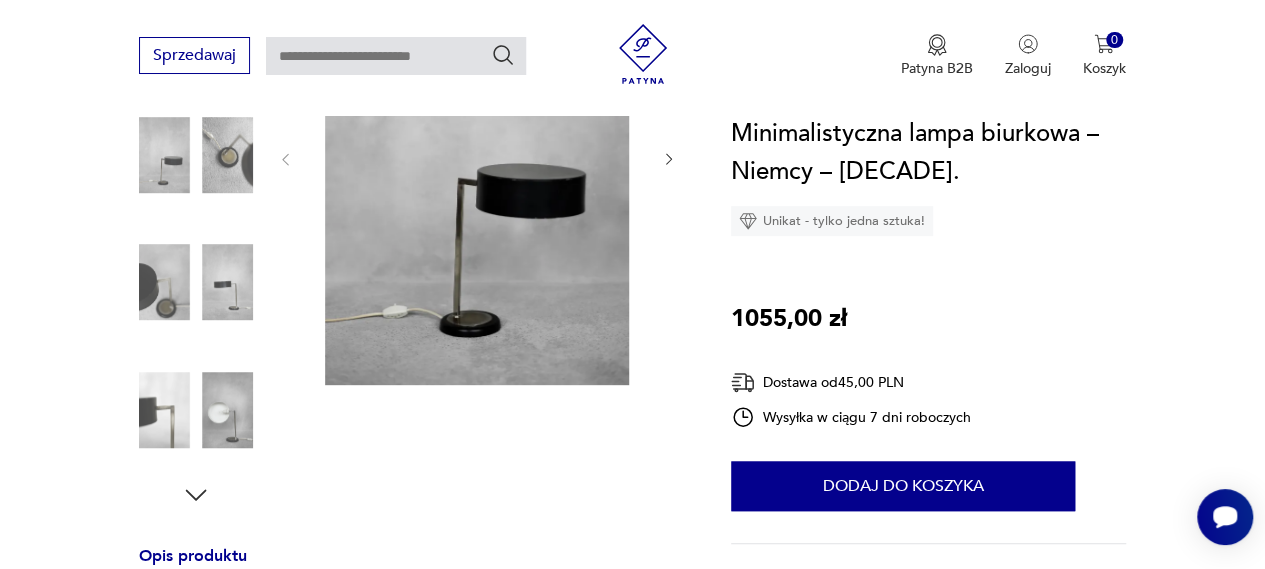 click at bounding box center (196, 410) 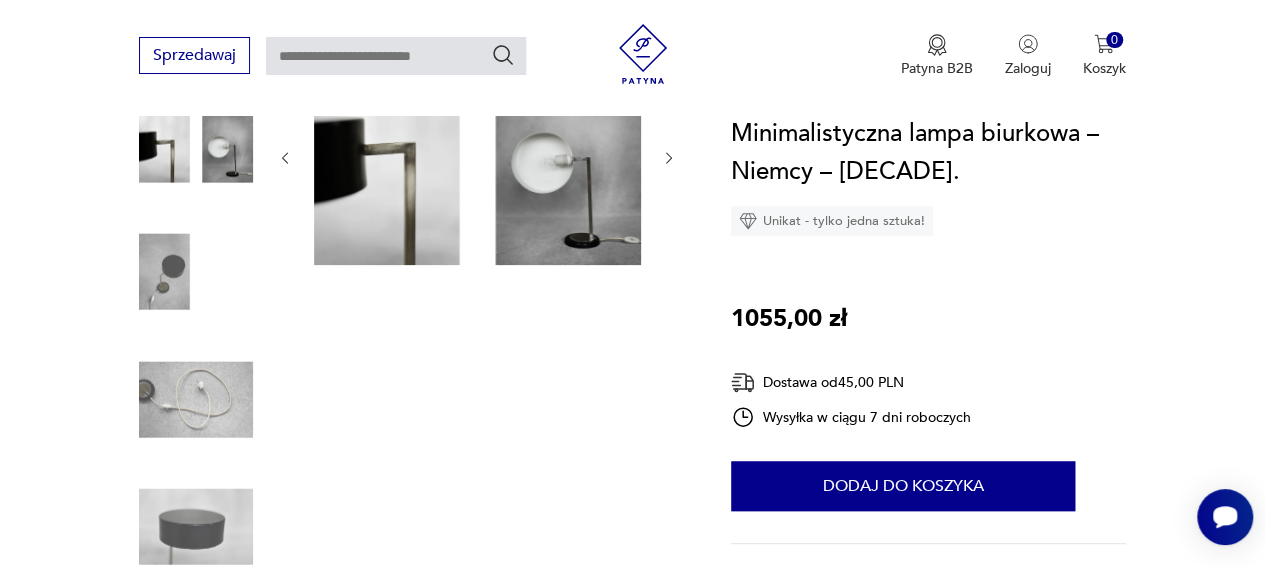 scroll, scrollTop: 282, scrollLeft: 0, axis: vertical 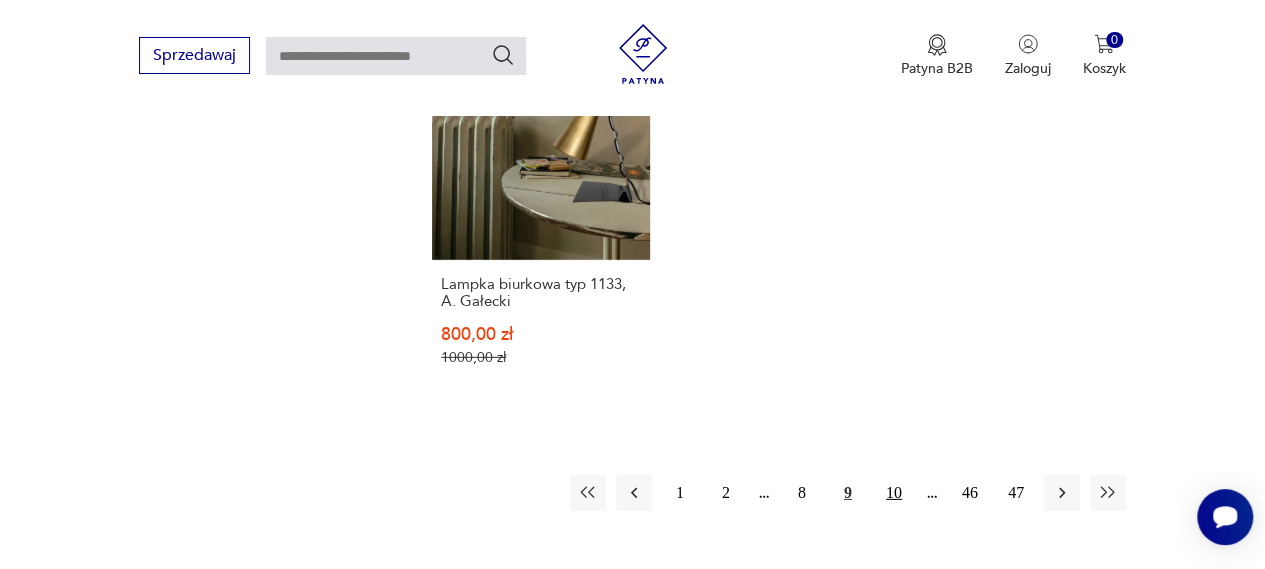 click on "10" at bounding box center (894, 493) 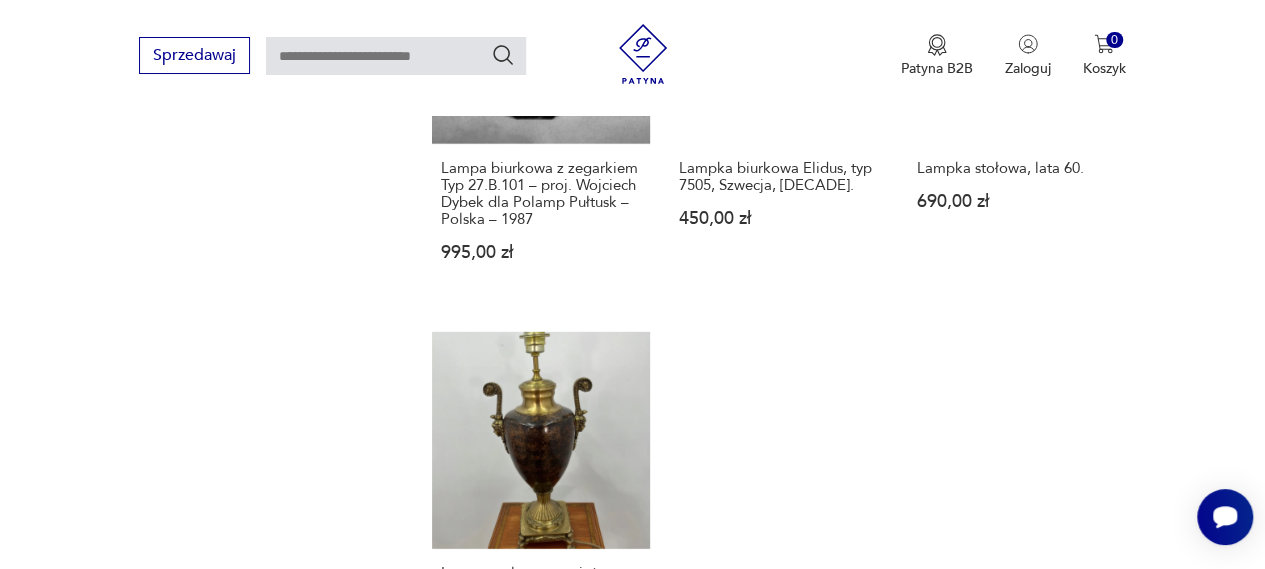 scroll, scrollTop: 2830, scrollLeft: 0, axis: vertical 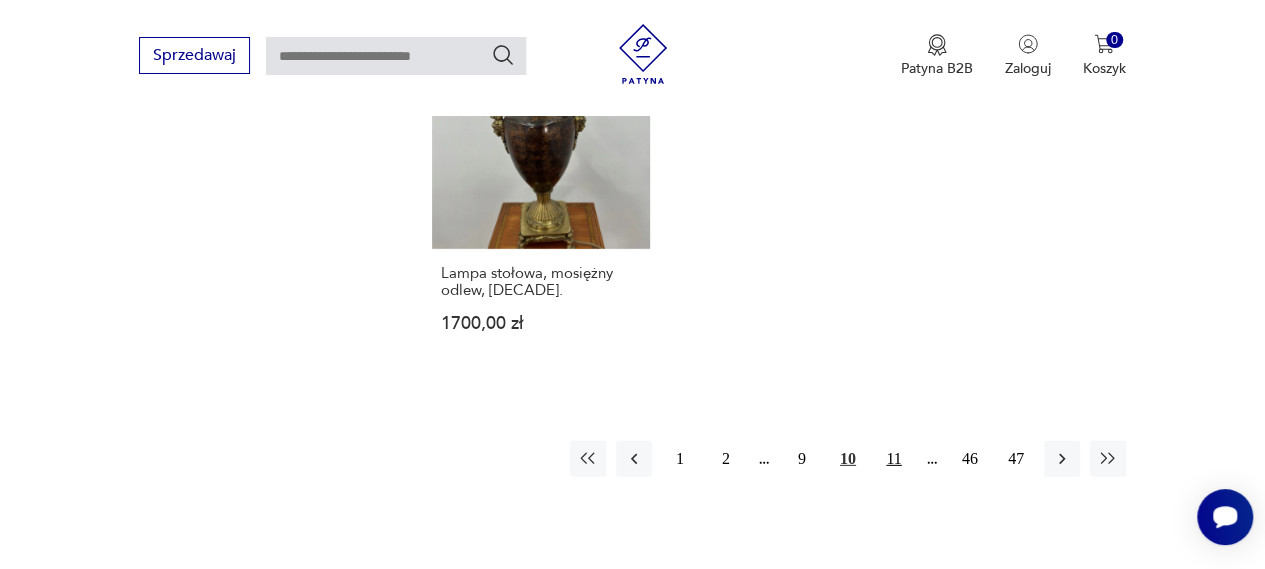 click on "11" at bounding box center (894, 459) 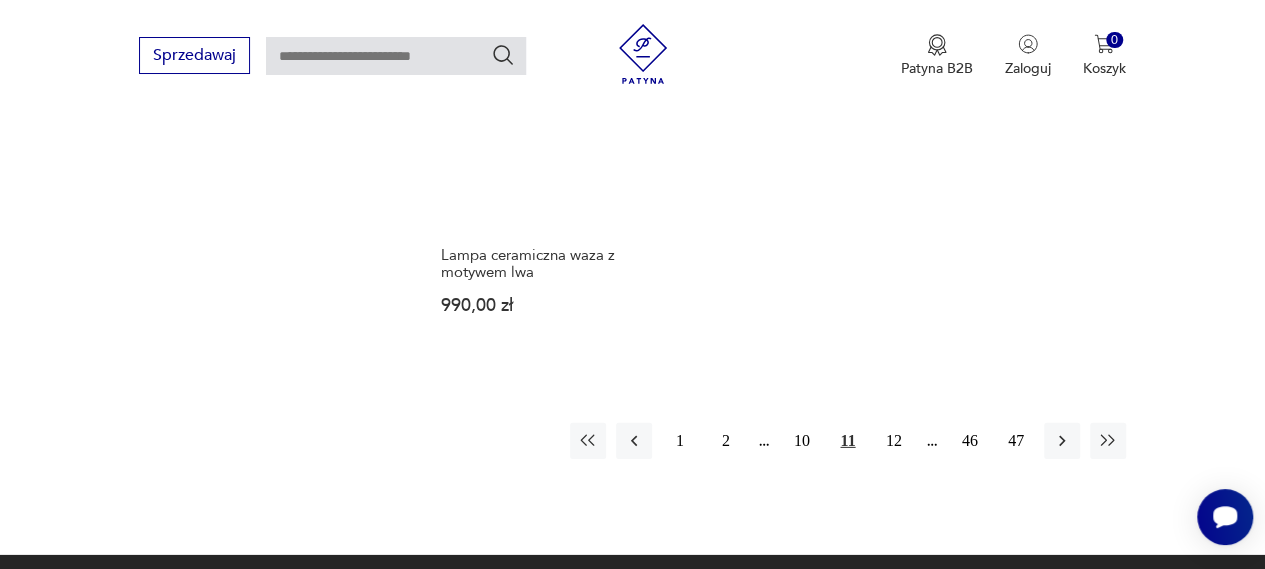scroll, scrollTop: 2930, scrollLeft: 0, axis: vertical 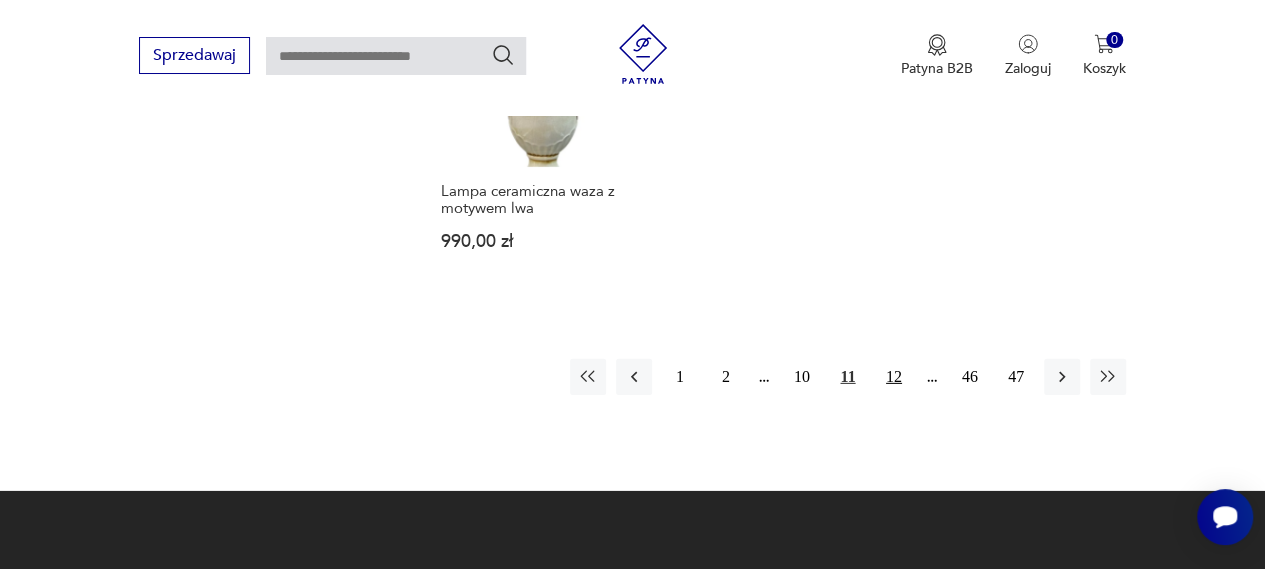click on "12" at bounding box center [894, 377] 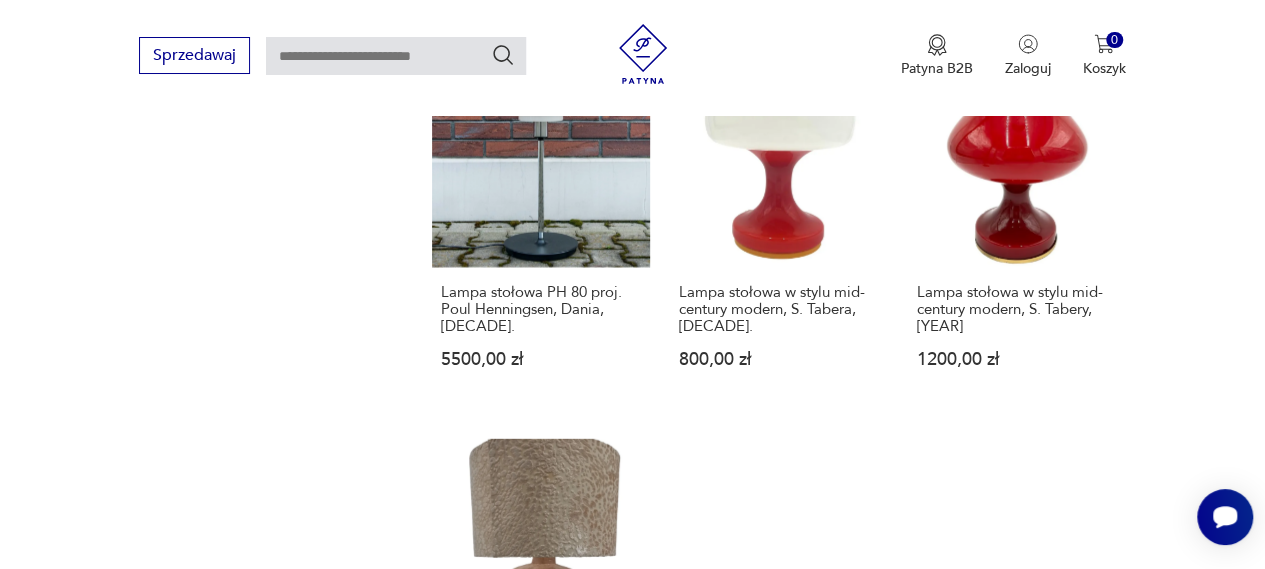 scroll, scrollTop: 2930, scrollLeft: 0, axis: vertical 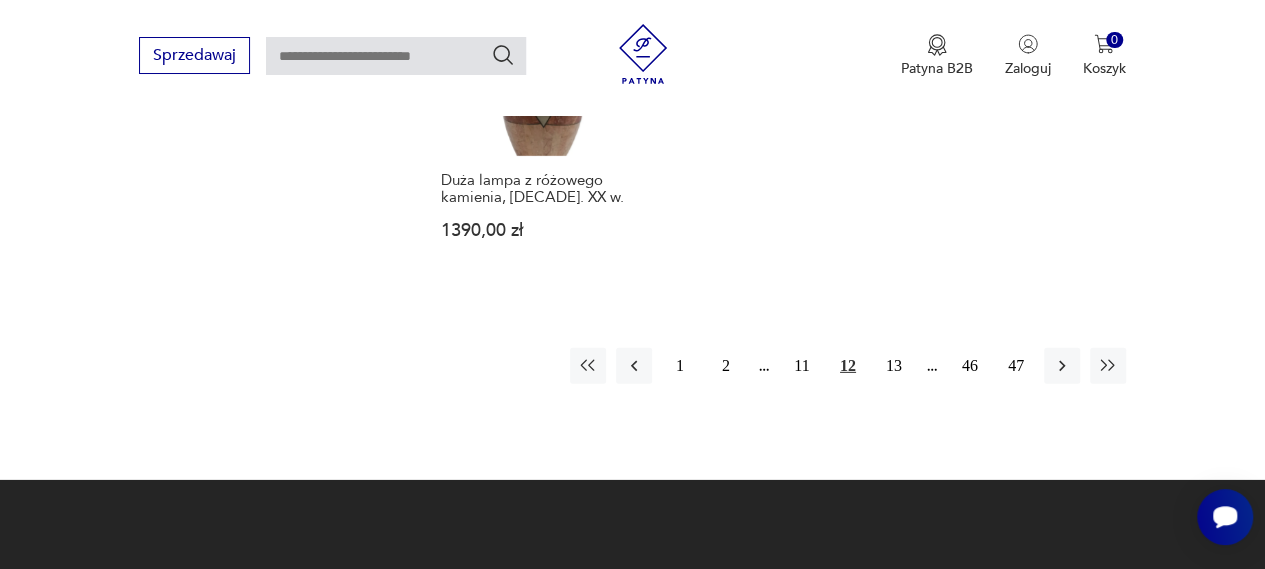 click on "1 2 11 12 13 46 47" at bounding box center [848, 366] 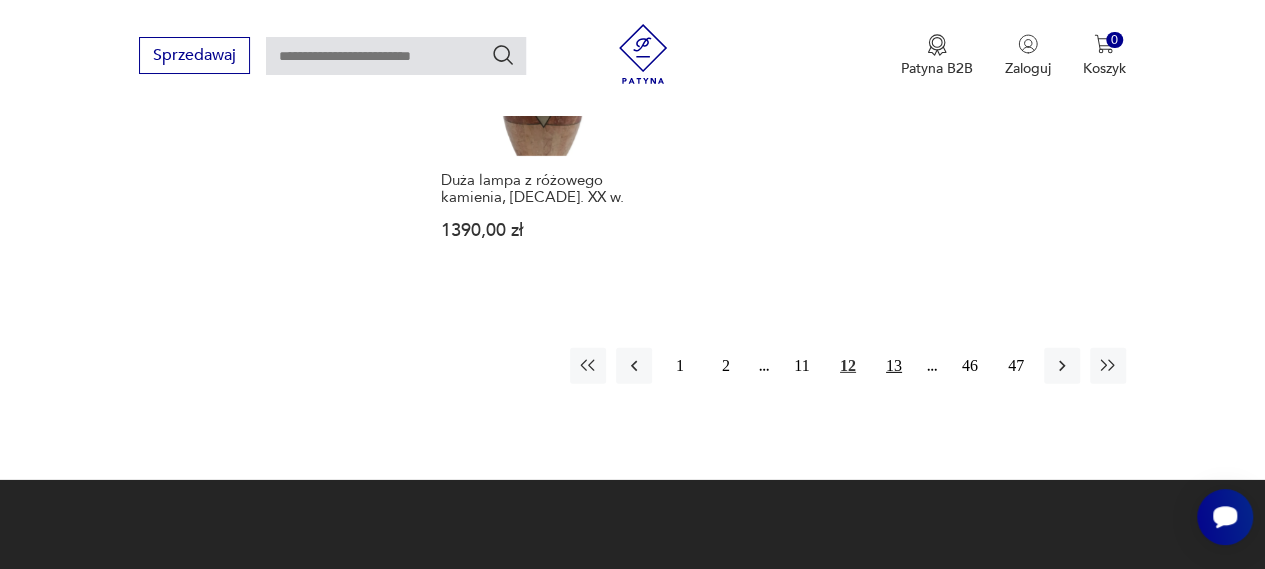 click on "13" at bounding box center [894, 366] 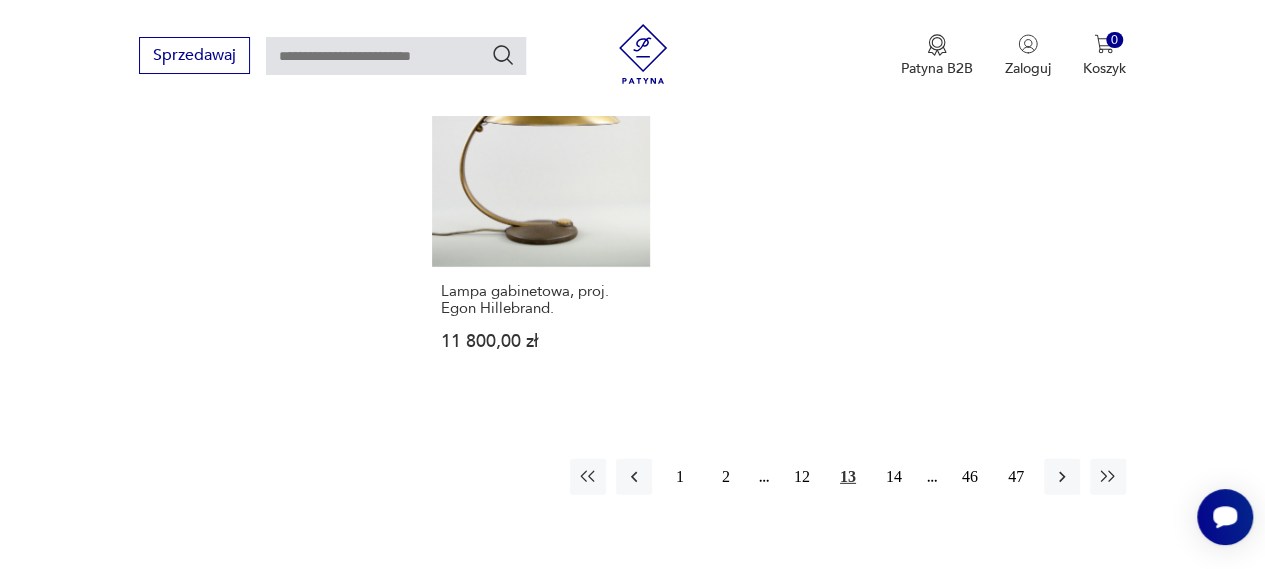 scroll, scrollTop: 2830, scrollLeft: 0, axis: vertical 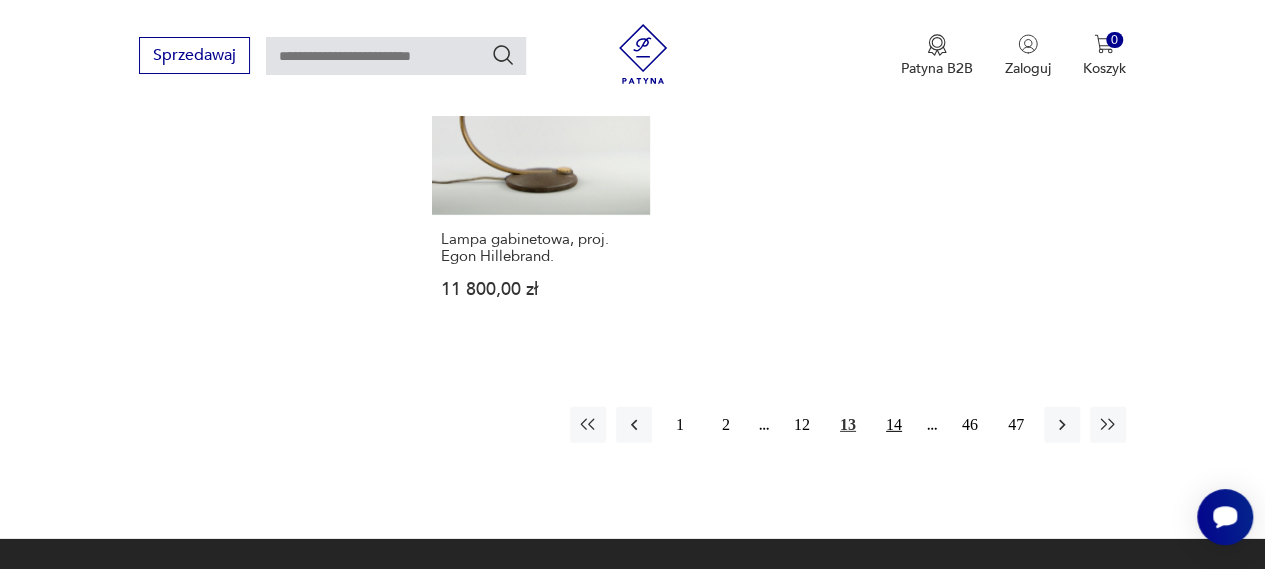 click on "14" at bounding box center [894, 425] 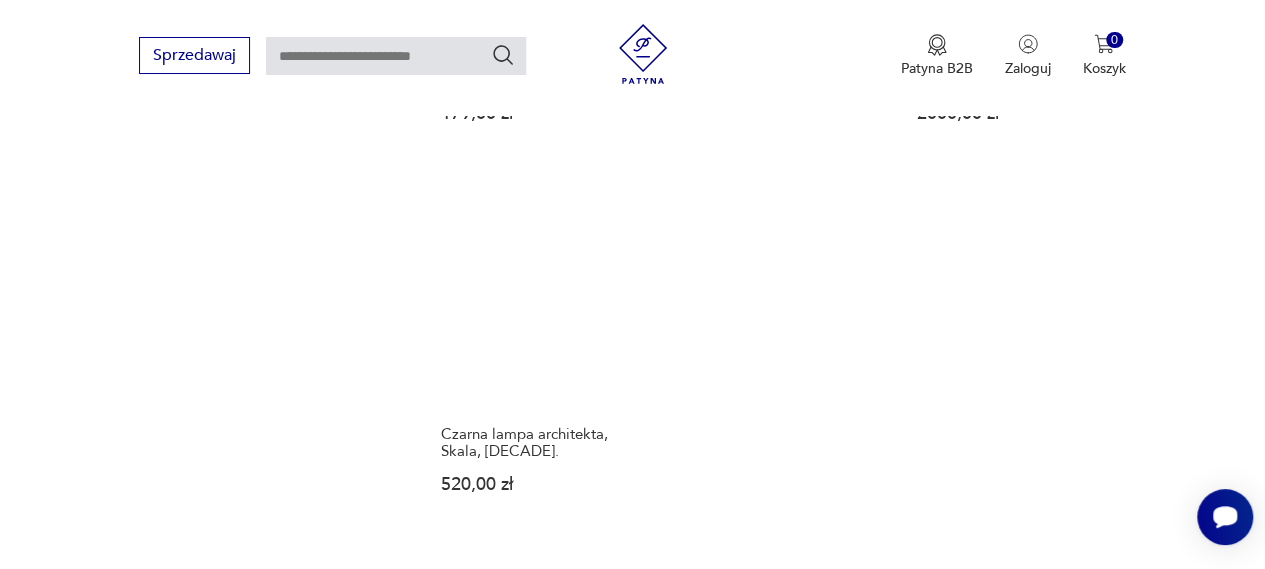 scroll, scrollTop: 2730, scrollLeft: 0, axis: vertical 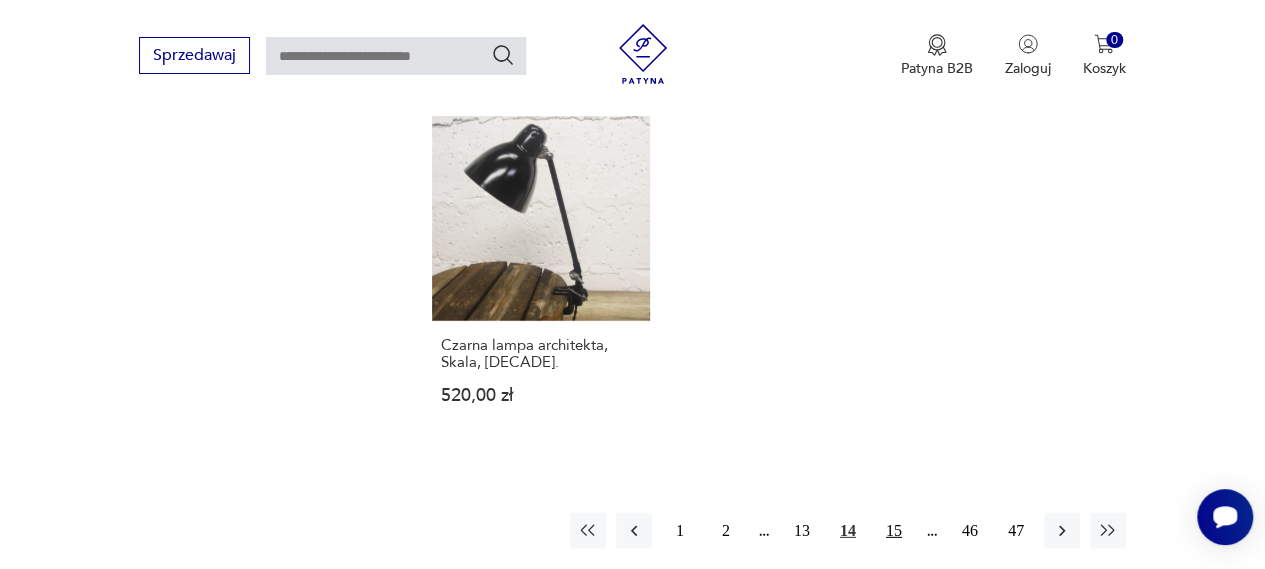 click on "15" at bounding box center [894, 531] 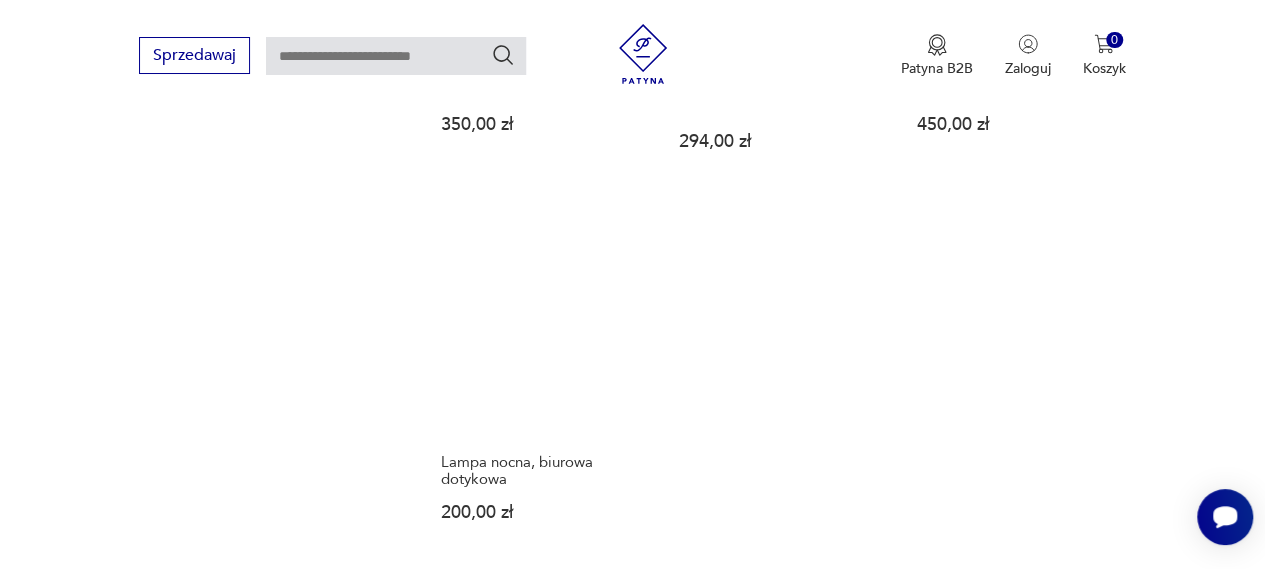 scroll, scrollTop: 2930, scrollLeft: 0, axis: vertical 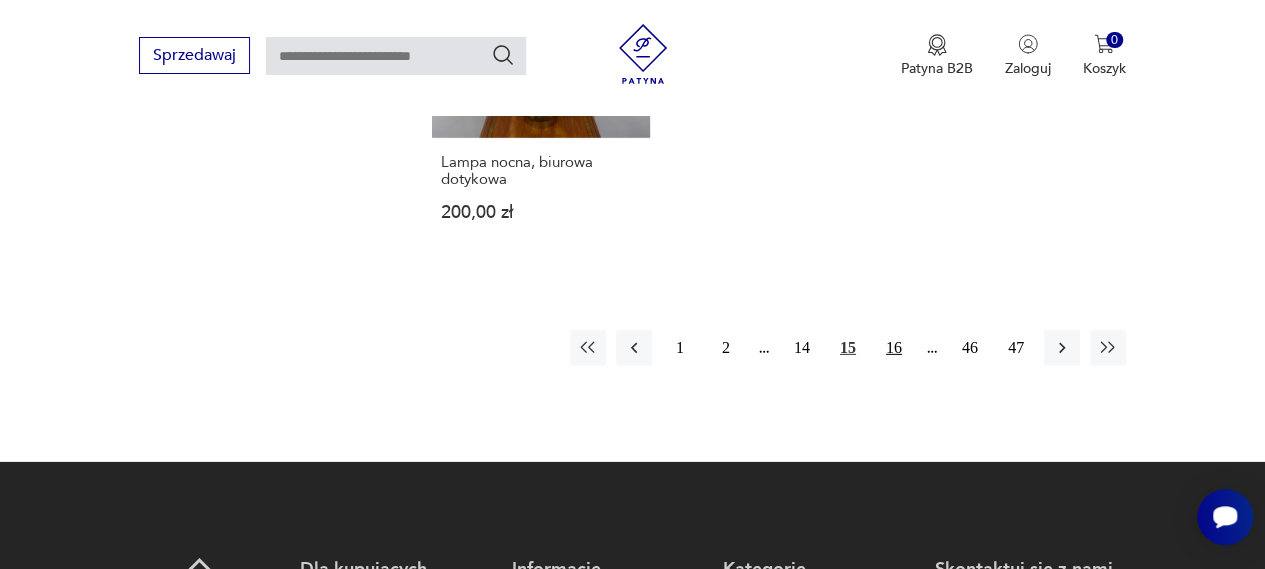 click on "16" at bounding box center (894, 348) 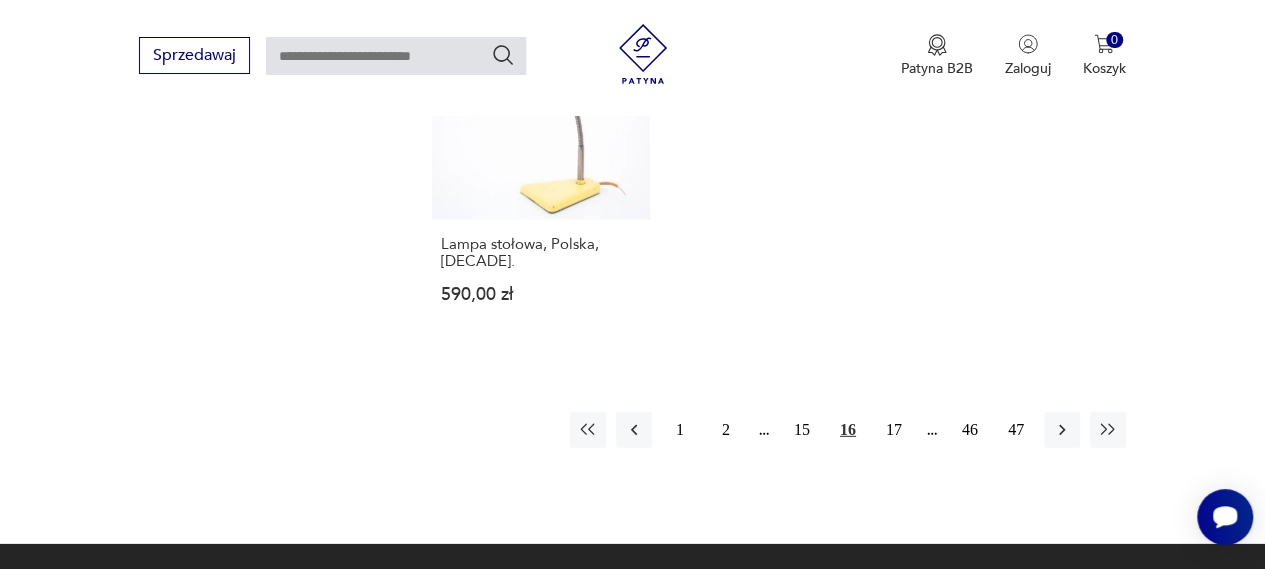 scroll, scrollTop: 2930, scrollLeft: 0, axis: vertical 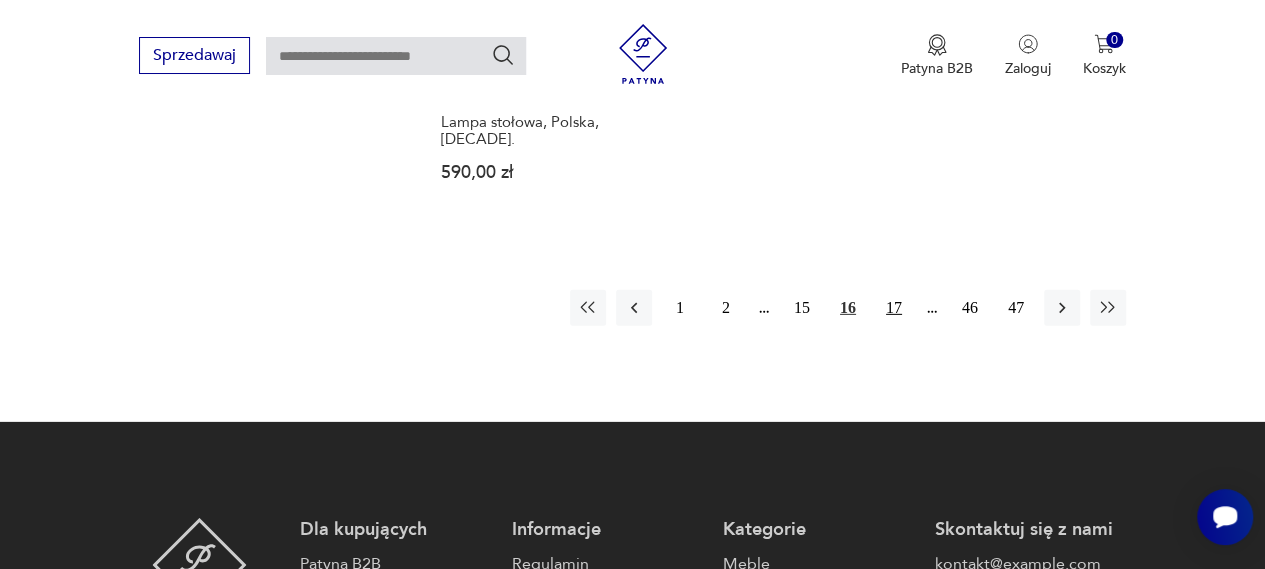 click on "17" at bounding box center [894, 308] 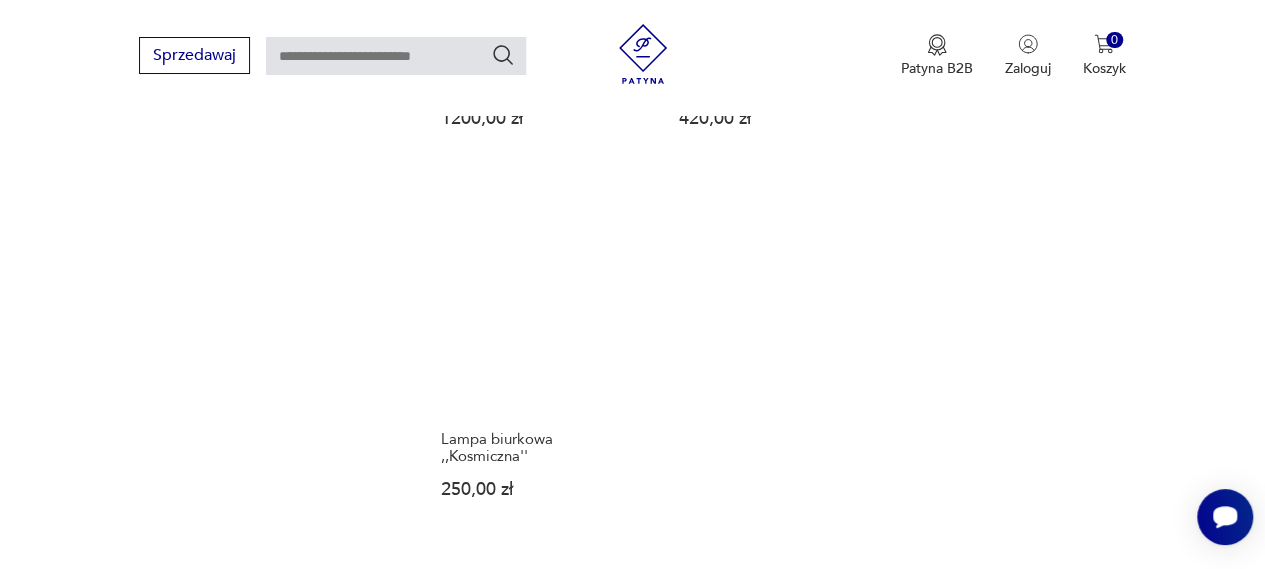scroll, scrollTop: 2930, scrollLeft: 0, axis: vertical 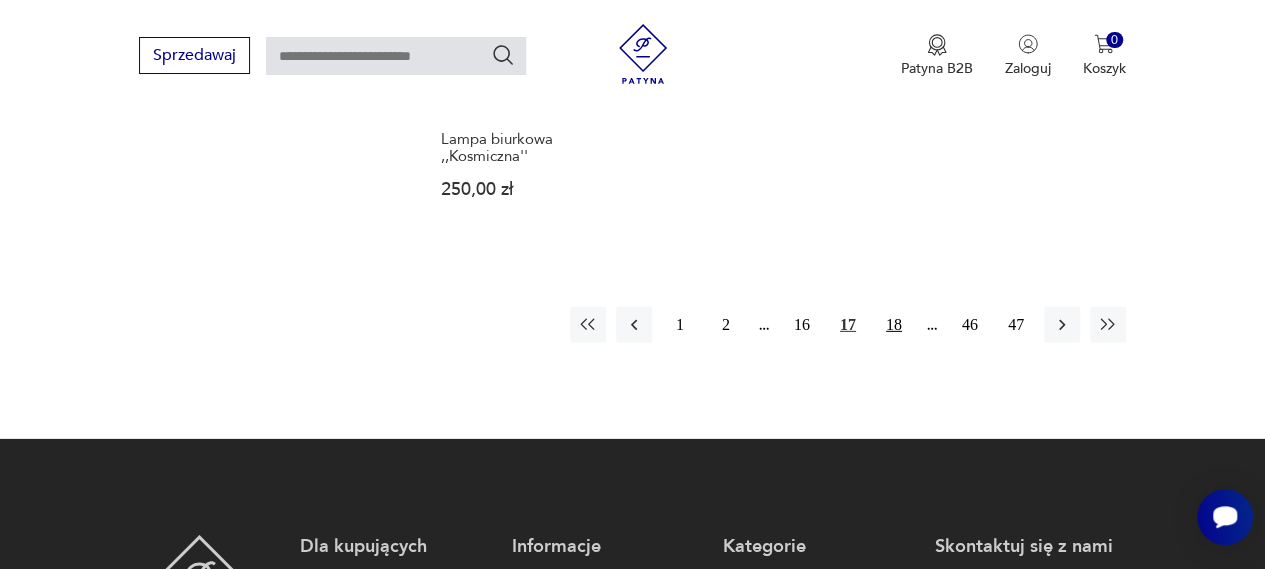click on "18" at bounding box center (894, 325) 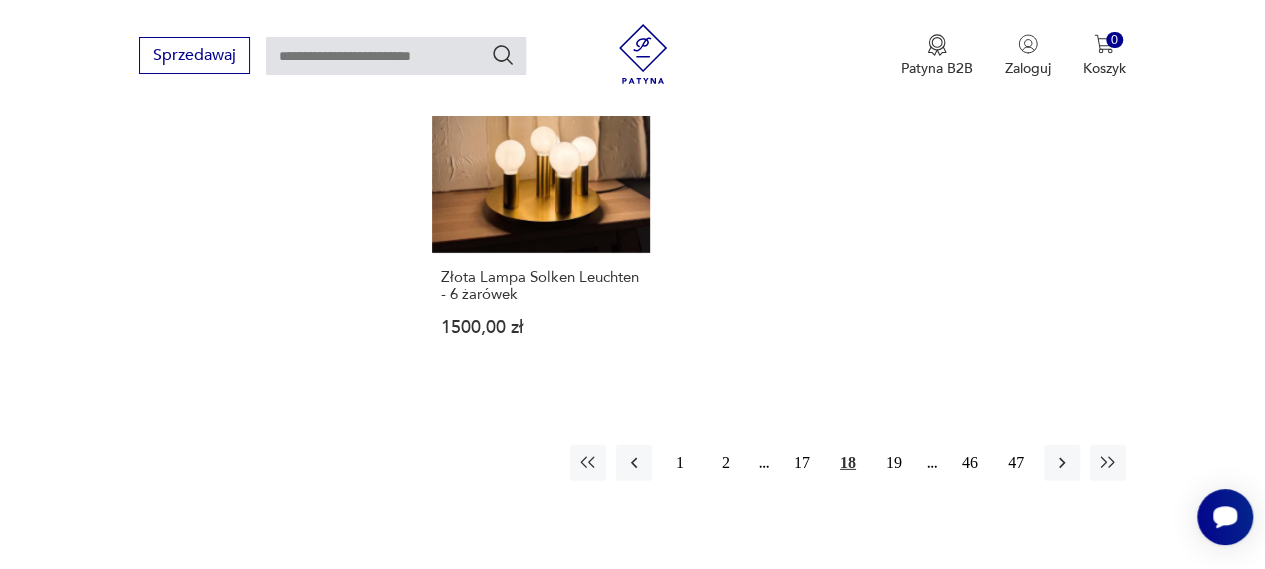 scroll, scrollTop: 2930, scrollLeft: 0, axis: vertical 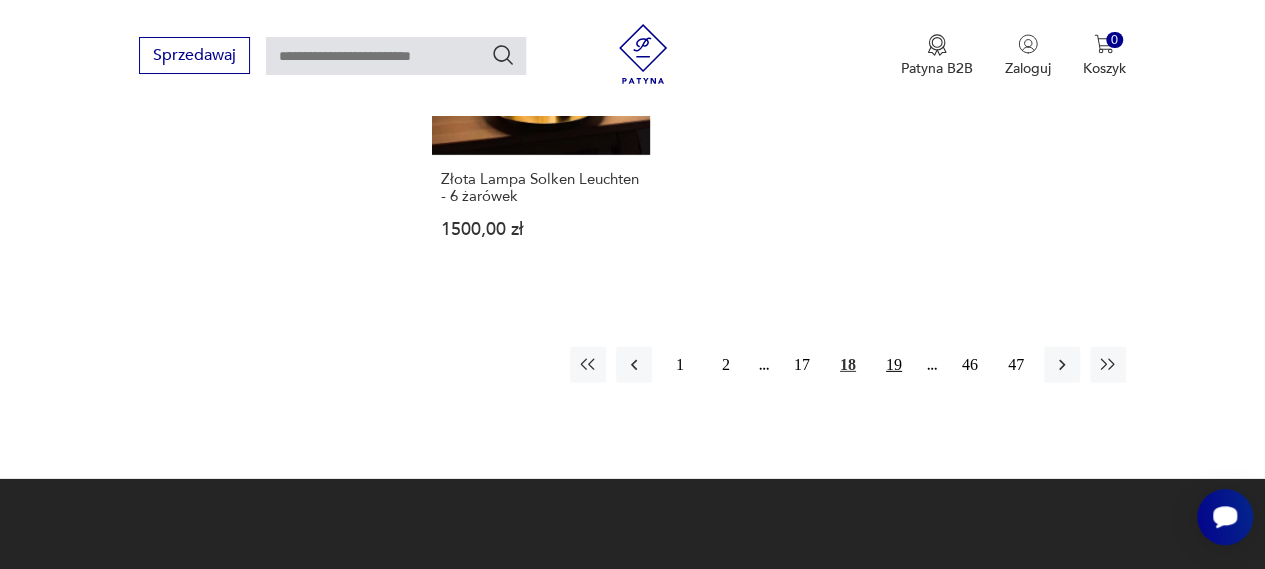 click on "19" at bounding box center [894, 365] 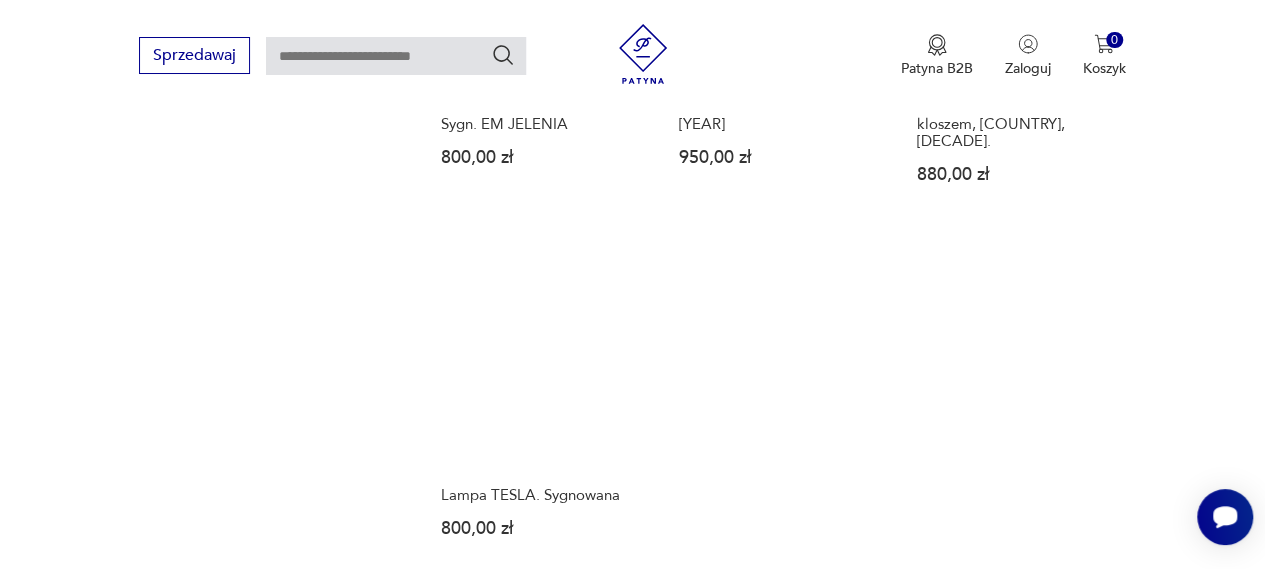 scroll, scrollTop: 2830, scrollLeft: 0, axis: vertical 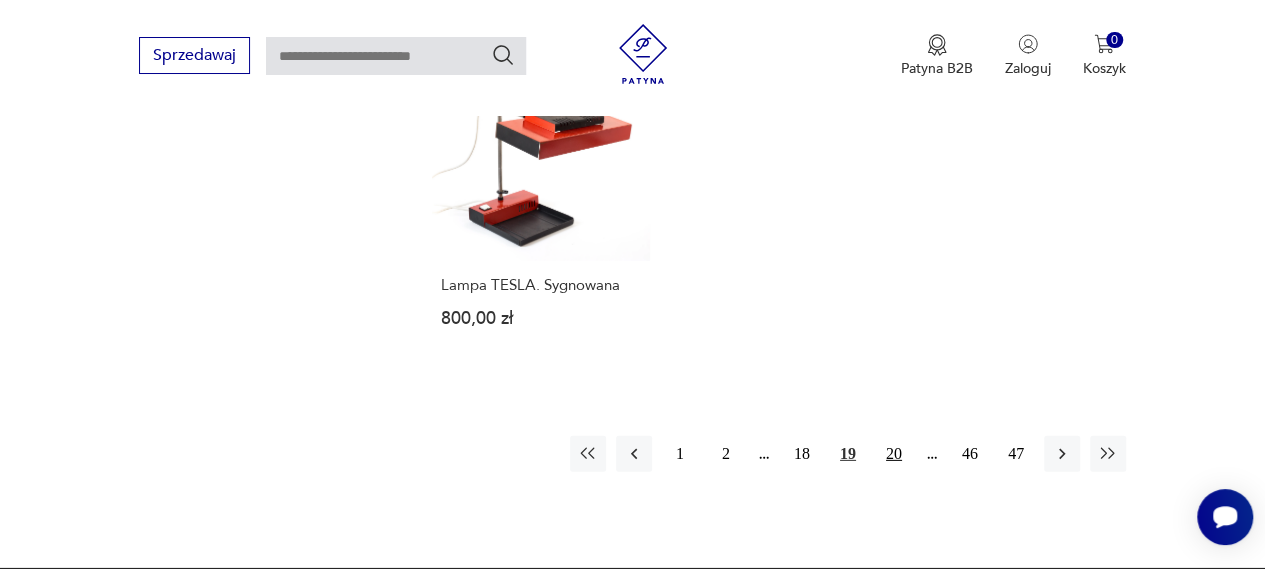 click on "20" at bounding box center (894, 454) 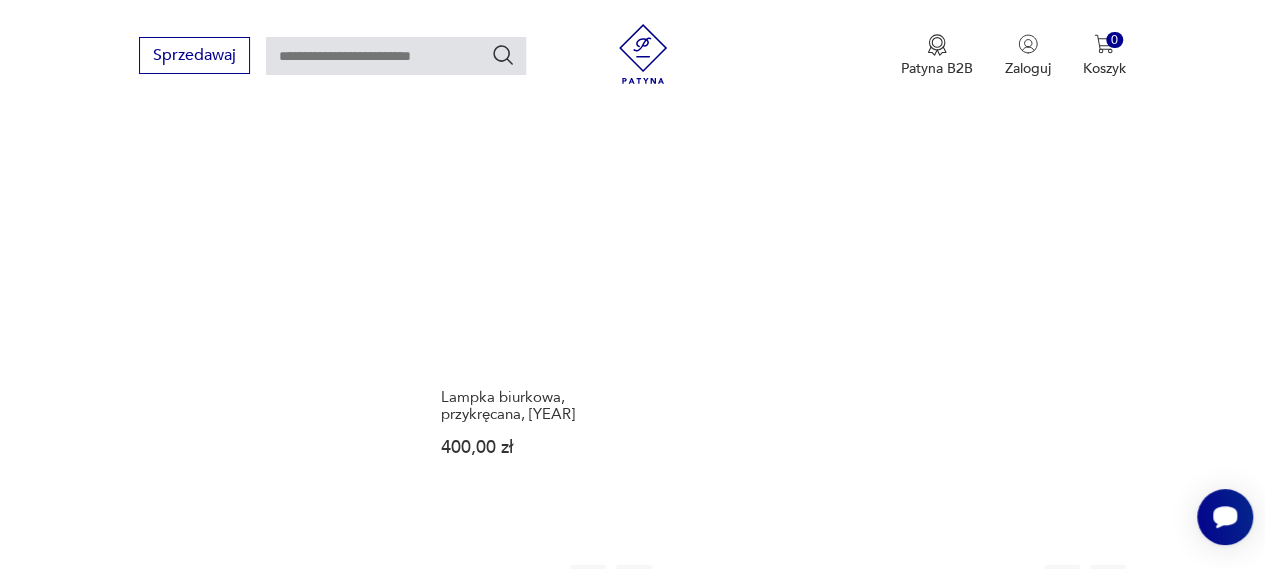 scroll, scrollTop: 2730, scrollLeft: 0, axis: vertical 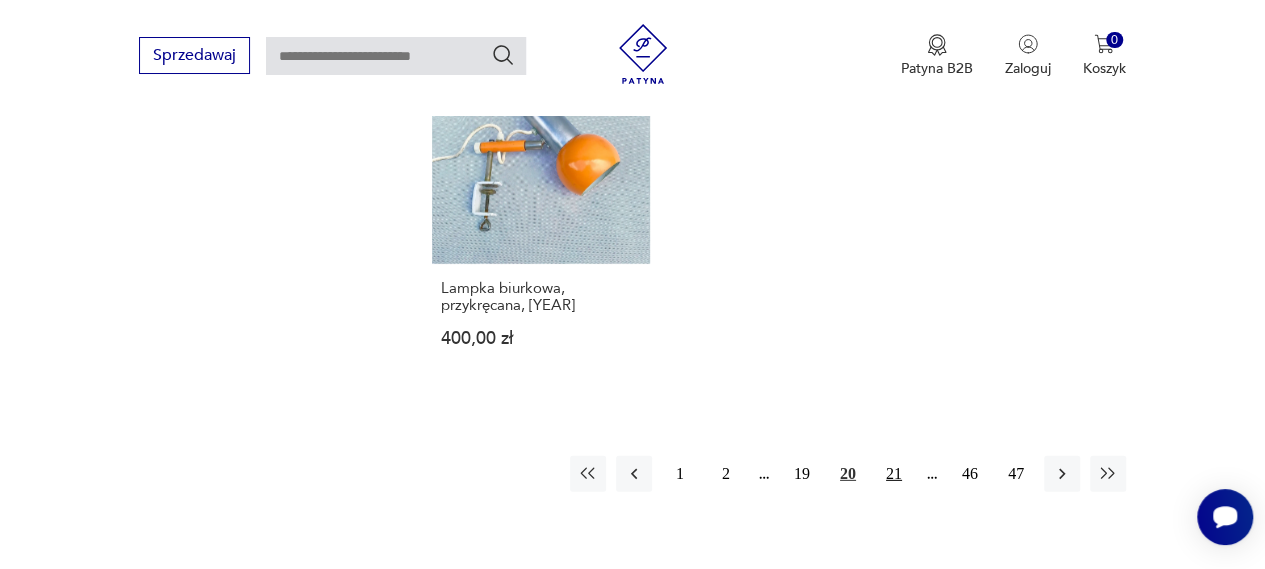 click on "21" at bounding box center [894, 474] 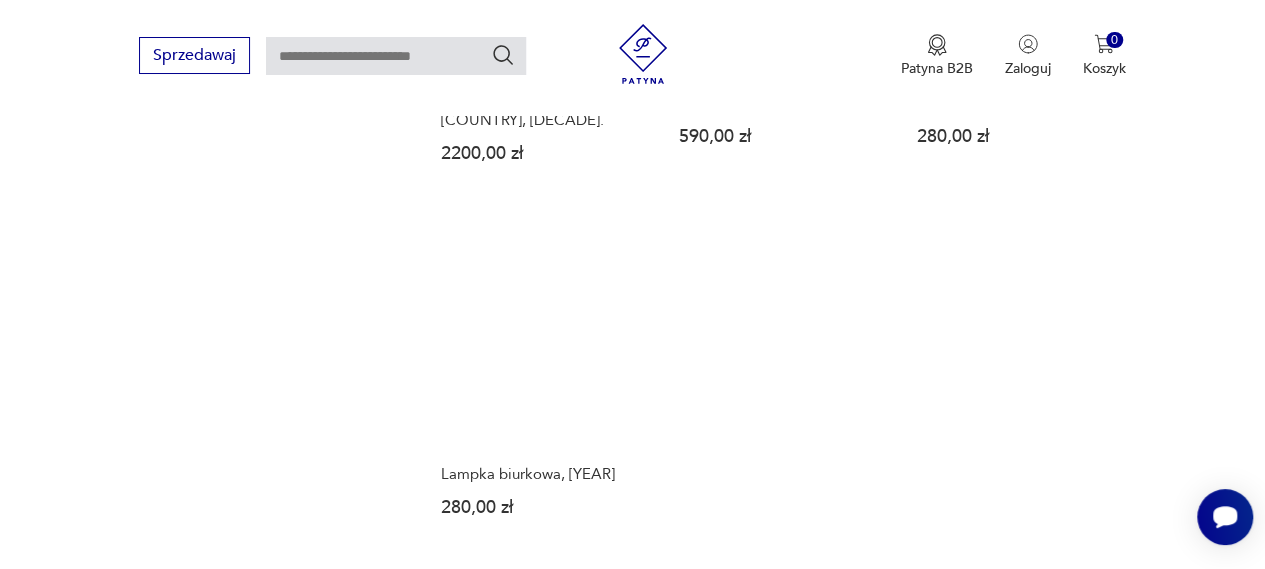 scroll, scrollTop: 2730, scrollLeft: 0, axis: vertical 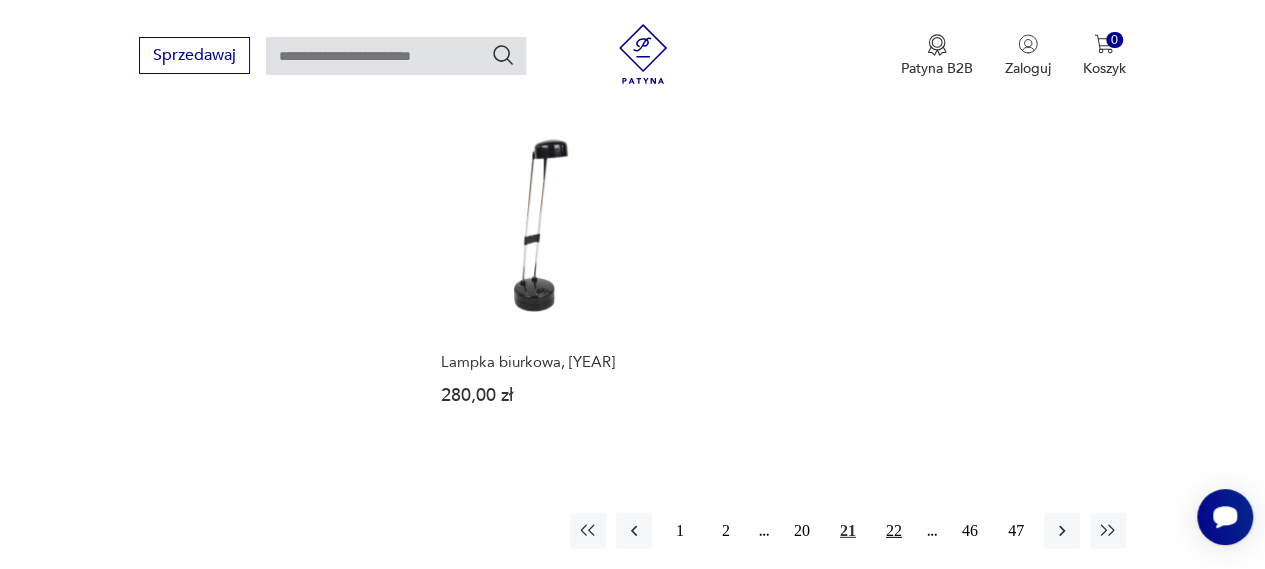 click on "22" at bounding box center (894, 531) 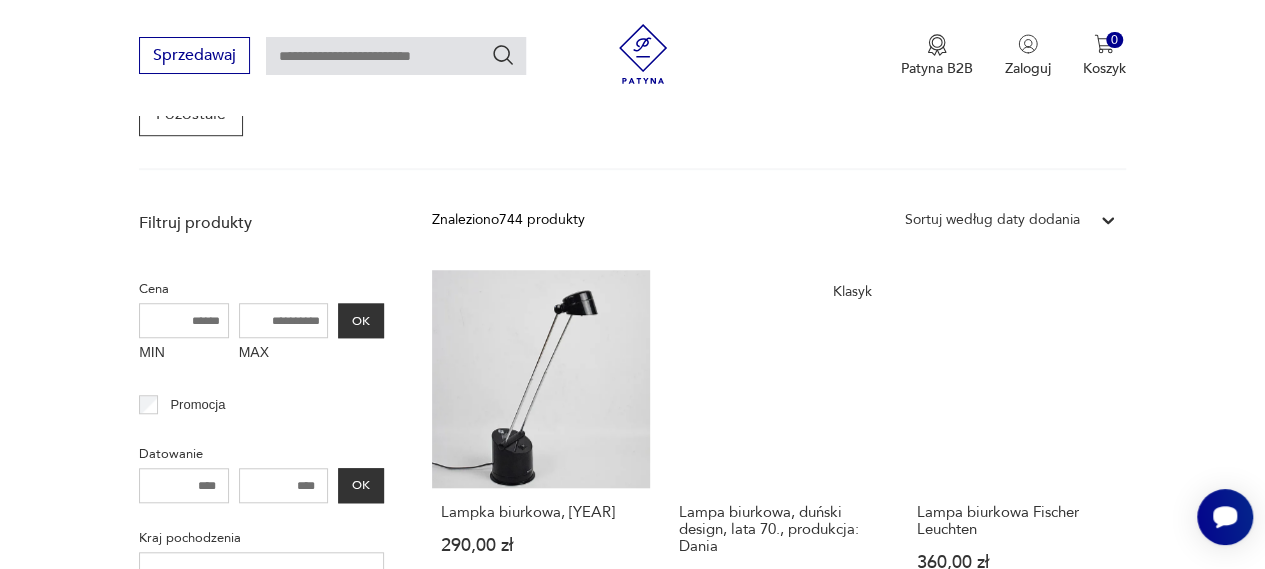 scroll, scrollTop: 730, scrollLeft: 0, axis: vertical 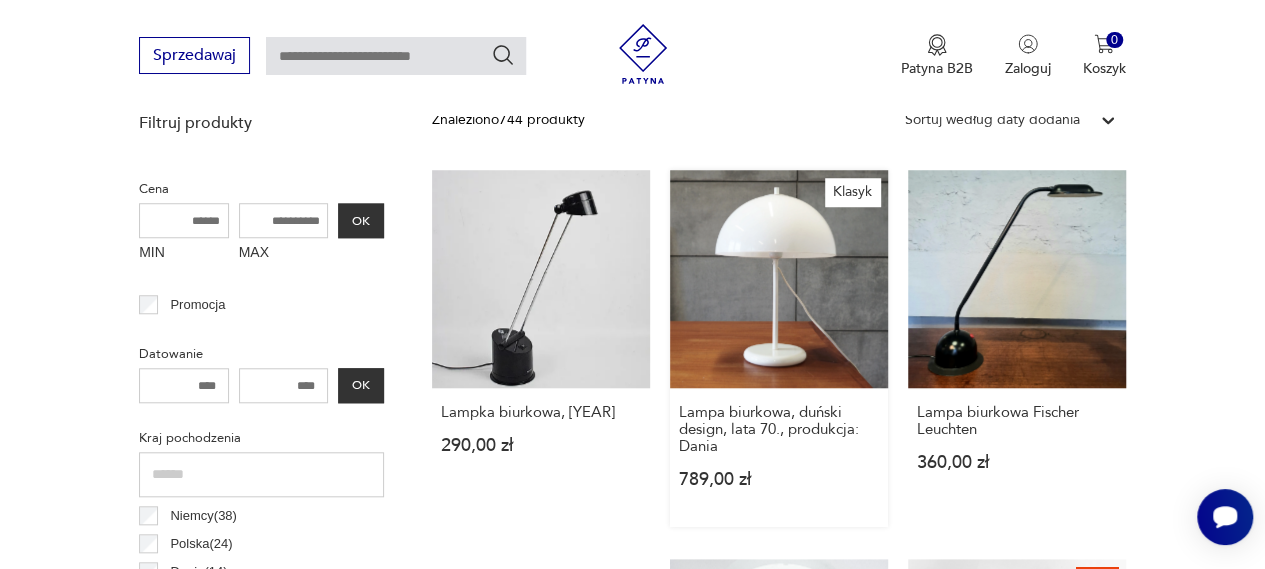 click on "Klasyk Lampa biurkowa, duński design, [DECADE], produkcja: Dania 789,00 zł" at bounding box center (779, 348) 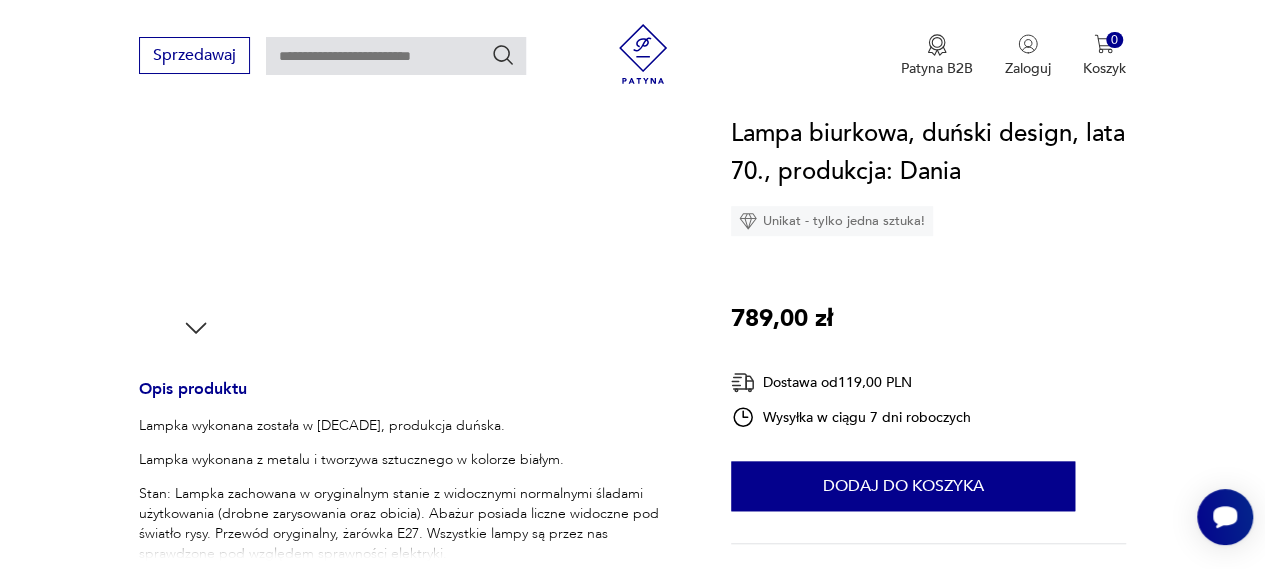 scroll, scrollTop: 700, scrollLeft: 0, axis: vertical 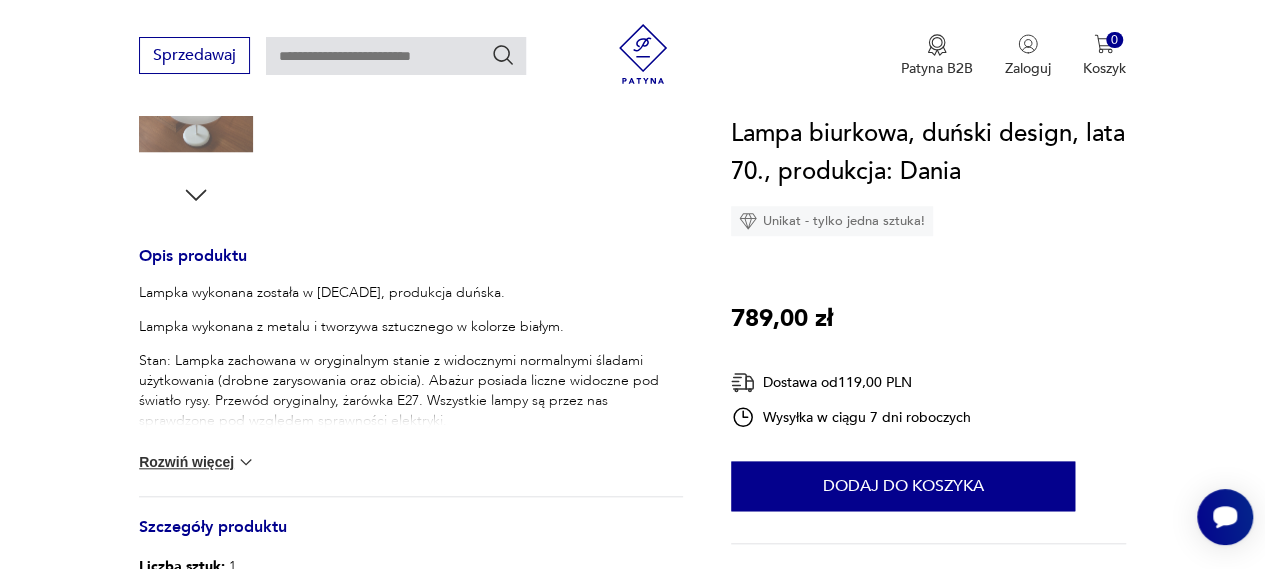 click on "Rozwiń więcej" at bounding box center [197, 462] 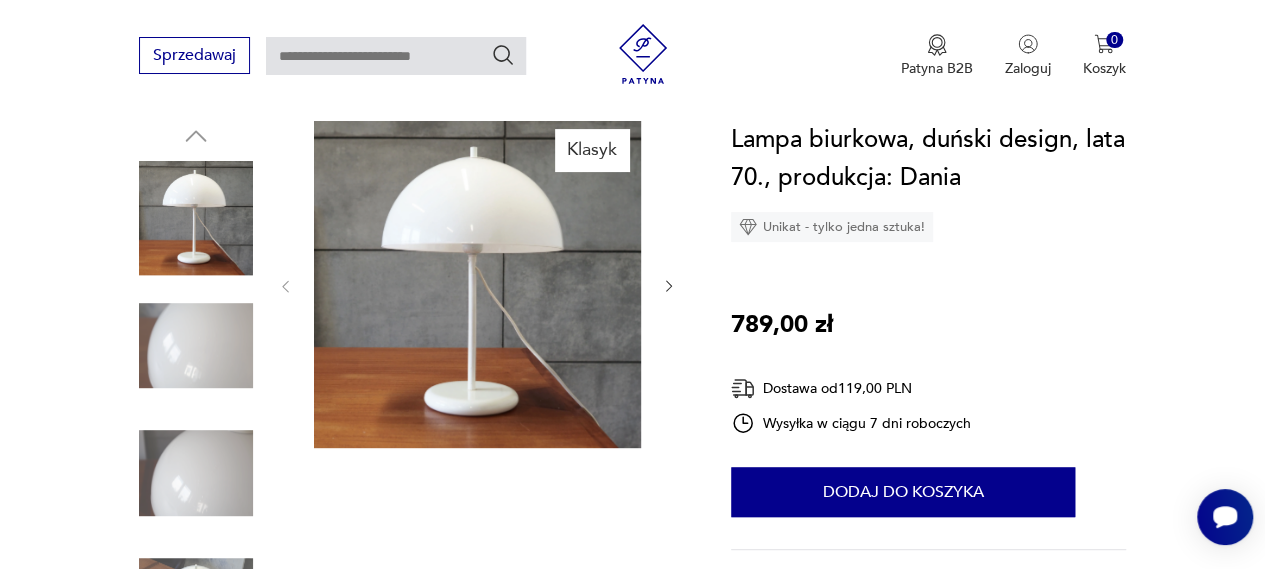 scroll, scrollTop: 300, scrollLeft: 0, axis: vertical 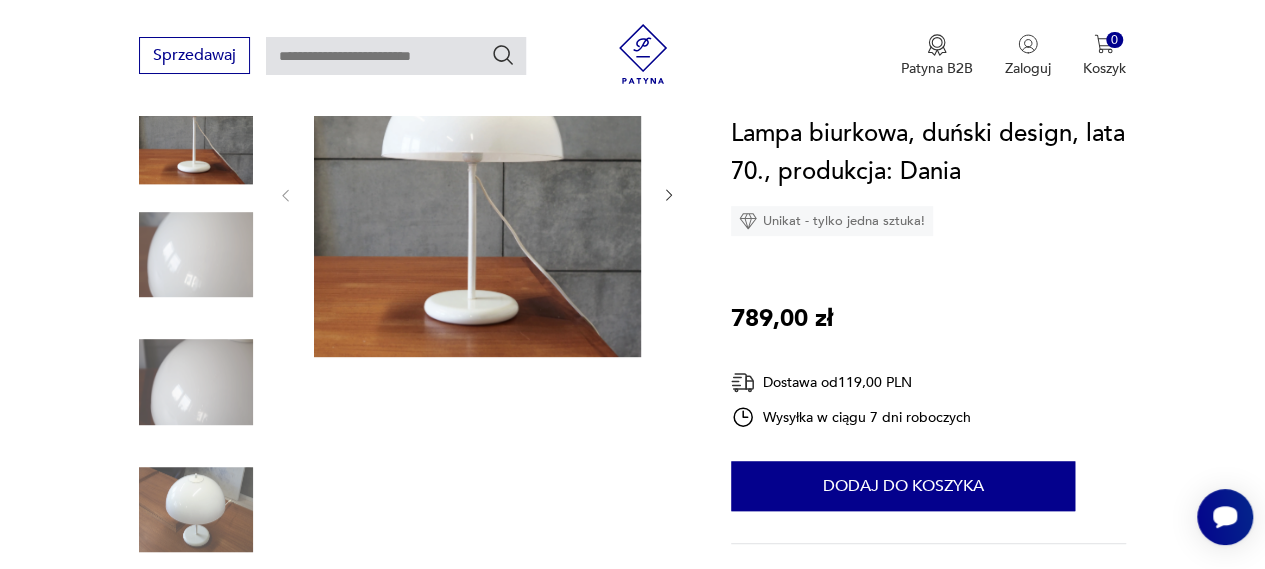 click at bounding box center (196, 255) 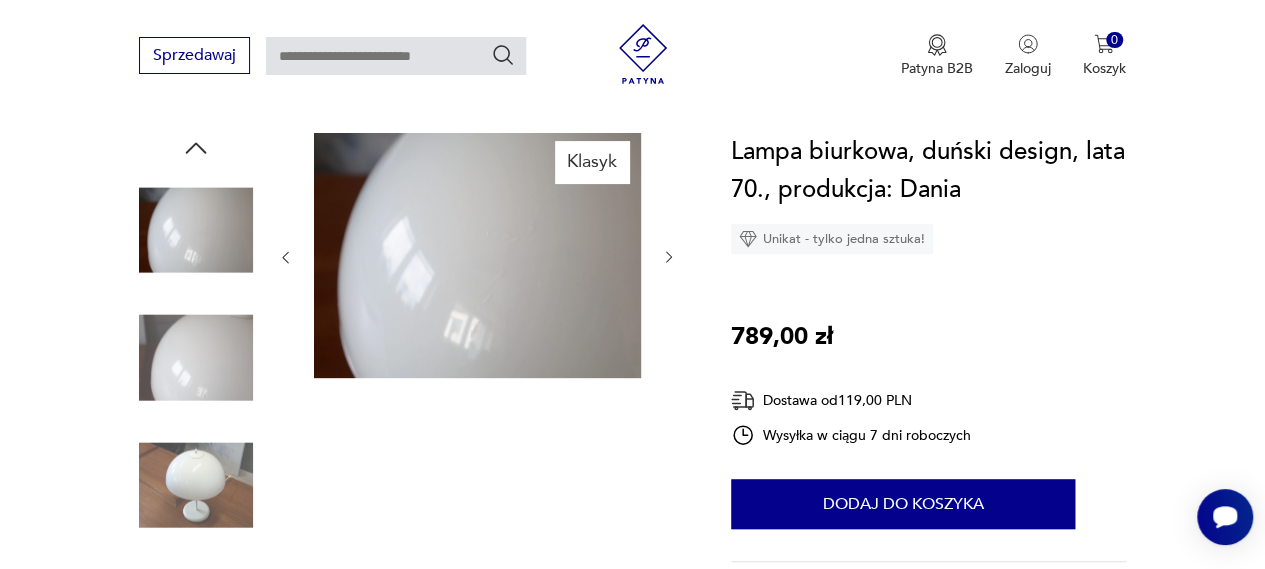 scroll, scrollTop: 100, scrollLeft: 0, axis: vertical 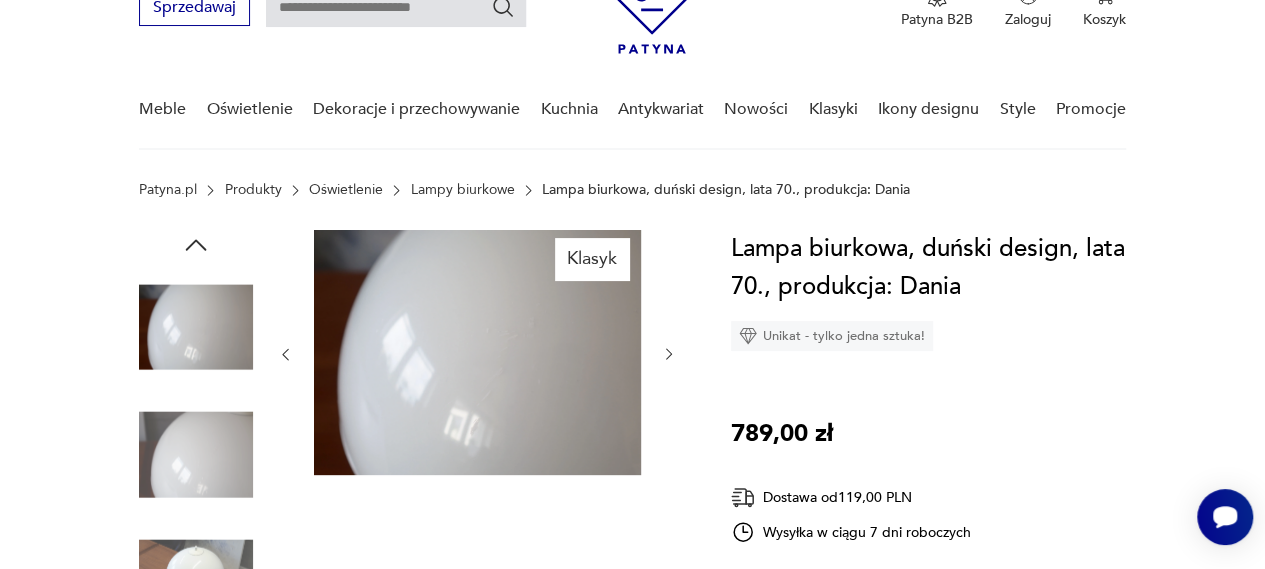 click 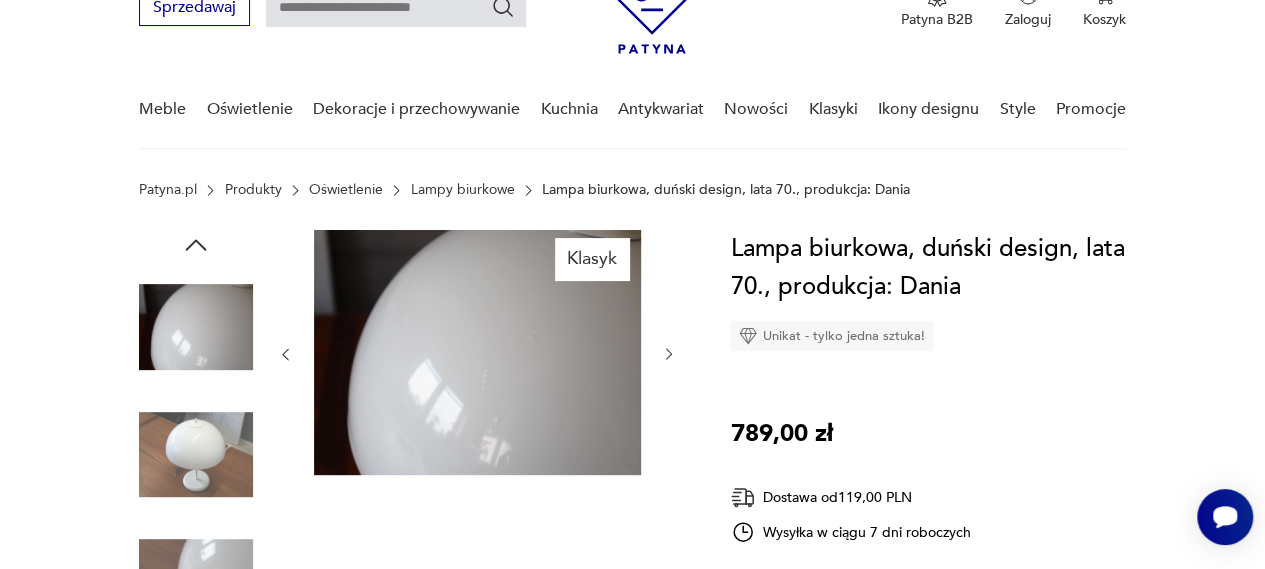 click 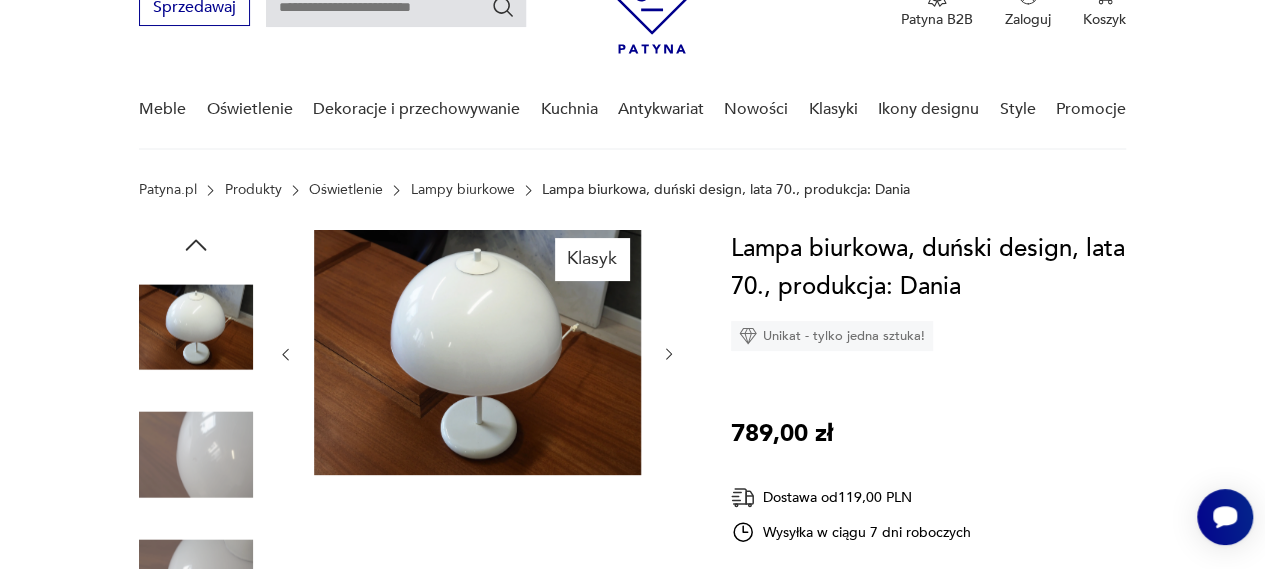 click 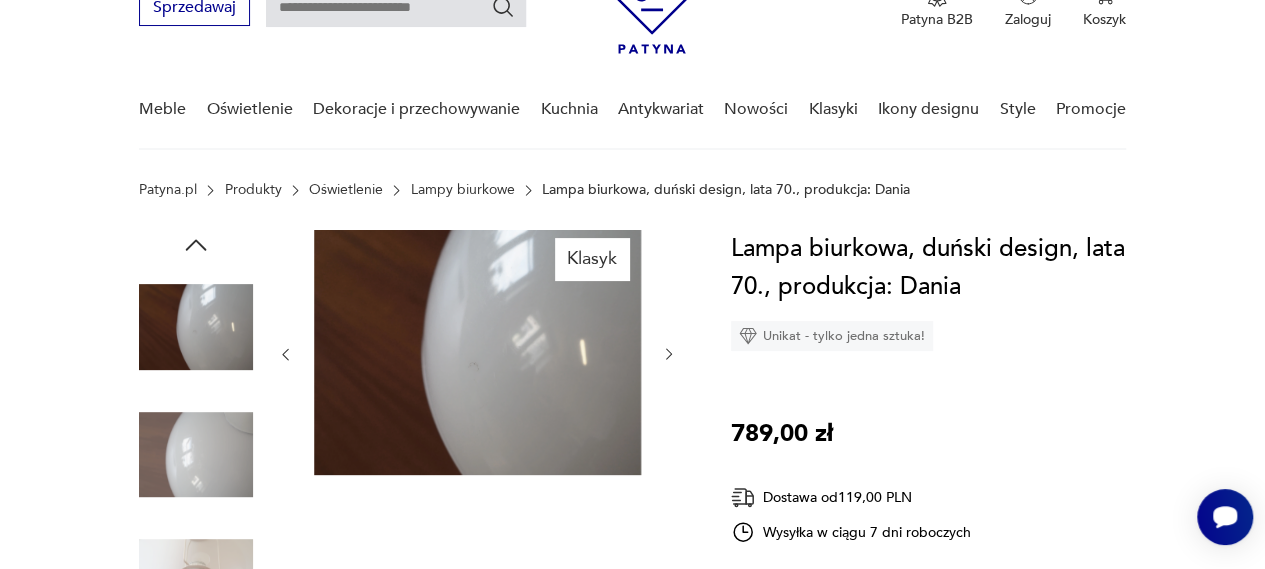 click 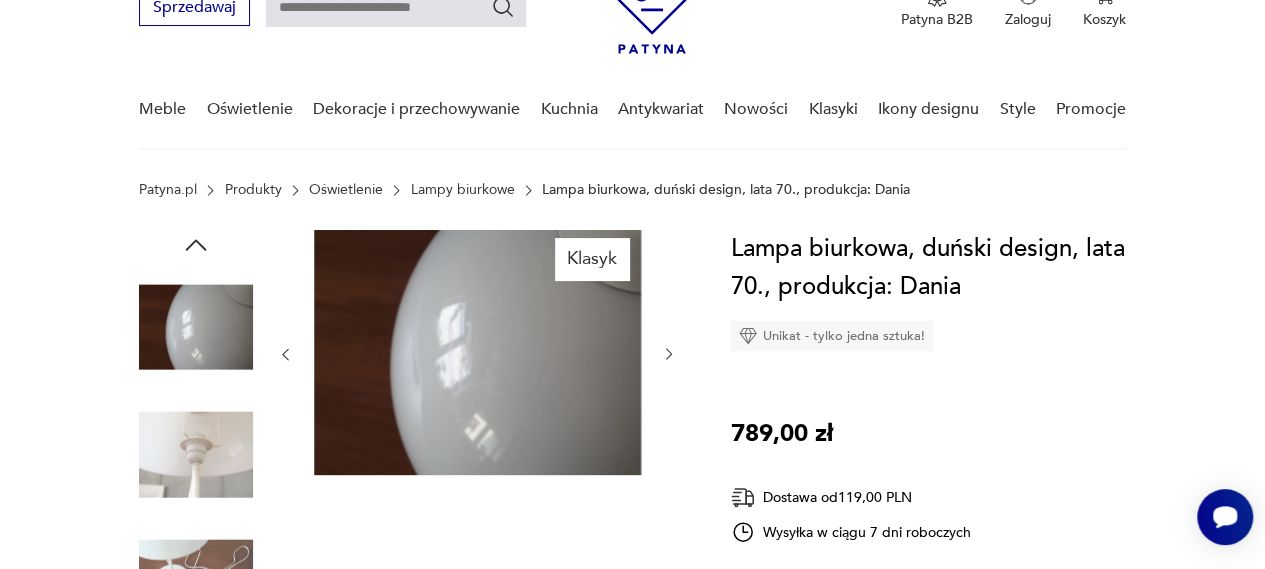 click 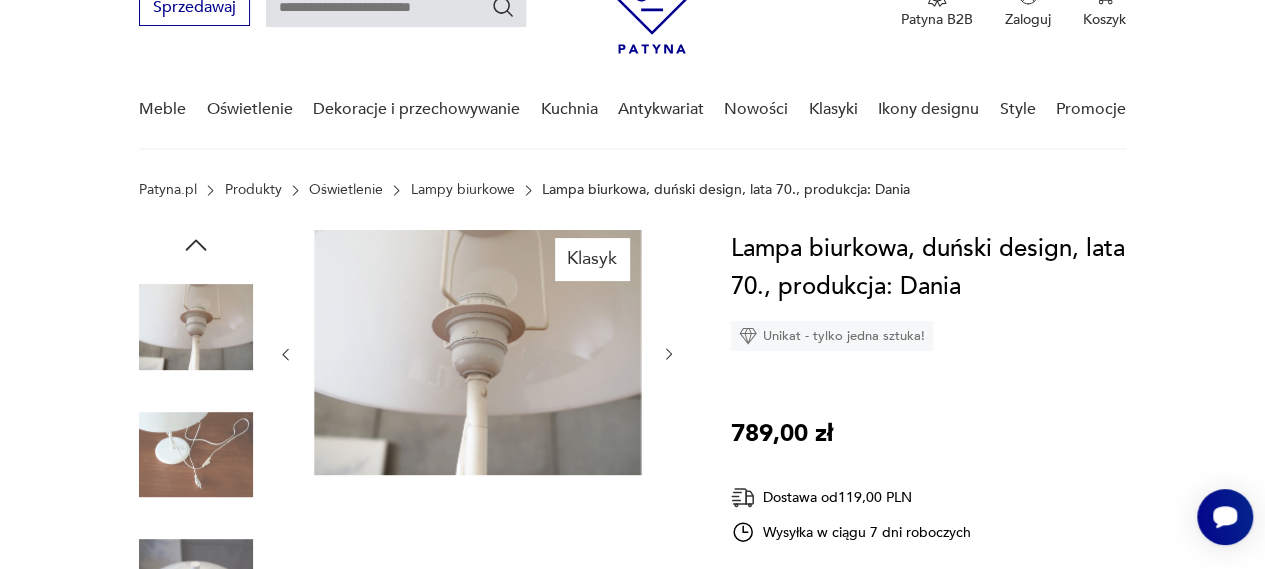 click 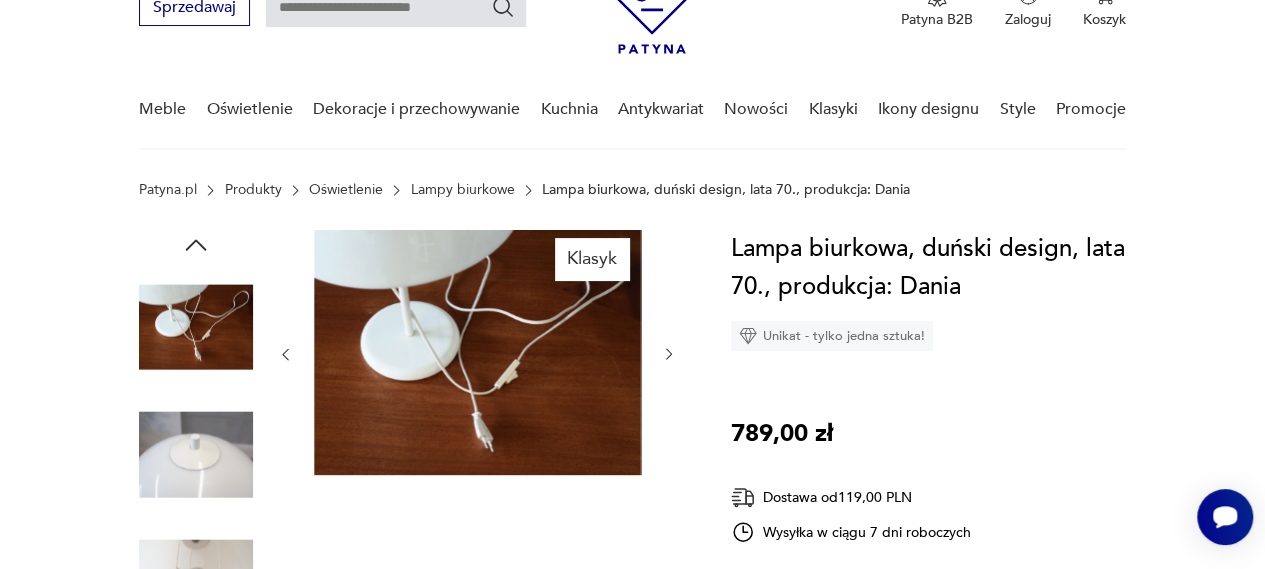 click 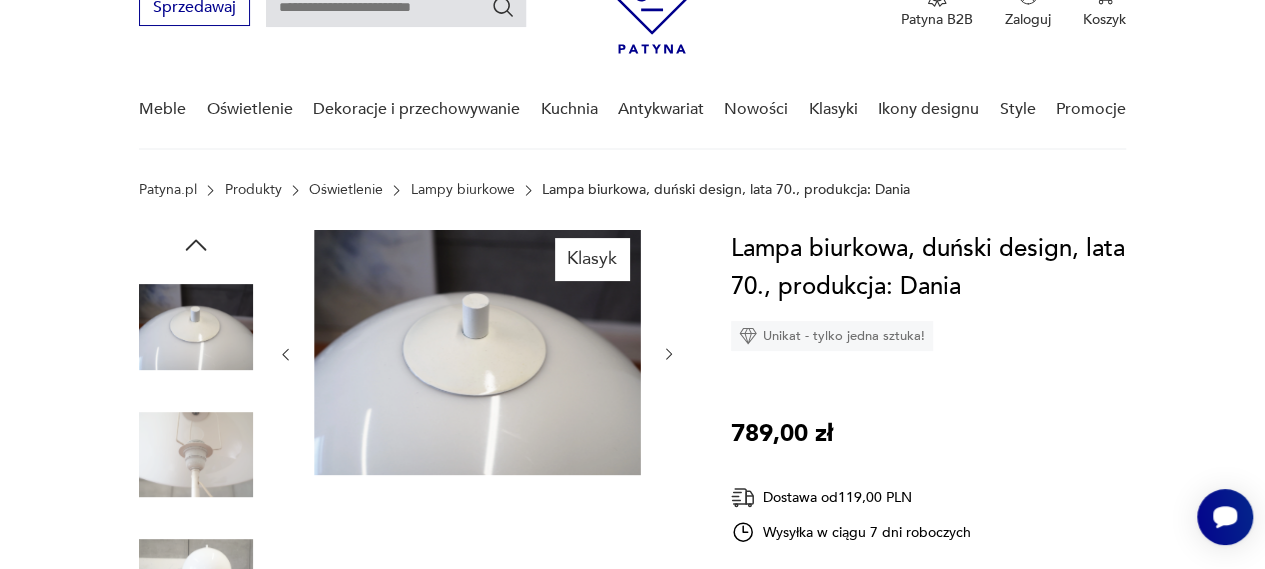 click 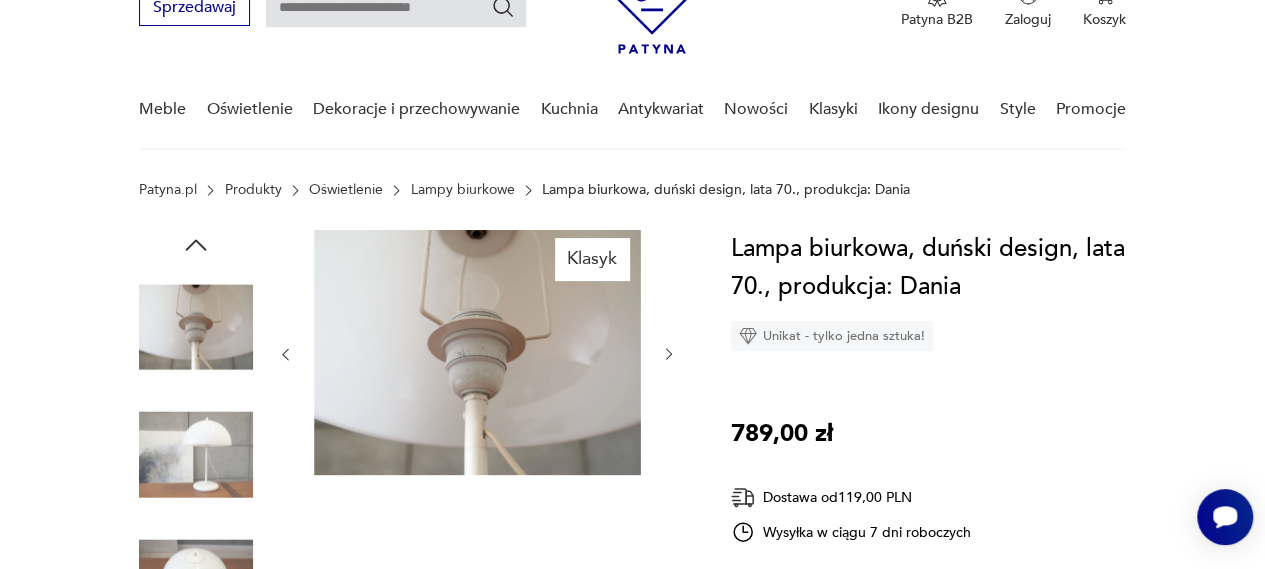 click 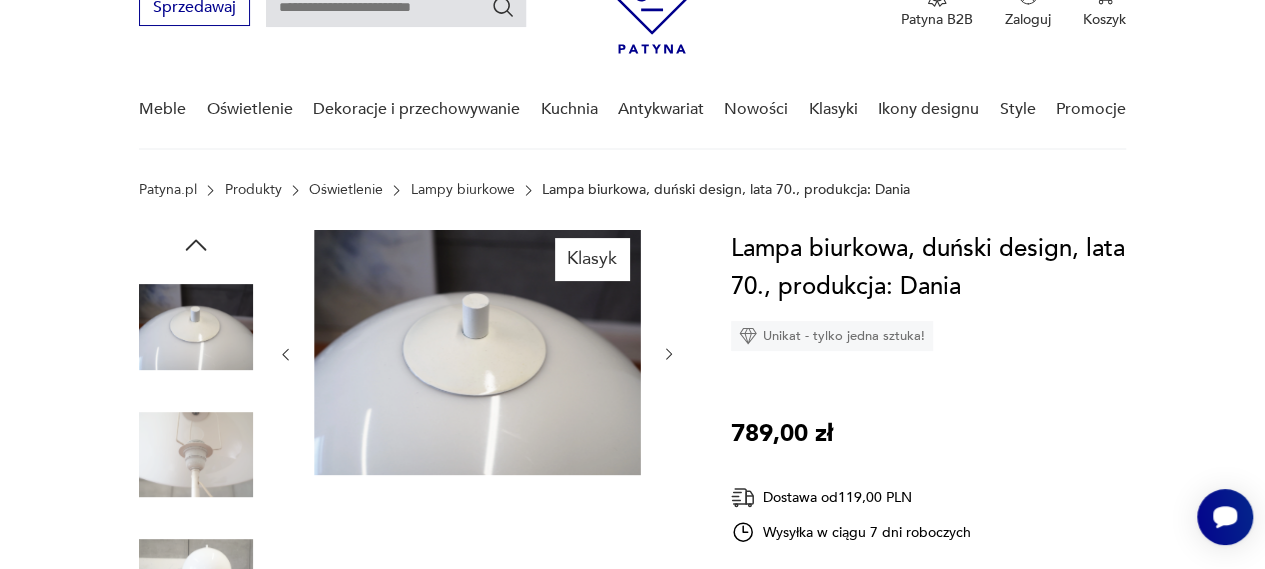 click 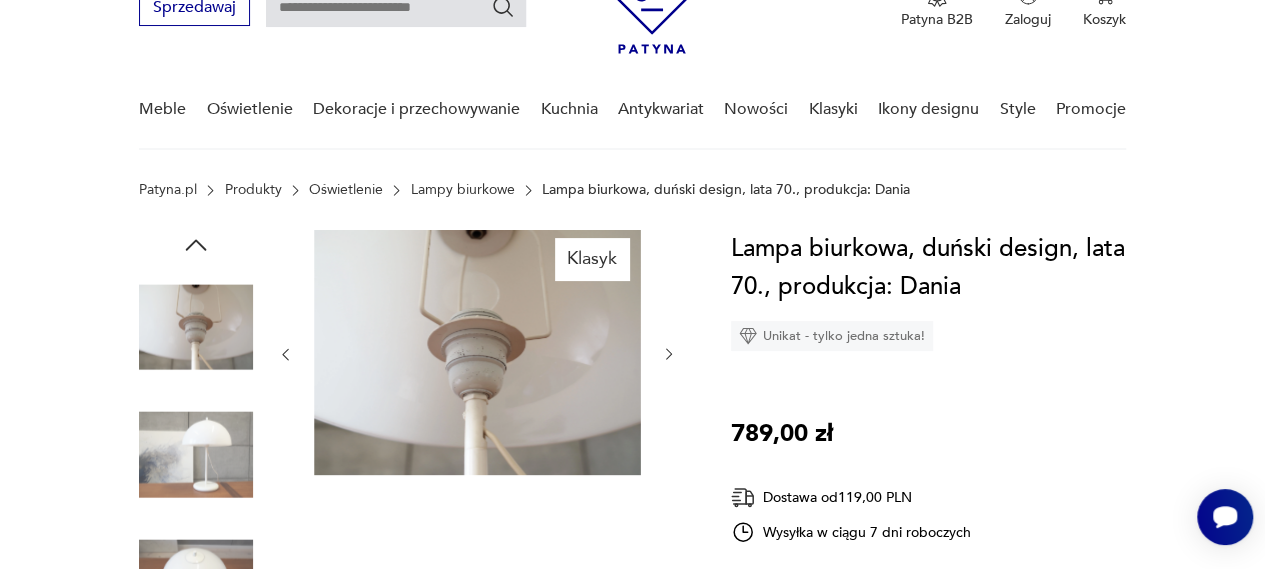 click 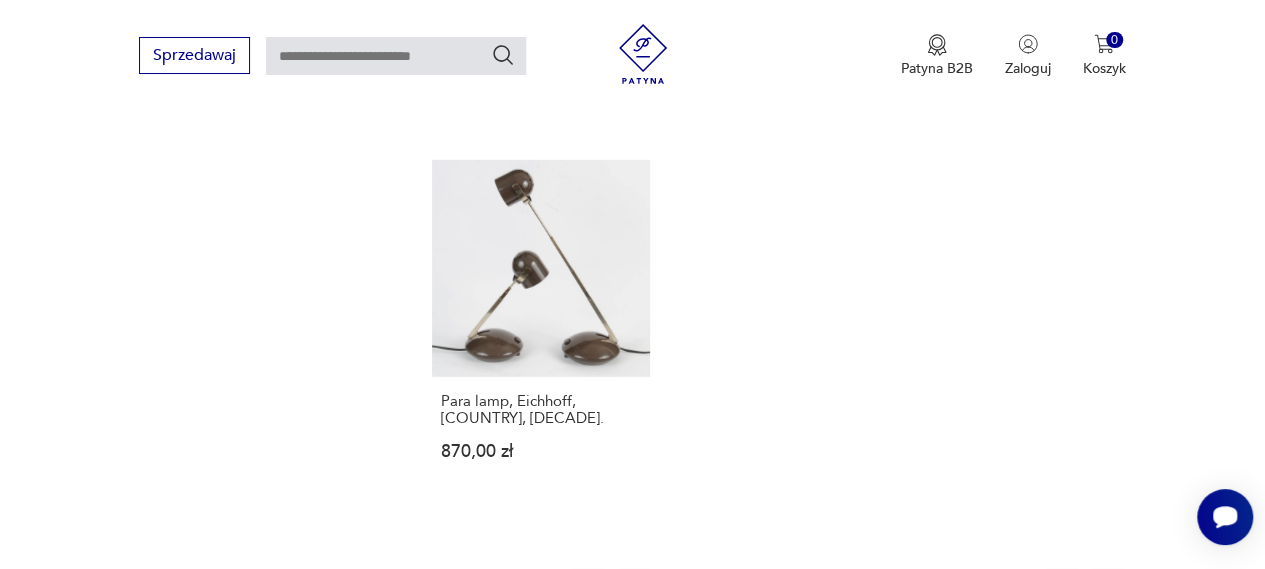 scroll, scrollTop: 2829, scrollLeft: 0, axis: vertical 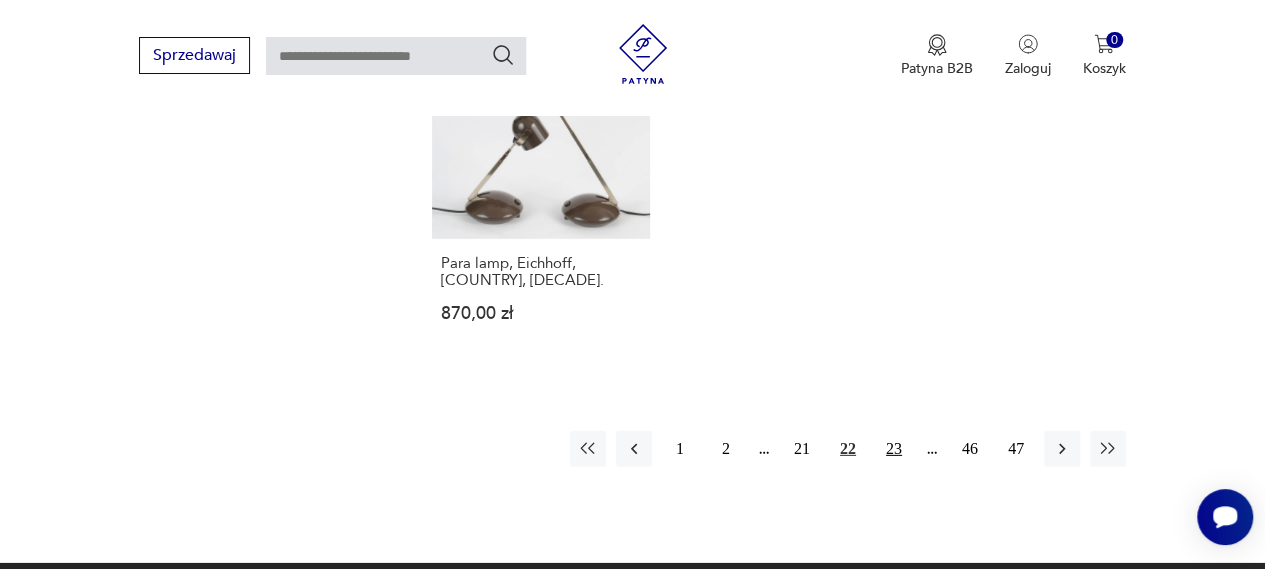 click on "23" at bounding box center [894, 449] 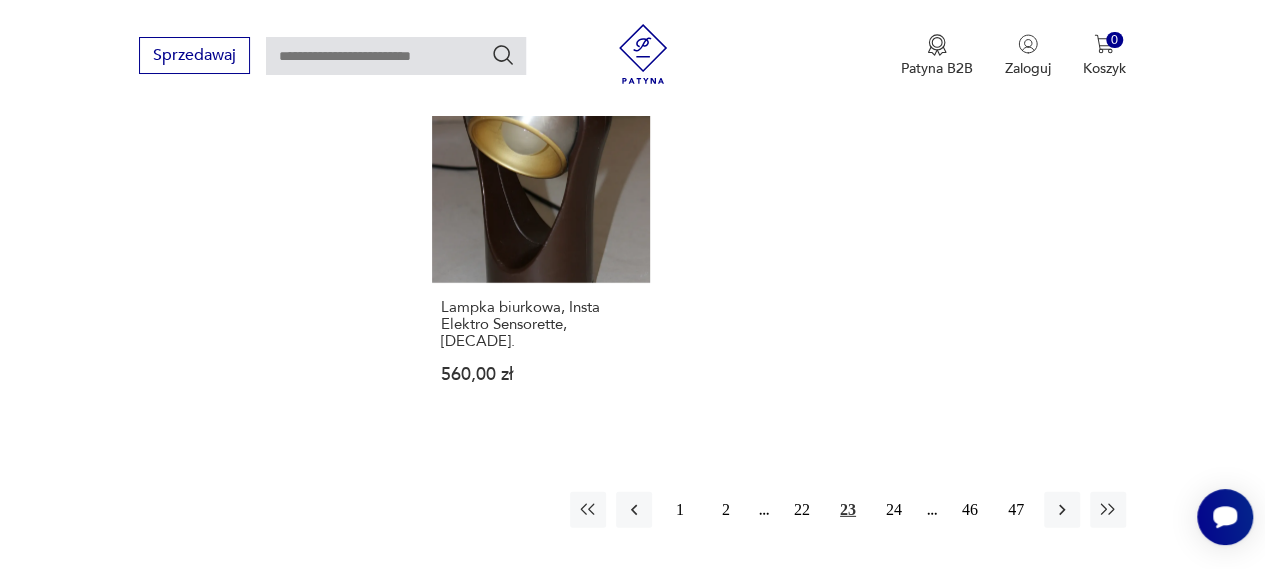 scroll, scrollTop: 2830, scrollLeft: 0, axis: vertical 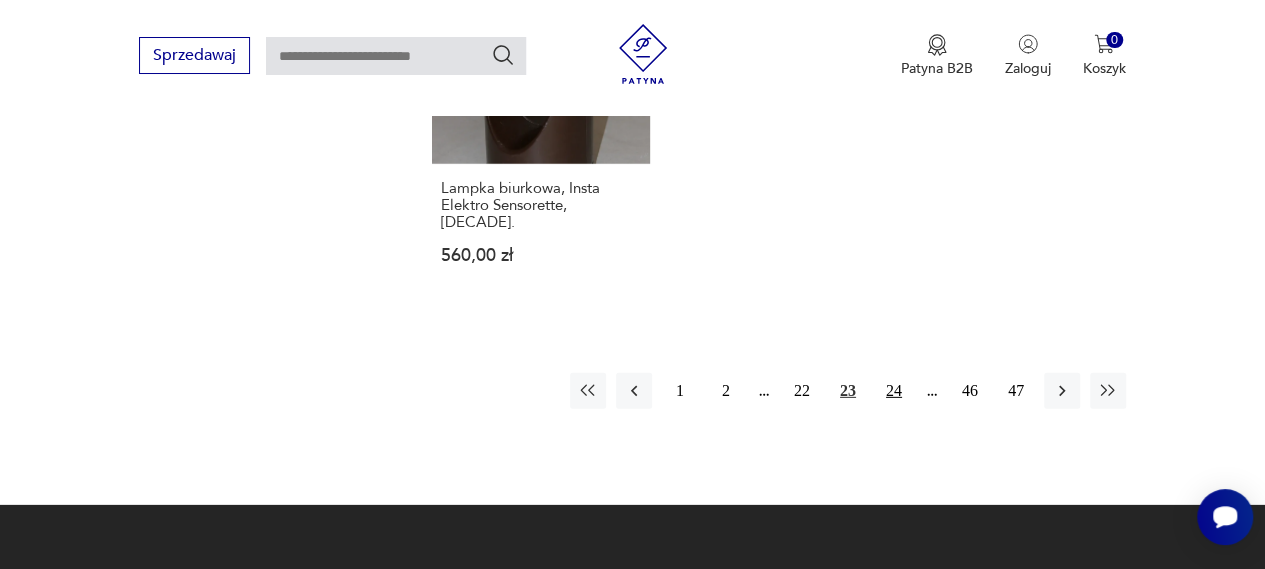 click on "24" at bounding box center (894, 391) 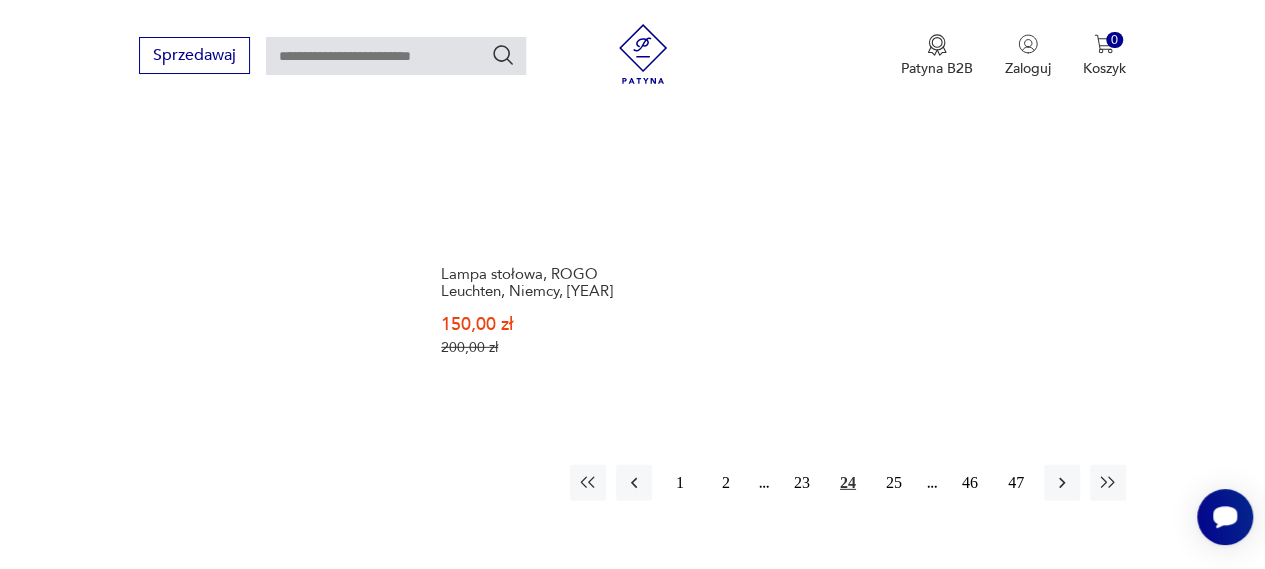 scroll, scrollTop: 2830, scrollLeft: 0, axis: vertical 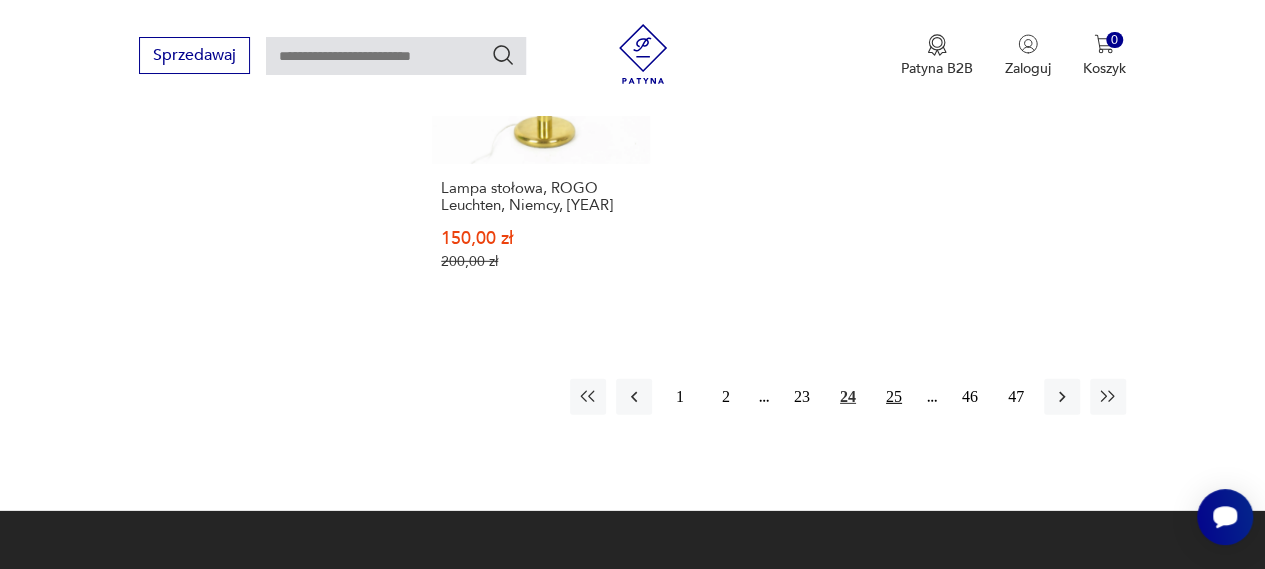 click on "25" at bounding box center [894, 397] 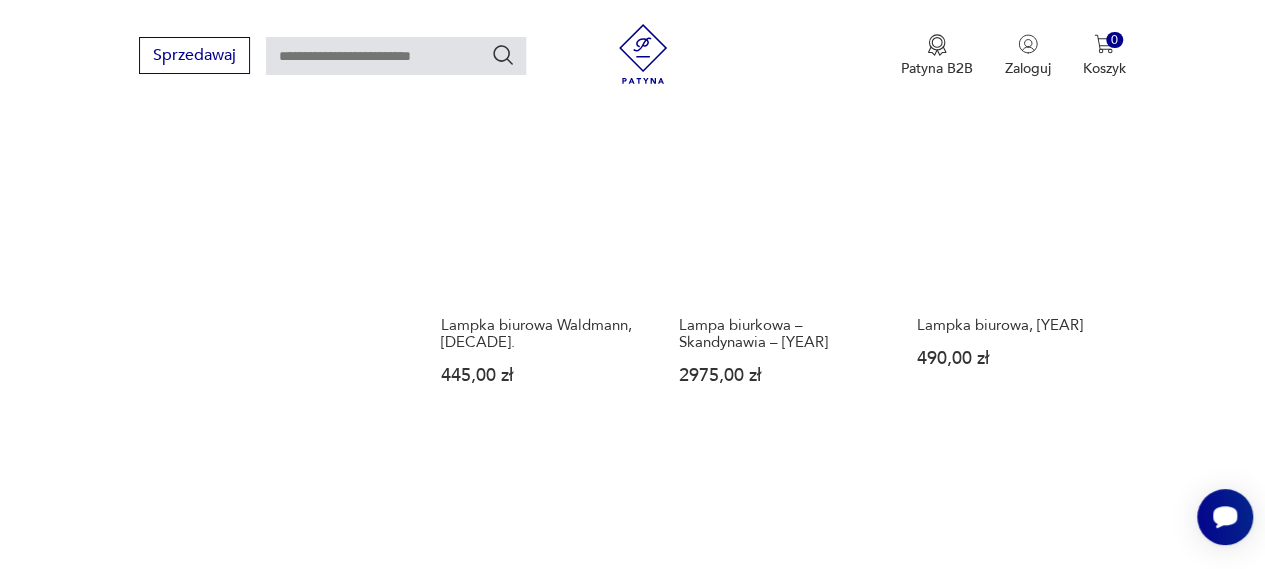 scroll, scrollTop: 2830, scrollLeft: 0, axis: vertical 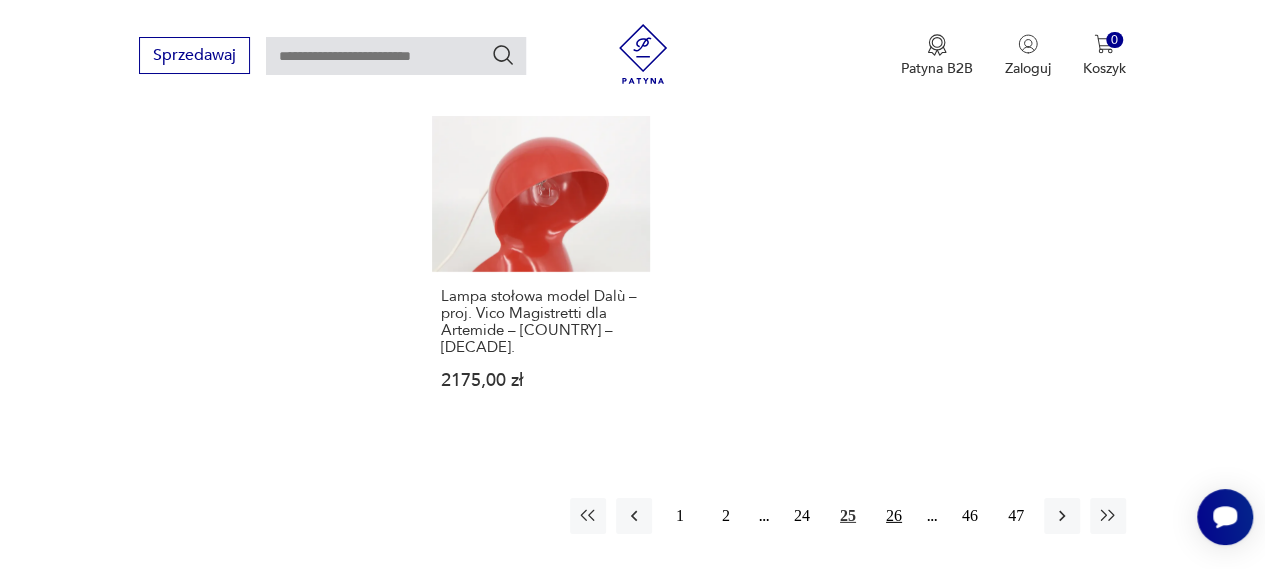 click on "26" at bounding box center (894, 516) 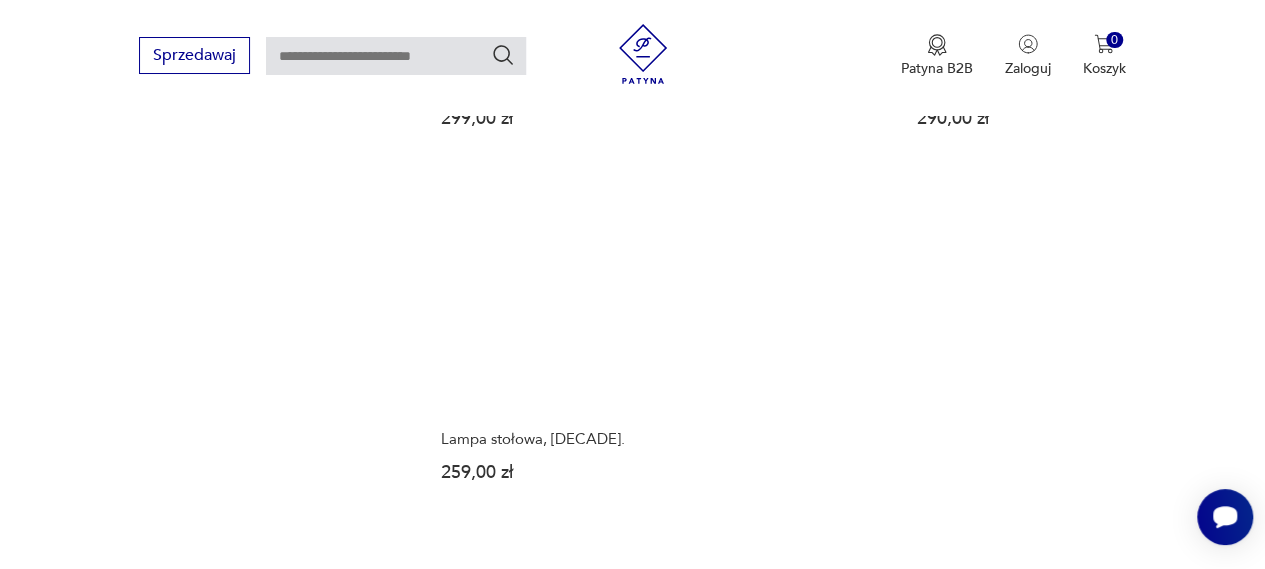 scroll, scrollTop: 2930, scrollLeft: 0, axis: vertical 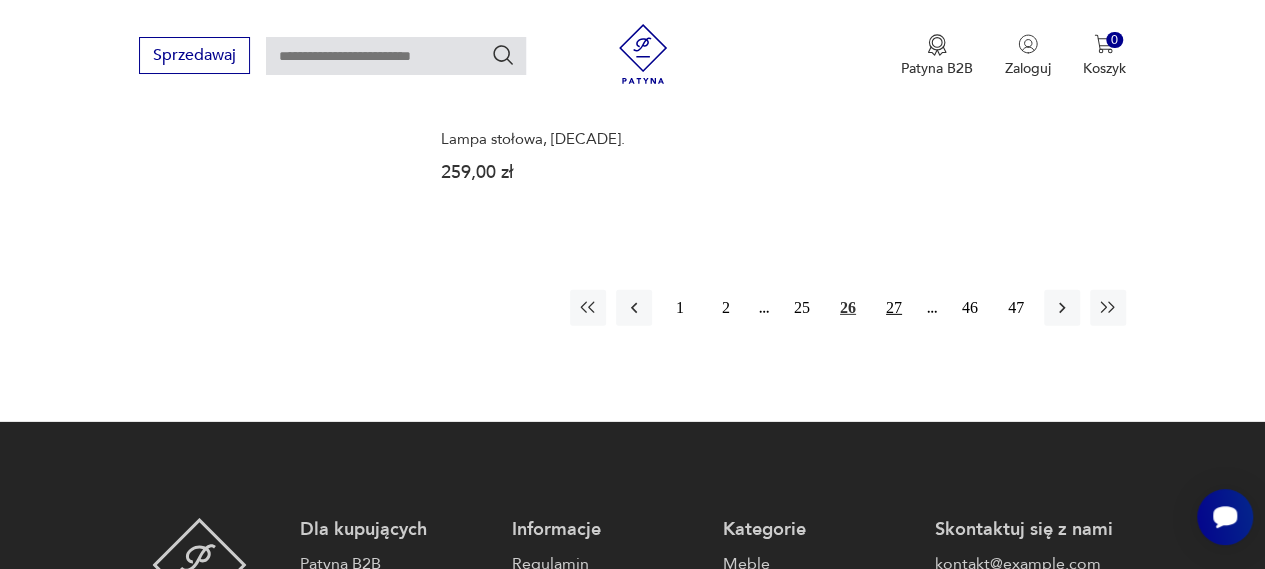 click on "27" at bounding box center (894, 308) 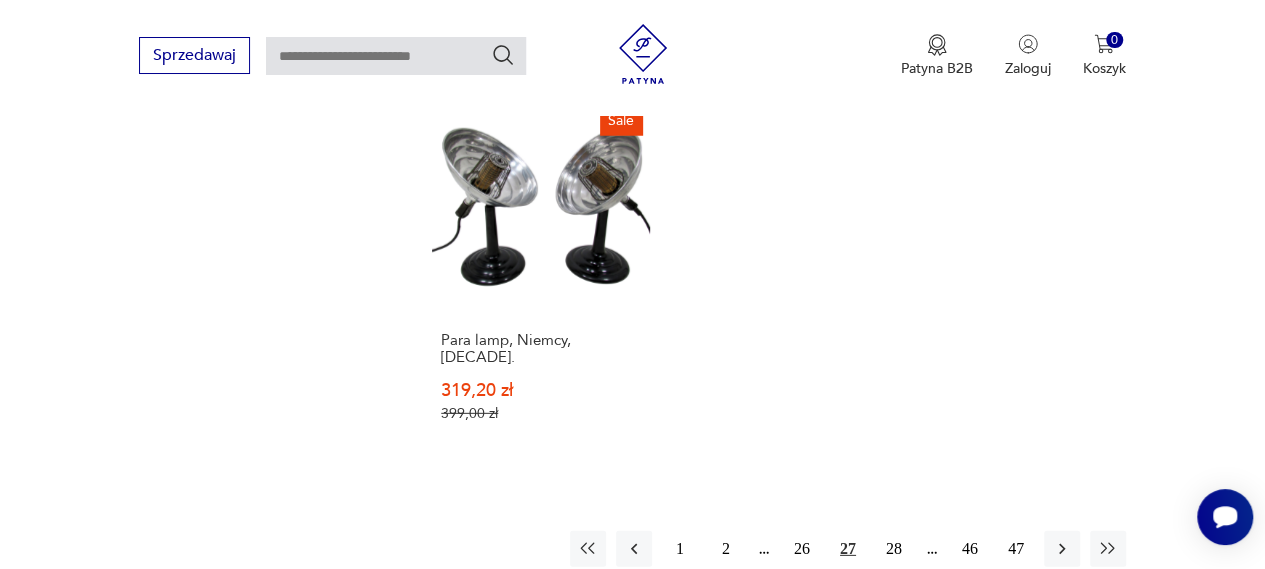 scroll, scrollTop: 2830, scrollLeft: 0, axis: vertical 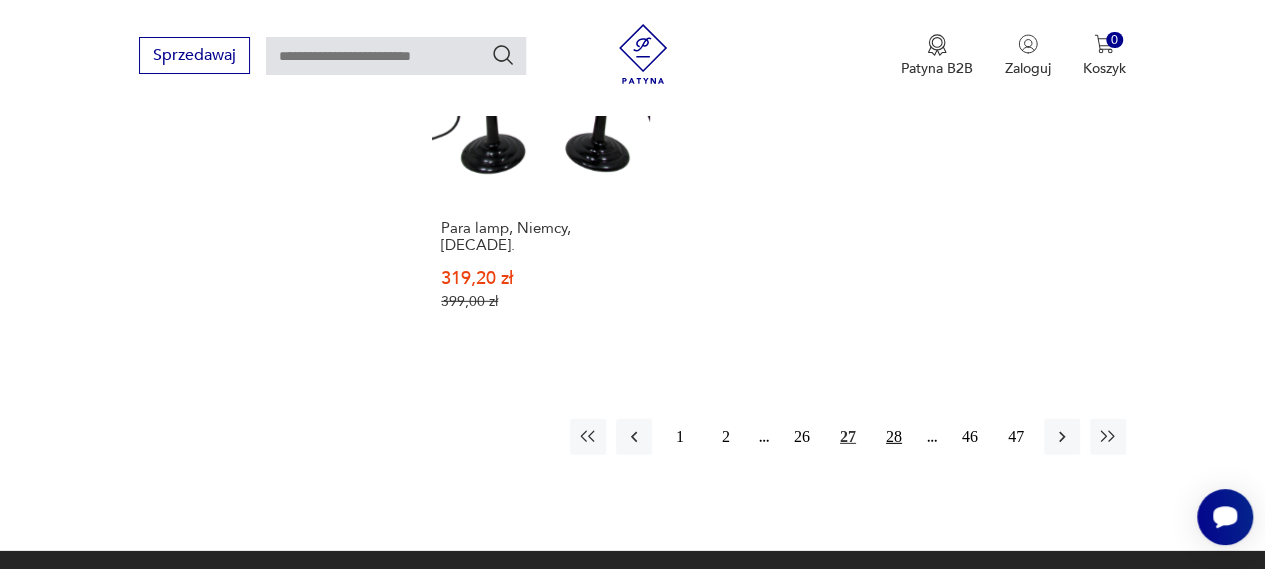 click on "28" at bounding box center (894, 437) 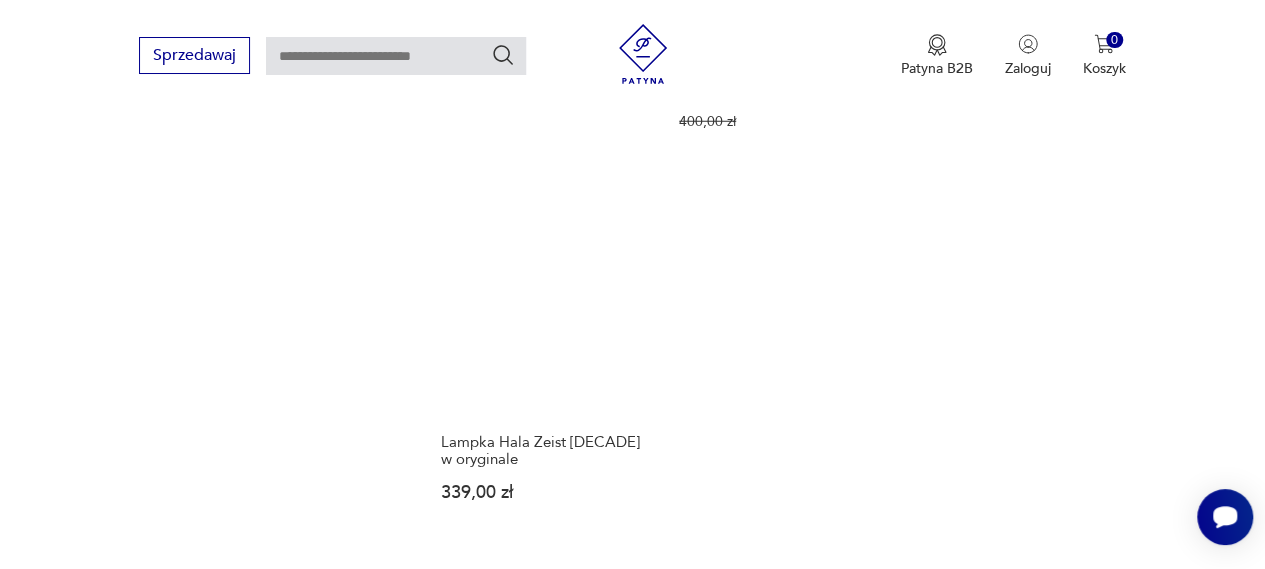 scroll, scrollTop: 3030, scrollLeft: 0, axis: vertical 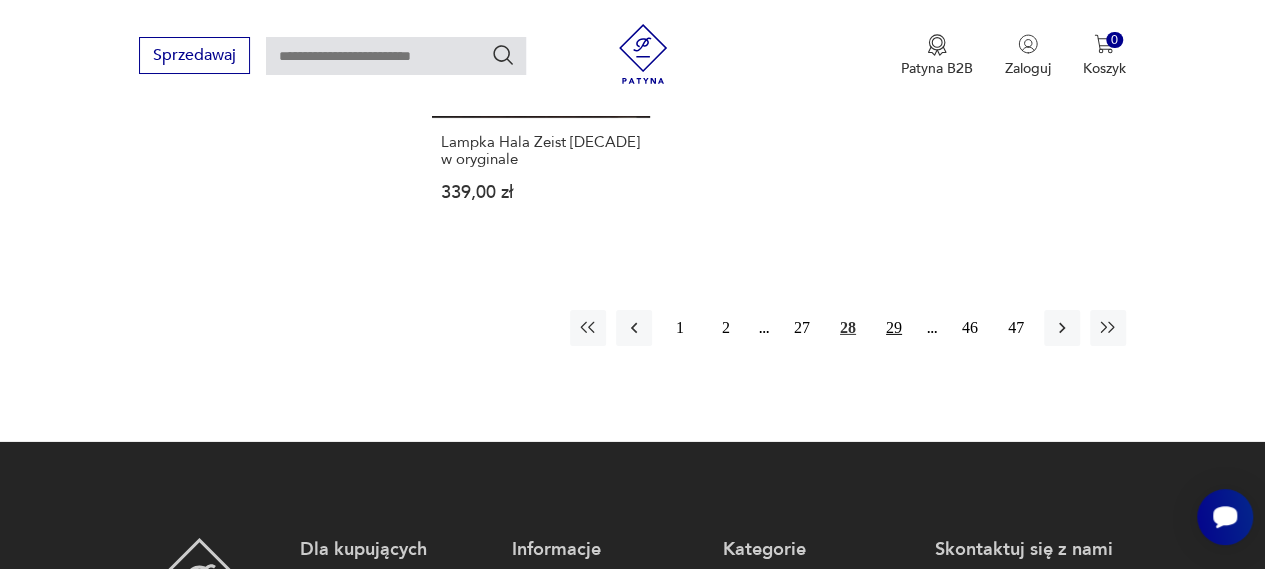 click on "29" at bounding box center (894, 328) 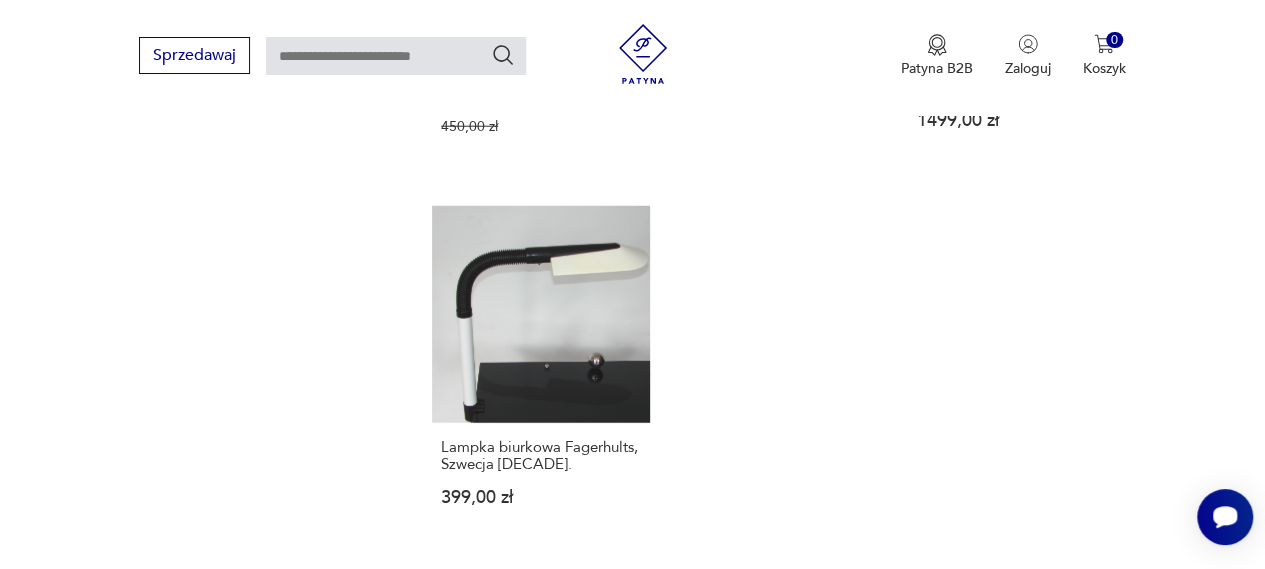 scroll, scrollTop: 2730, scrollLeft: 0, axis: vertical 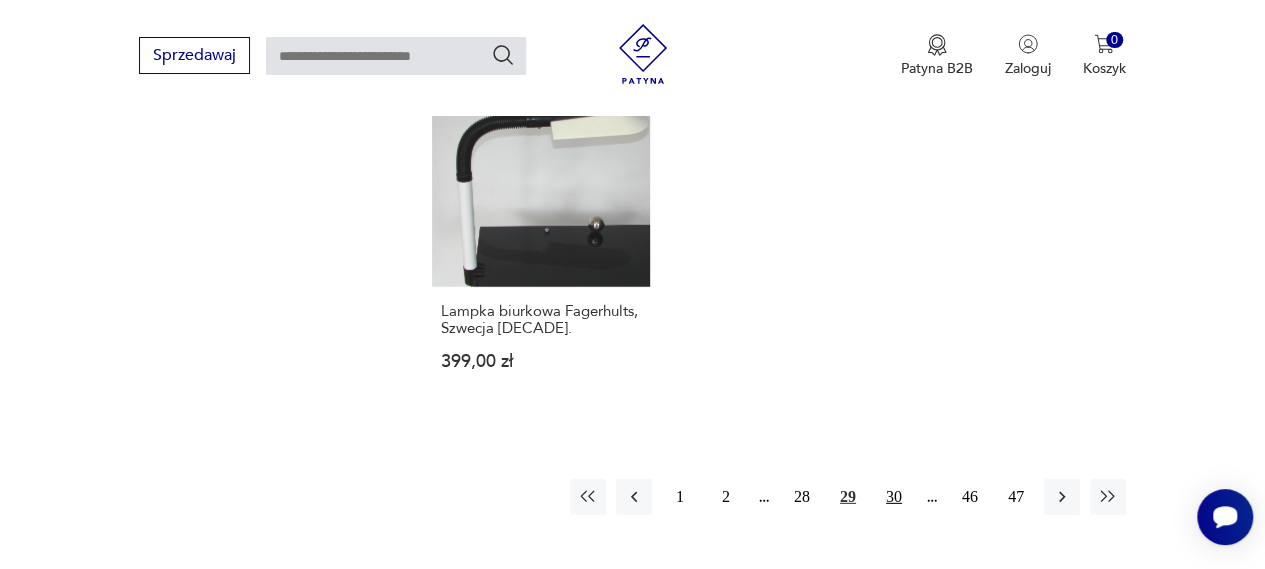 click on "30" at bounding box center (894, 497) 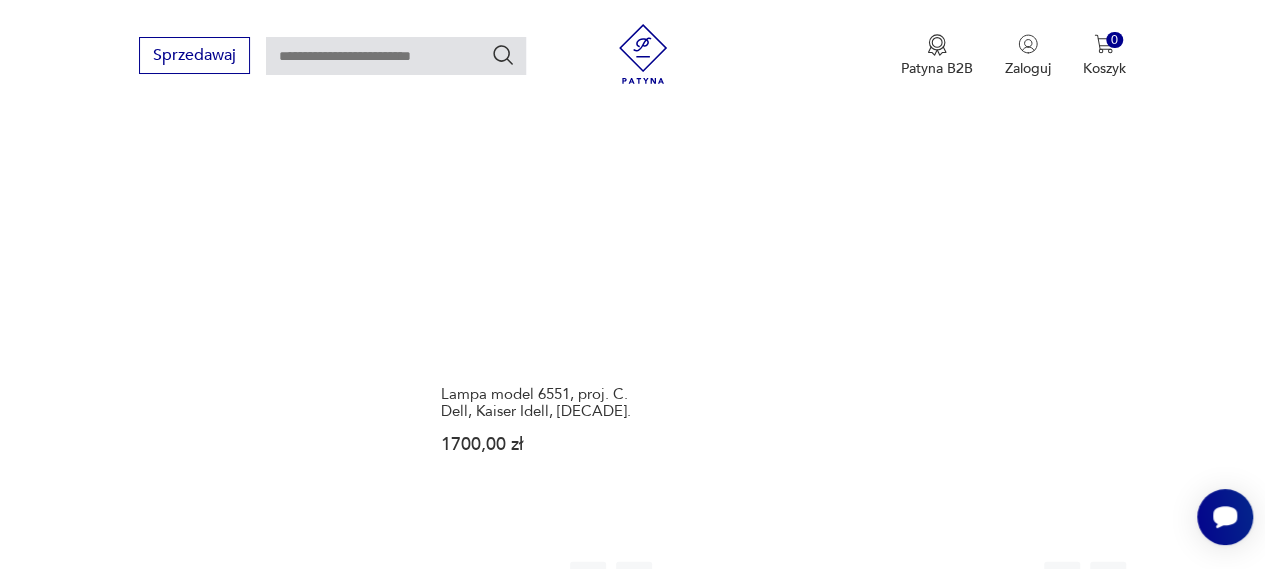 scroll, scrollTop: 2730, scrollLeft: 0, axis: vertical 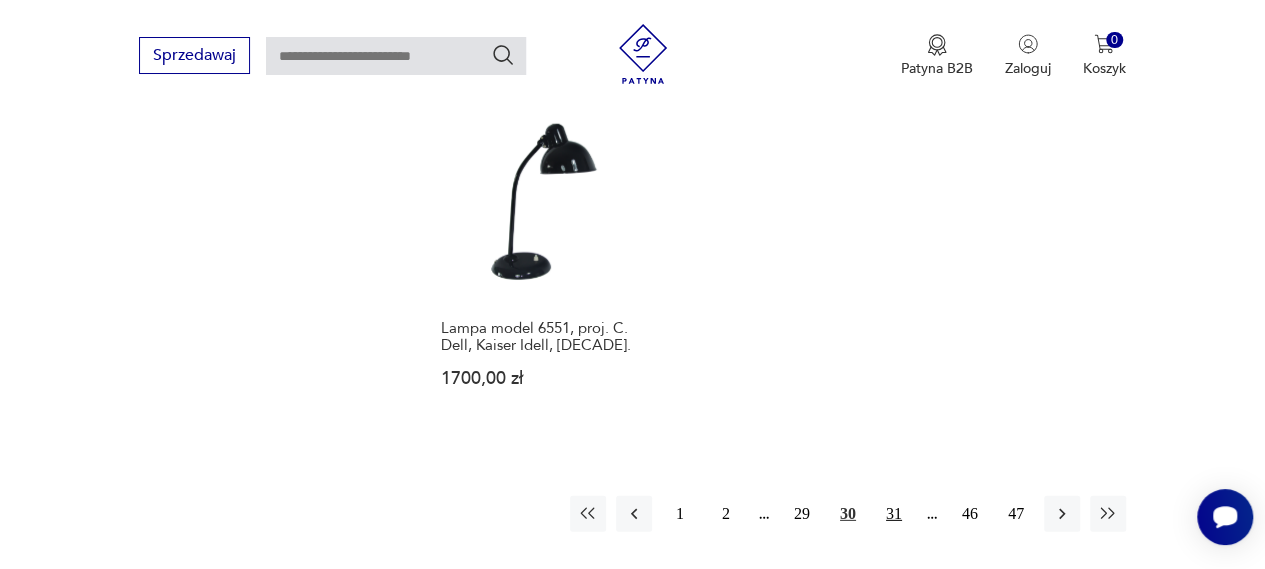 click on "31" at bounding box center (894, 514) 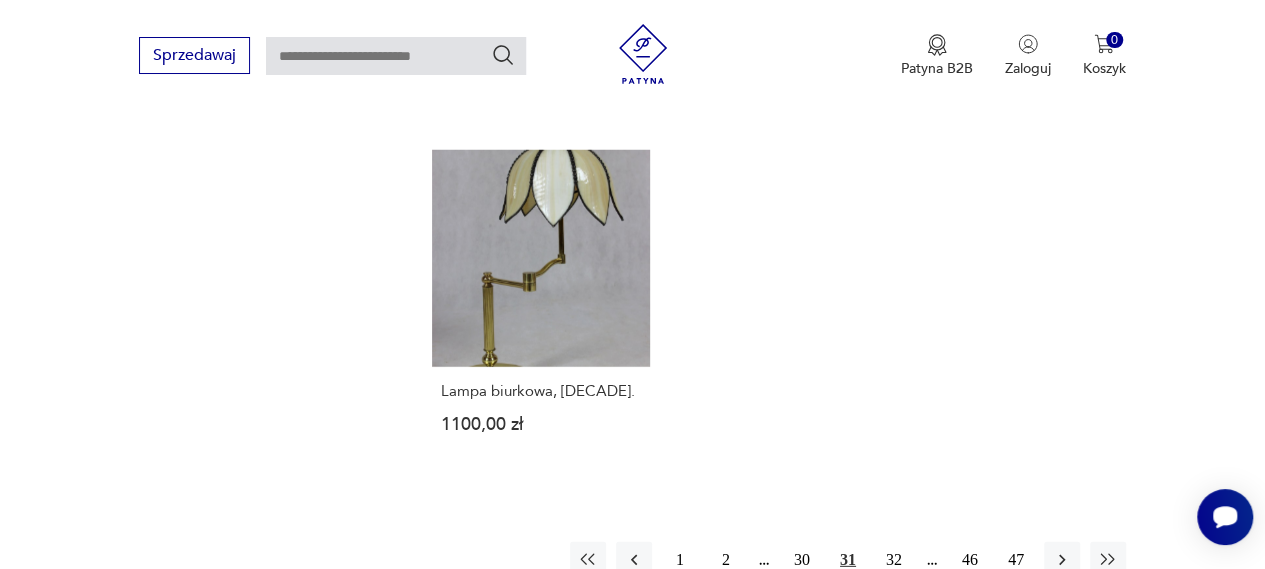 scroll, scrollTop: 2630, scrollLeft: 0, axis: vertical 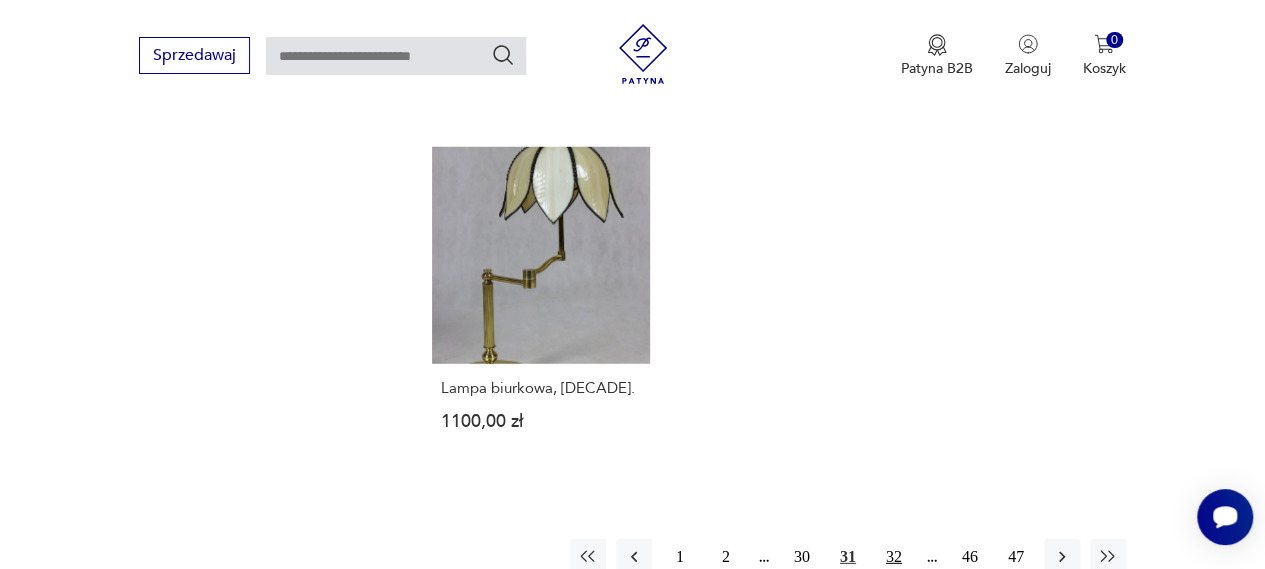 click on "32" at bounding box center (894, 557) 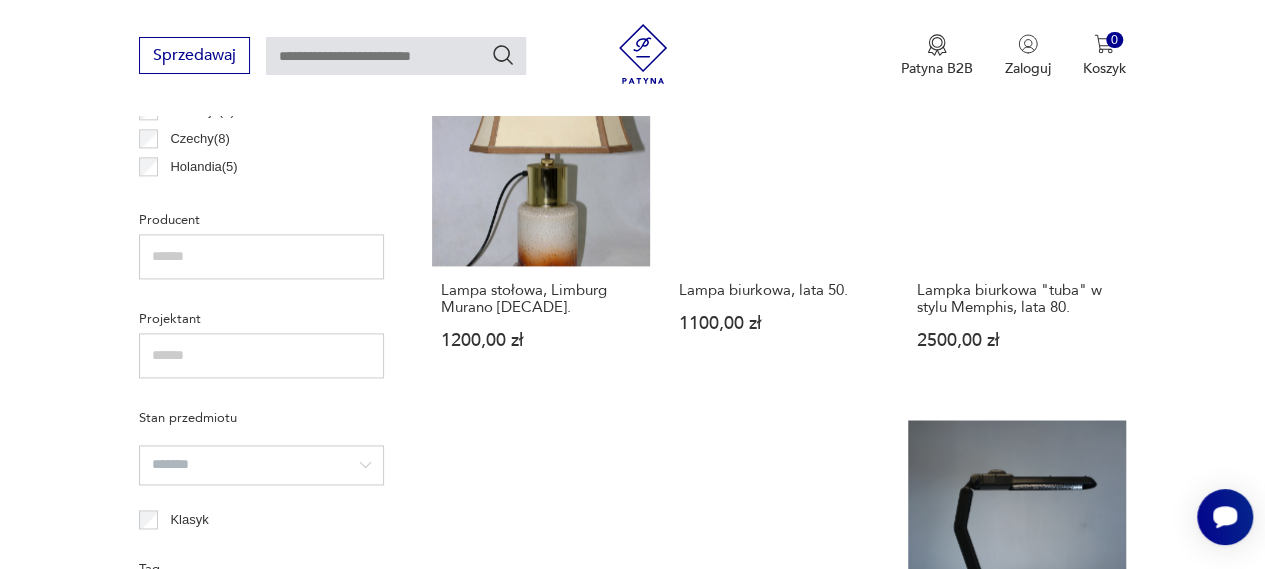 scroll, scrollTop: 1030, scrollLeft: 0, axis: vertical 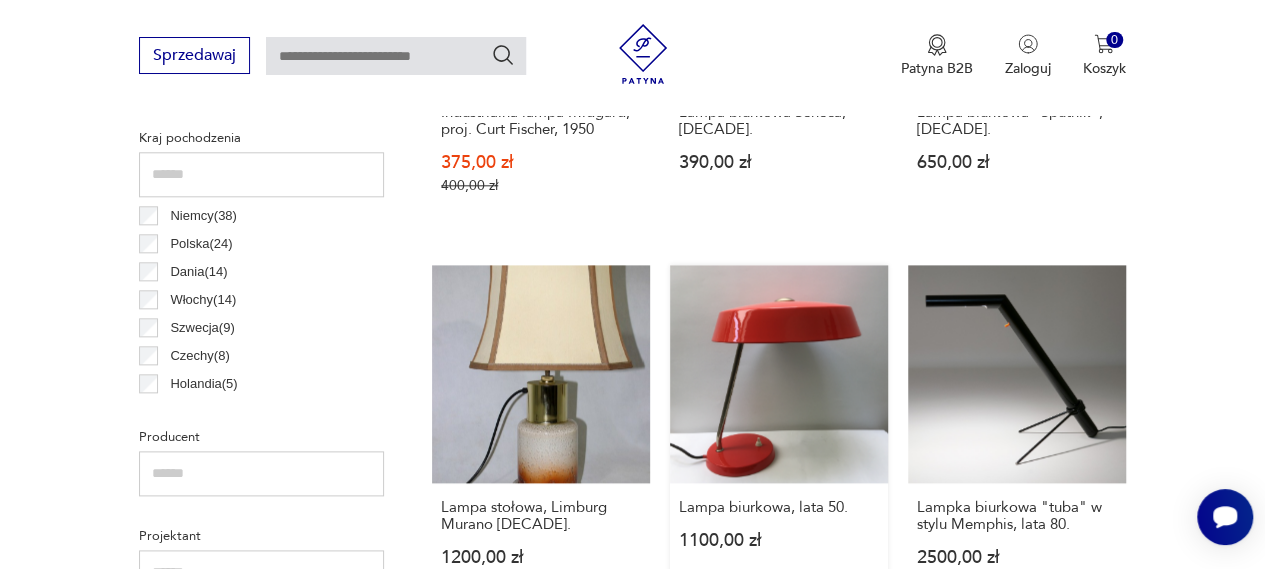 click on "Lampa biurkowa, [DECADE]. 1100,00 zł" at bounding box center (779, 435) 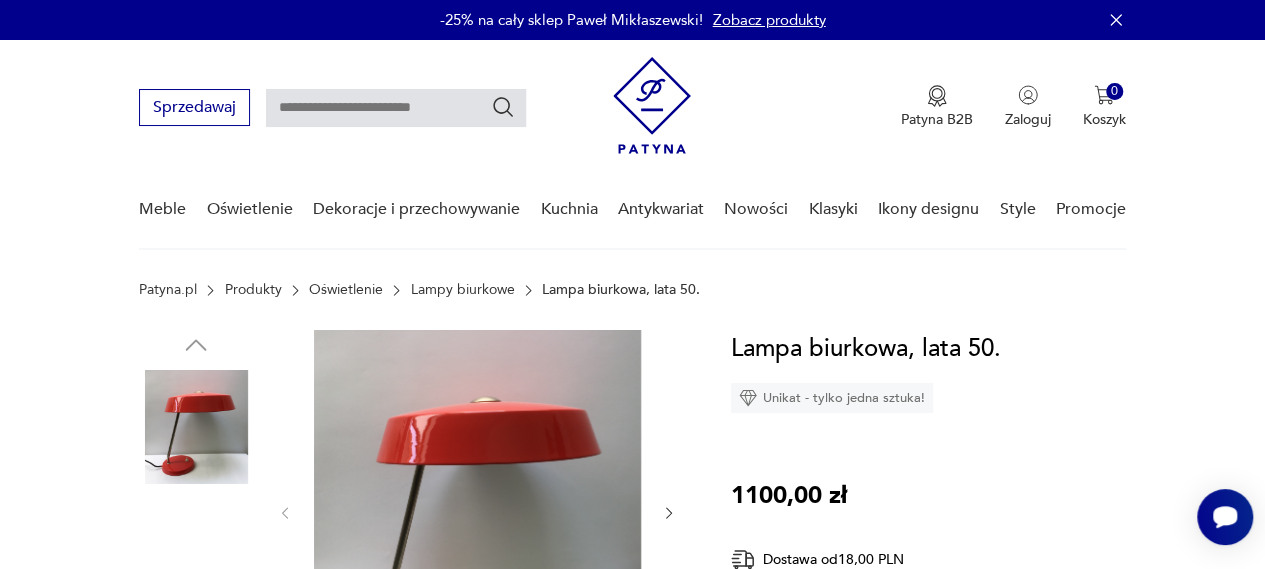 scroll, scrollTop: 200, scrollLeft: 0, axis: vertical 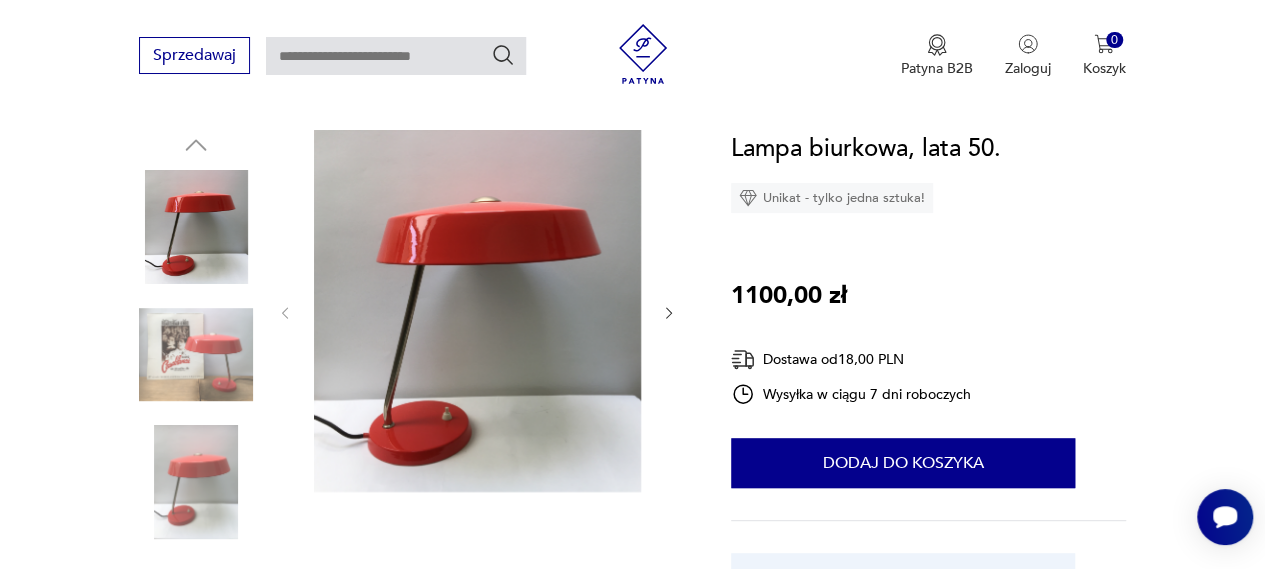 click 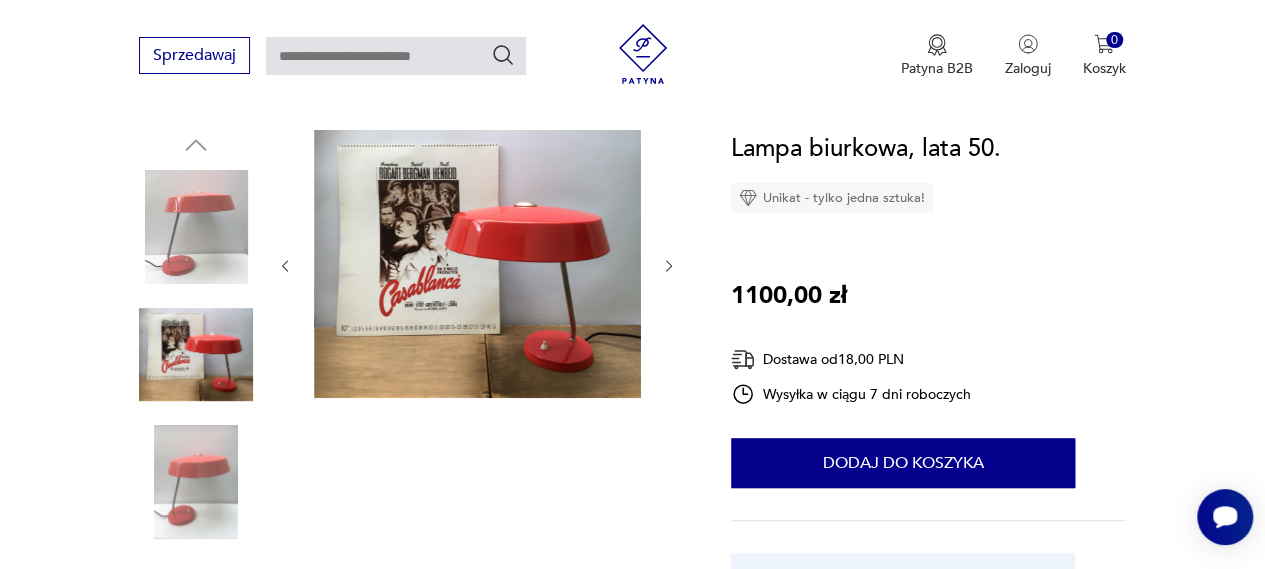 click at bounding box center (477, 266) 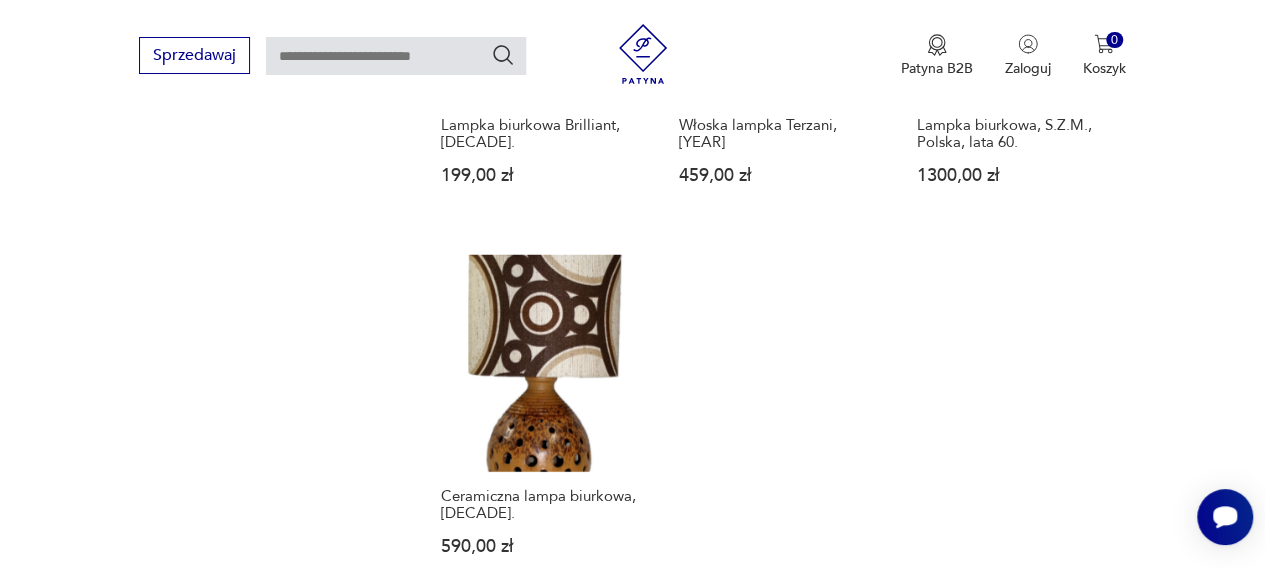 scroll, scrollTop: 2730, scrollLeft: 0, axis: vertical 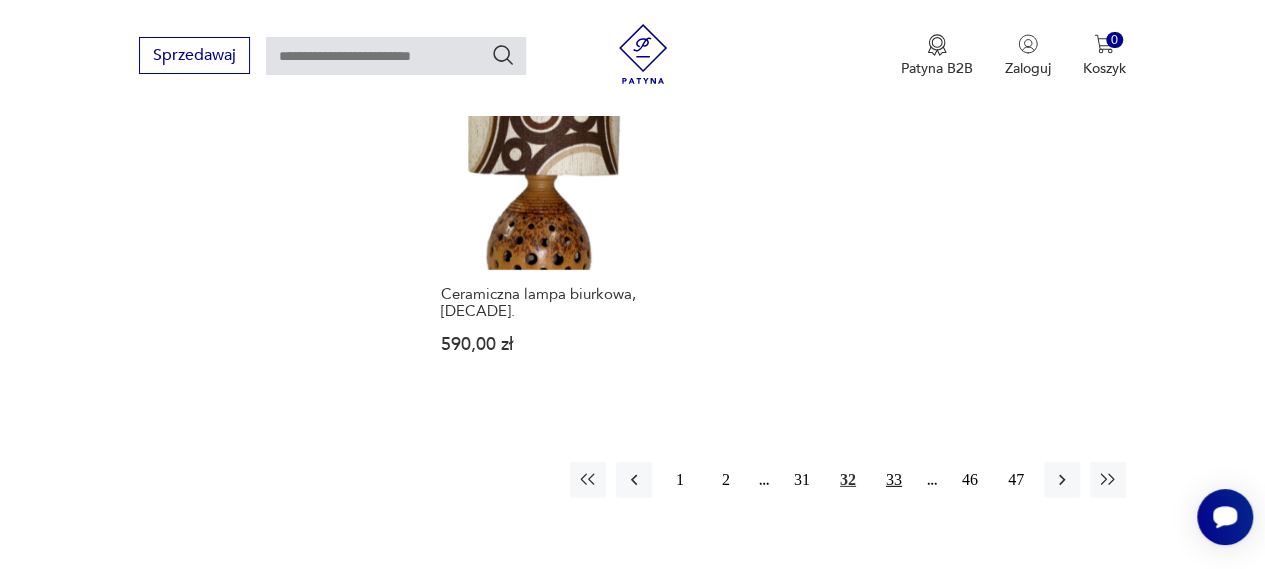 click on "33" at bounding box center (894, 480) 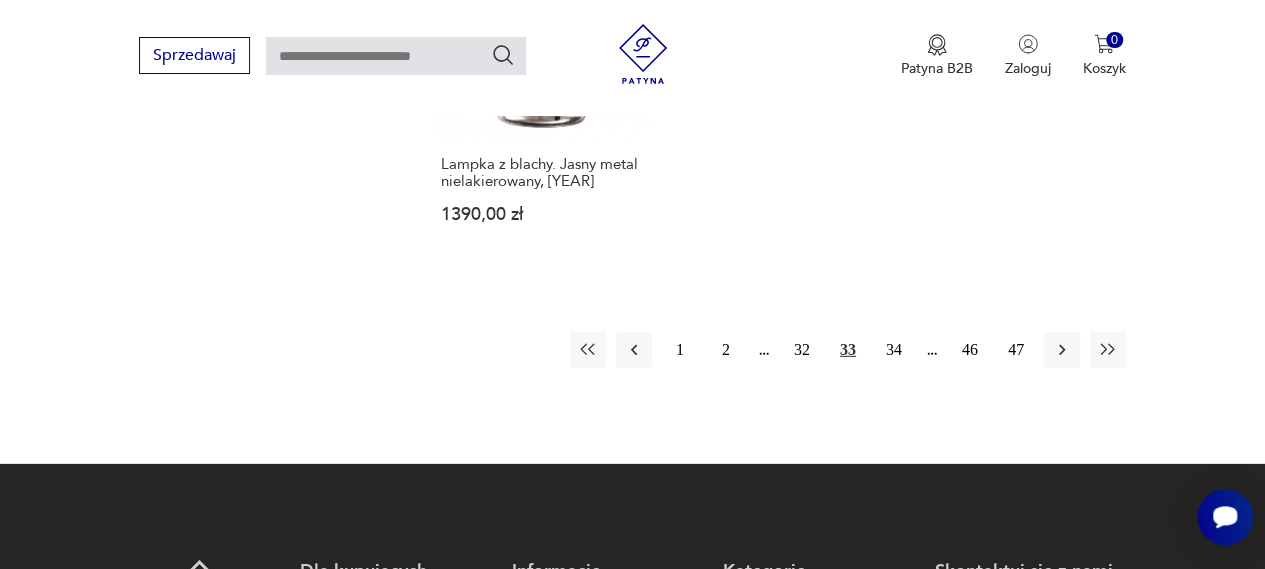 scroll, scrollTop: 3030, scrollLeft: 0, axis: vertical 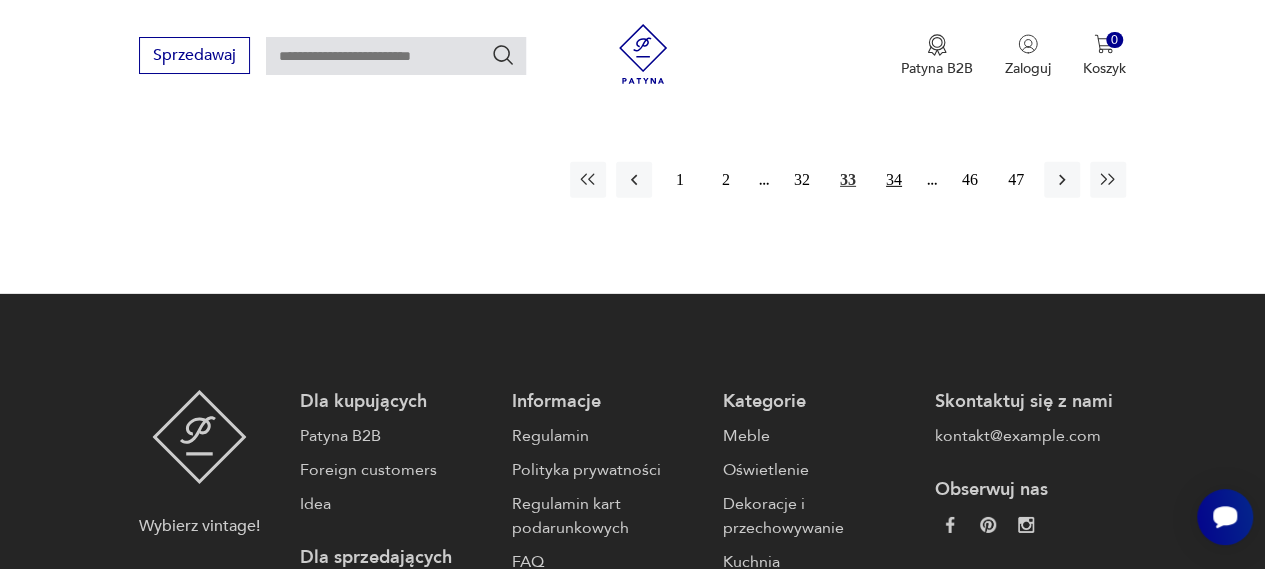 click on "34" at bounding box center (894, 180) 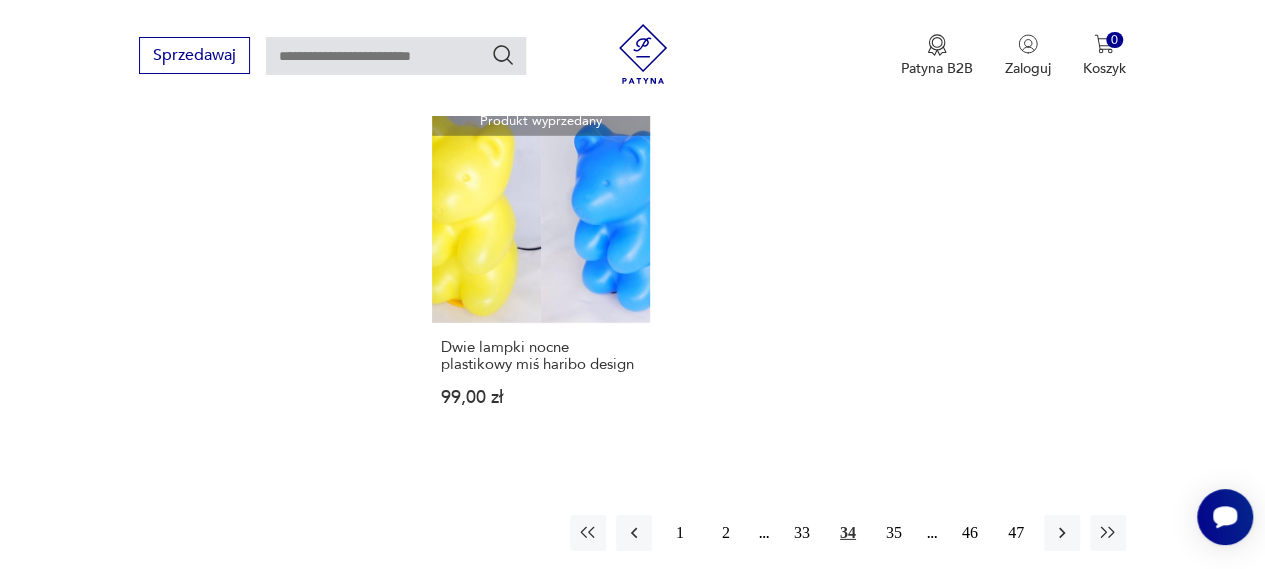 scroll, scrollTop: 2830, scrollLeft: 0, axis: vertical 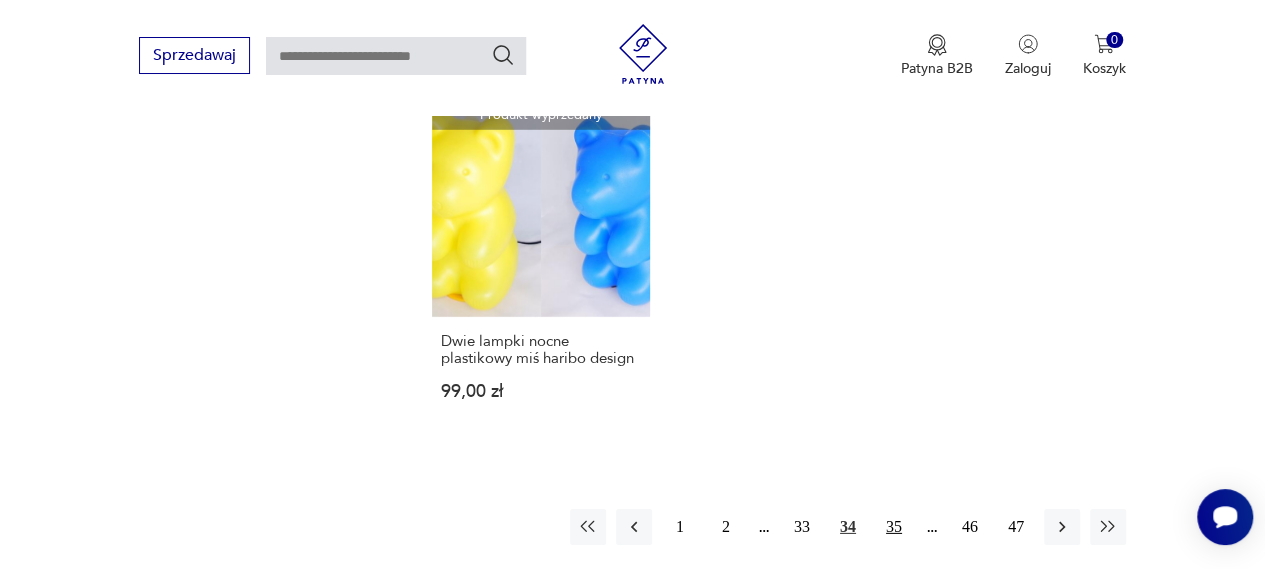 click on "35" at bounding box center [894, 527] 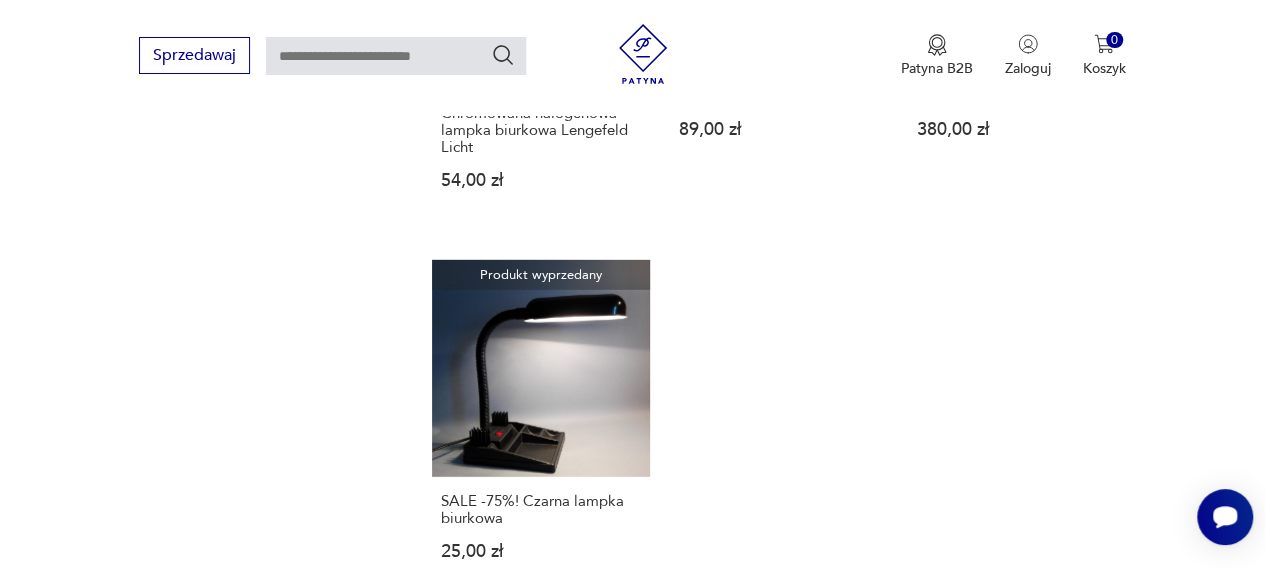scroll, scrollTop: 2730, scrollLeft: 0, axis: vertical 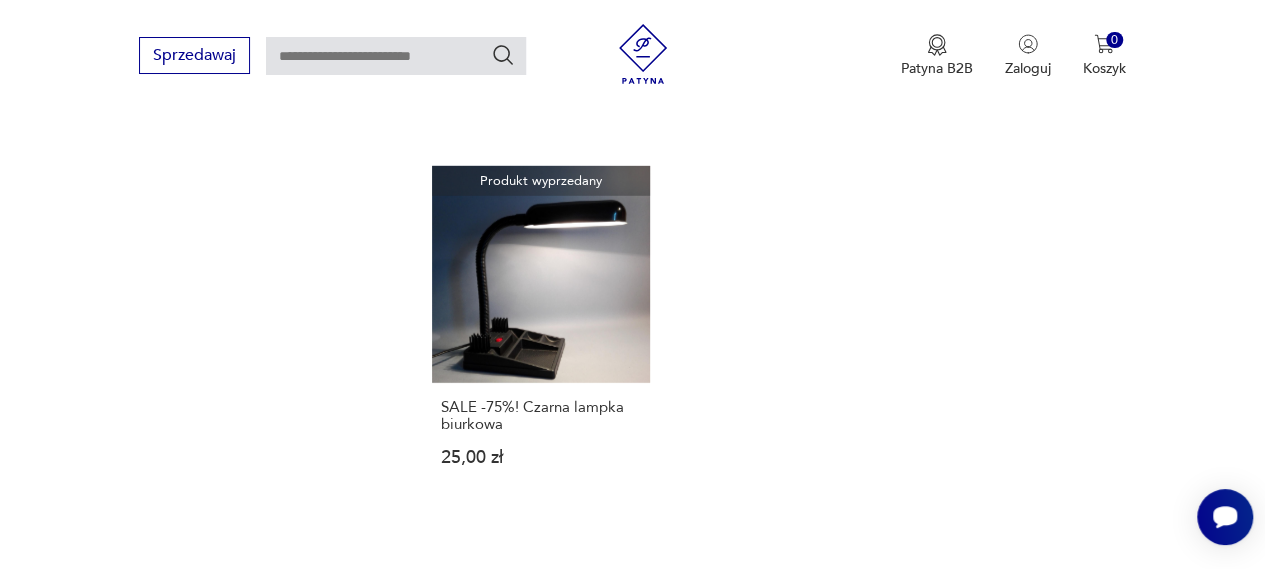click on "36" at bounding box center [894, 593] 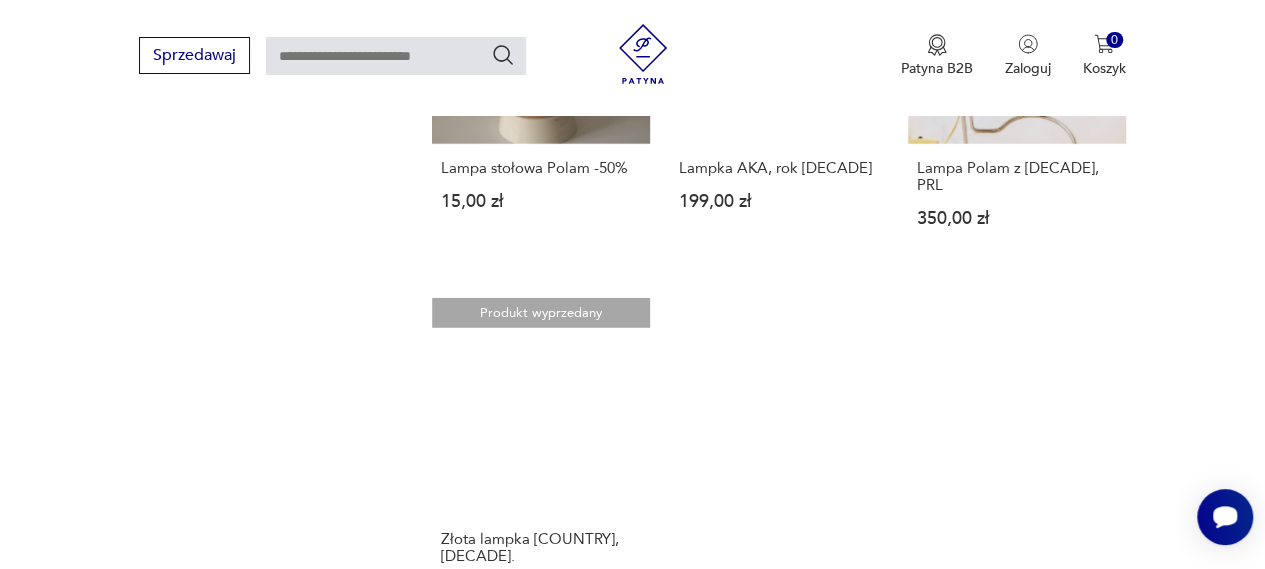 scroll, scrollTop: 2830, scrollLeft: 0, axis: vertical 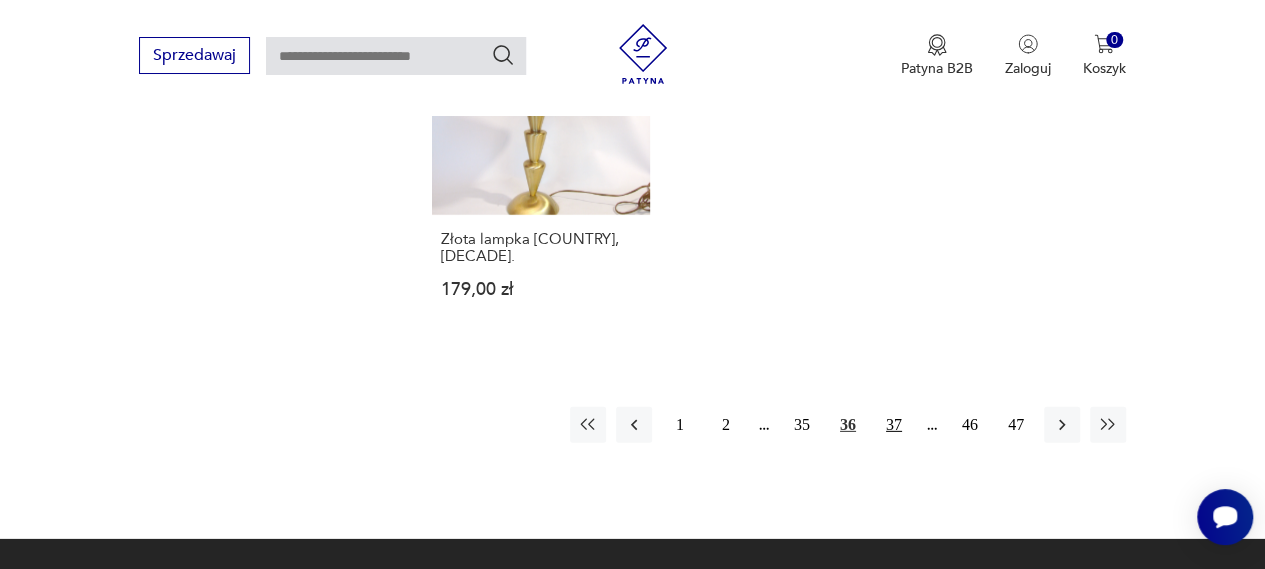 click on "37" at bounding box center [894, 425] 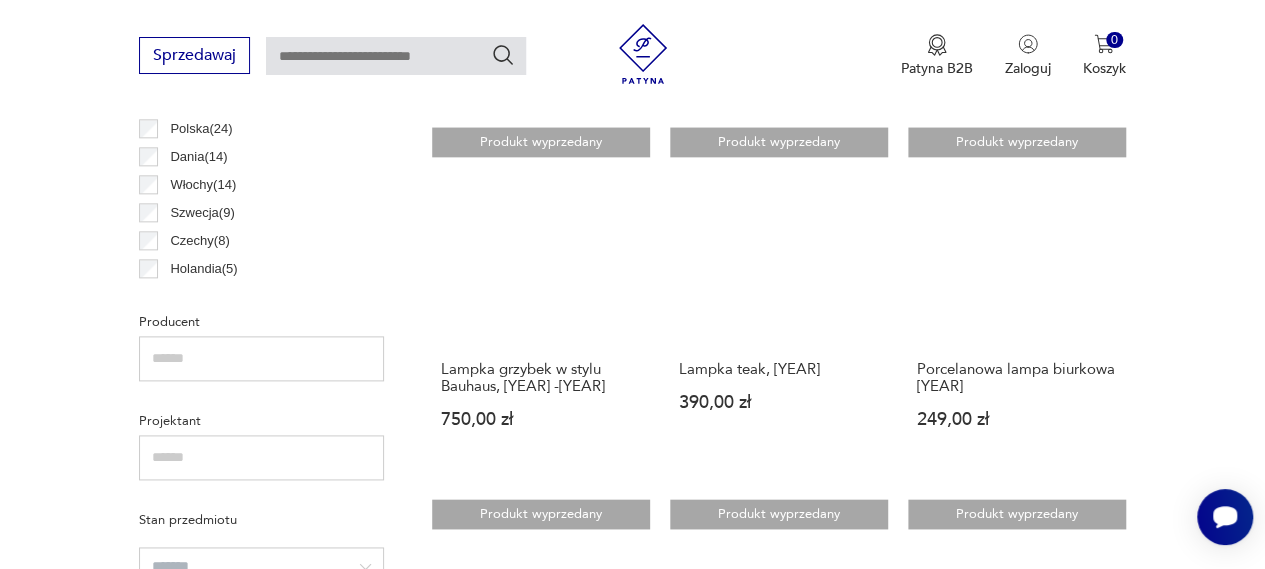 scroll, scrollTop: 1030, scrollLeft: 0, axis: vertical 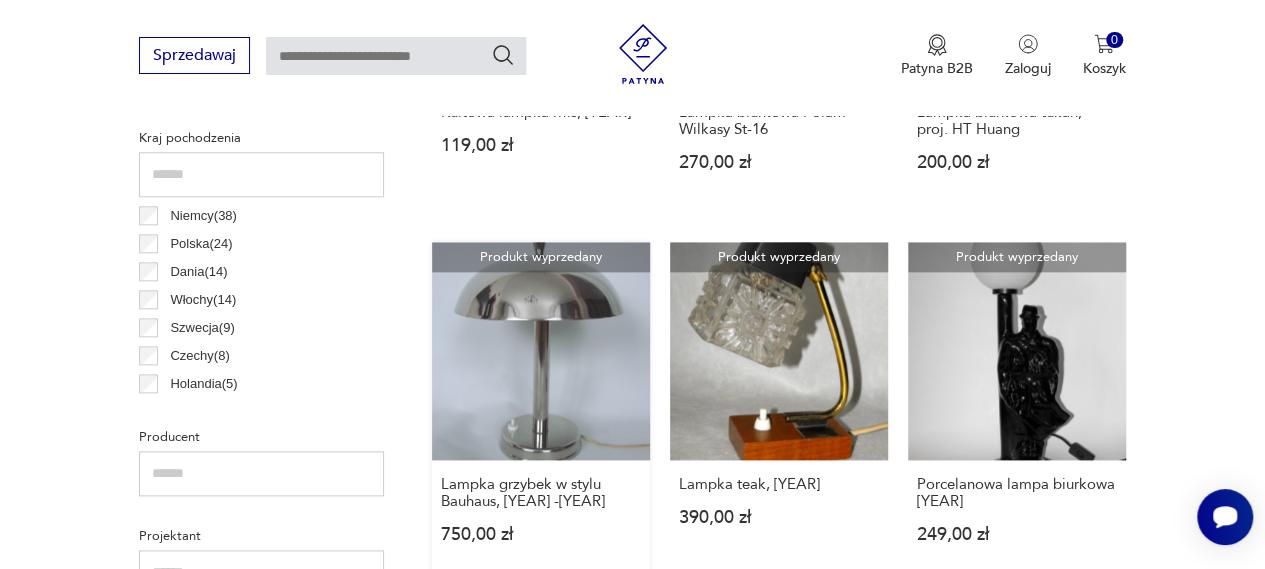 click on "Produkt wyprzedany Lampka grzybek w stylu Bauhaus, [DECADE] 750,00 zł" at bounding box center [541, 412] 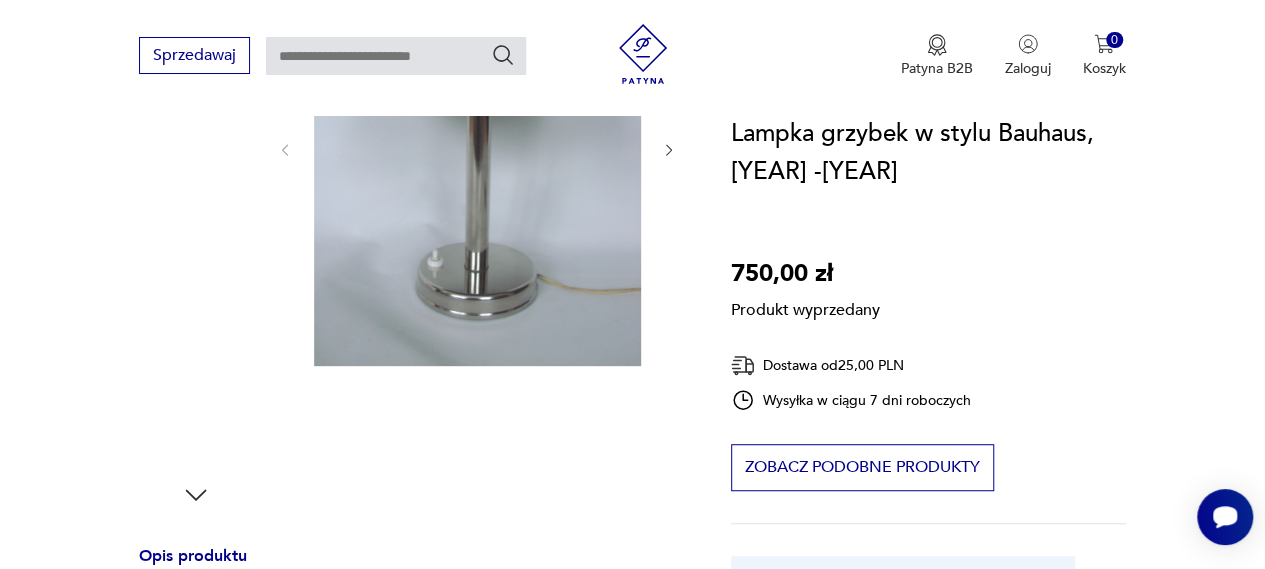 scroll, scrollTop: 300, scrollLeft: 0, axis: vertical 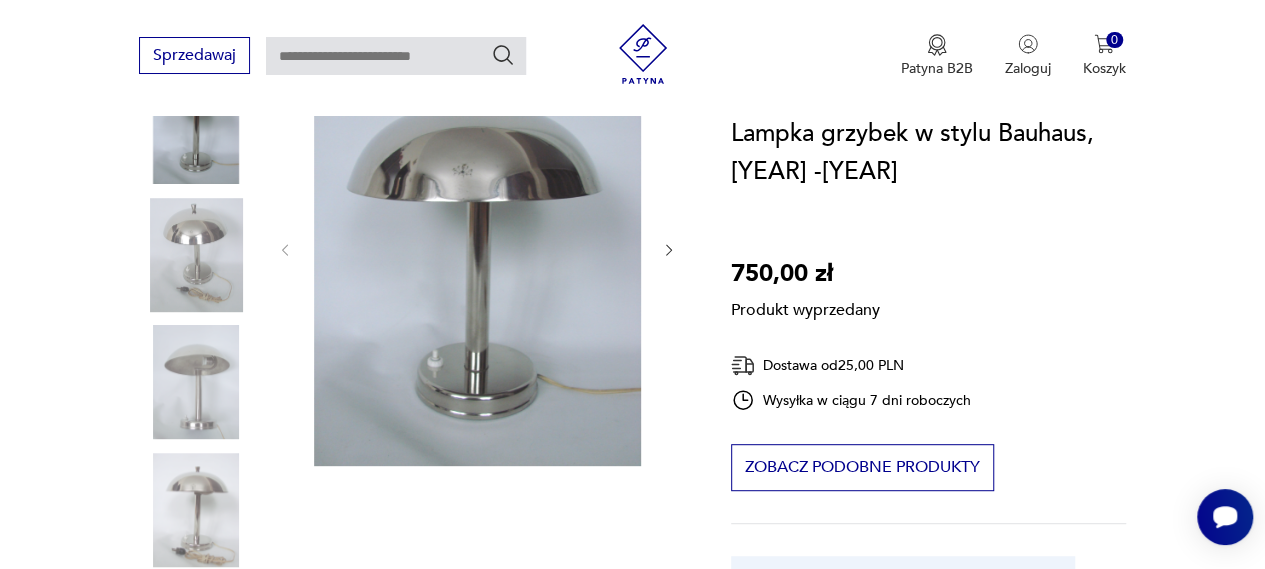 click on "Produkt wyprzedany Opis produktu Lampka grzybek w stylu Bauhaus, [DECADE], jest to najprawdopodobniej [COUNTRY] lampa Marciniaka lub Borkowskich. Wykonana ze stali niklowanej zachowany w stanie idealnym, wymaga żarówki E27
wymiary:
wys.36cm
podstawa 15cm
klosz 28cm Rozwiń więcej Szczegóły produktu Tagi:   Bauhaus ,  lampka ,  grzybek O sprzedawcy RELIKT DESIGN Zweryfikowany sprzedawca Od 9 lat z Patyną Dostawa i zwroty Dostępne formy dostawy: Odbior osobisty   0,00 PLN Kurier   25,00 PLN Zwroty: Jeśli z jakiegokolwiek powodu chcesz zwrócić zamówiony przedmiot, masz na to   14 dni od momentu otrzymania przesyłki." at bounding box center (411, 566) 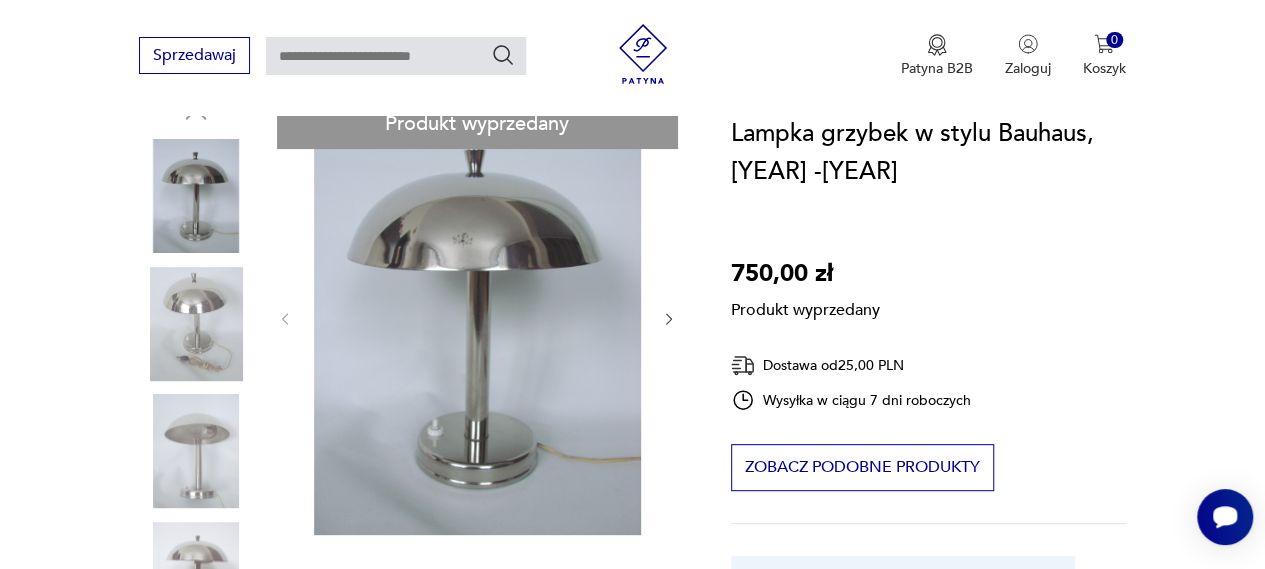 scroll, scrollTop: 200, scrollLeft: 0, axis: vertical 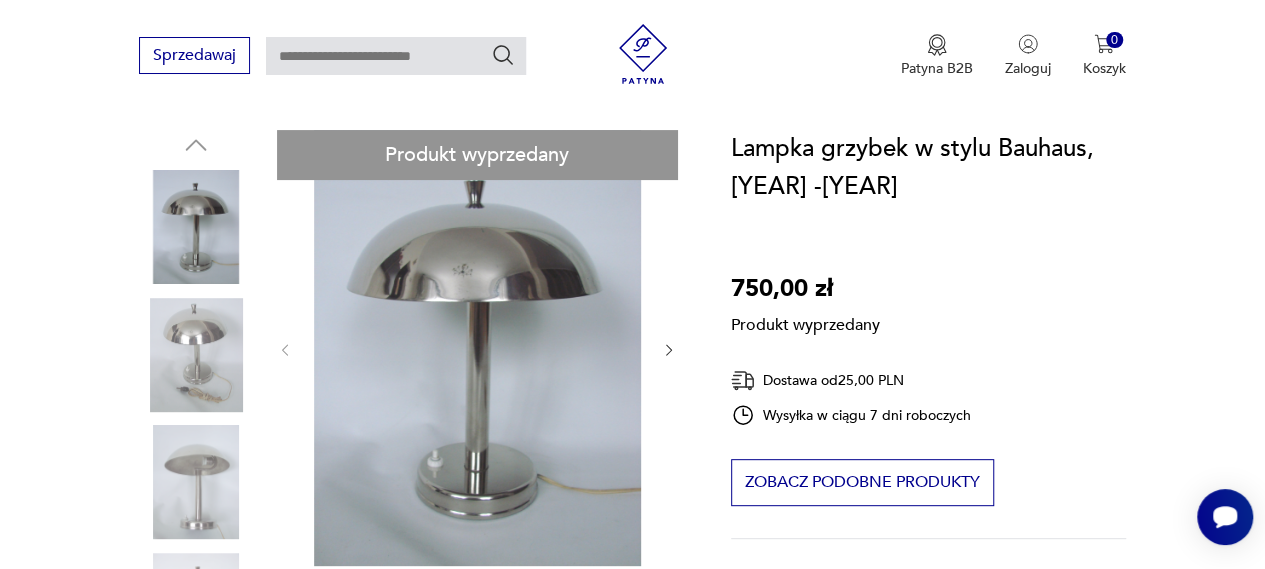 click on "Produkt wyprzedany Opis produktu Lampka grzybek w stylu Bauhaus, [DECADE], jest to najprawdopodobniej [COUNTRY] lampa Marciniaka lub Borkowskich. Wykonana ze stali niklowanej zachowany w stanie idealnym, wymaga żarówki E27
wymiary:
wys.36cm
podstawa 15cm
klosz 28cm Rozwiń więcej Szczegóły produktu Tagi:   Bauhaus ,  lampka ,  grzybek O sprzedawcy RELIKT DESIGN Zweryfikowany sprzedawca Od 9 lat z Patyną Dostawa i zwroty Dostępne formy dostawy: Odbior osobisty   0,00 PLN Kurier   25,00 PLN Zwroty: Jeśli z jakiegokolwiek powodu chcesz zwrócić zamówiony przedmiot, masz na to   14 dni od momentu otrzymania przesyłki." at bounding box center (411, 666) 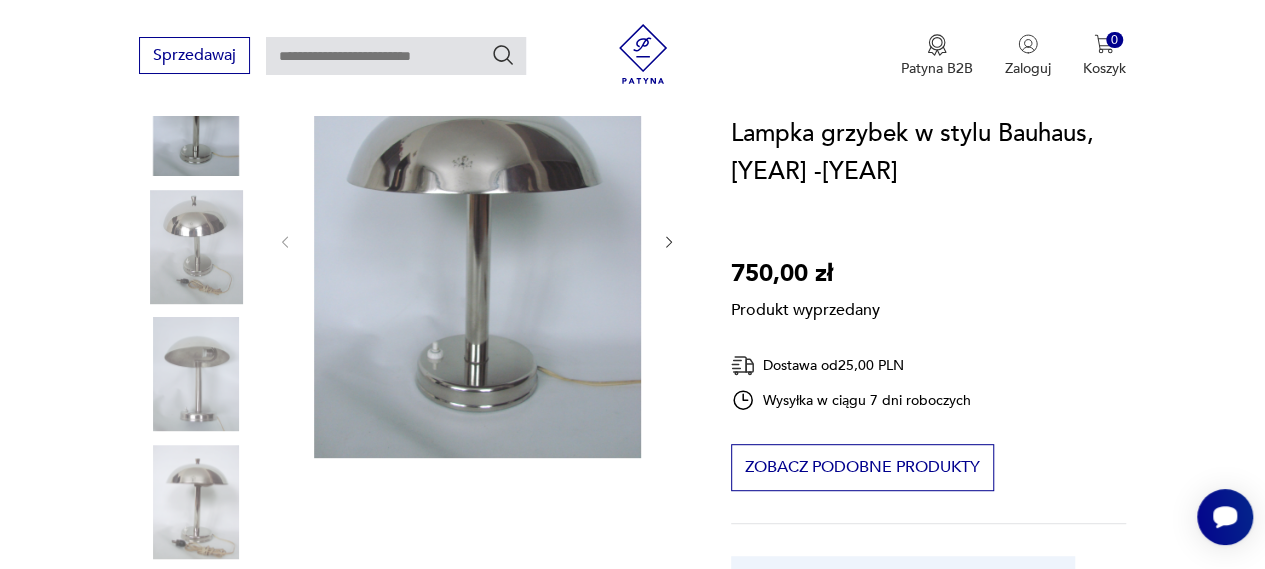 scroll, scrollTop: 500, scrollLeft: 0, axis: vertical 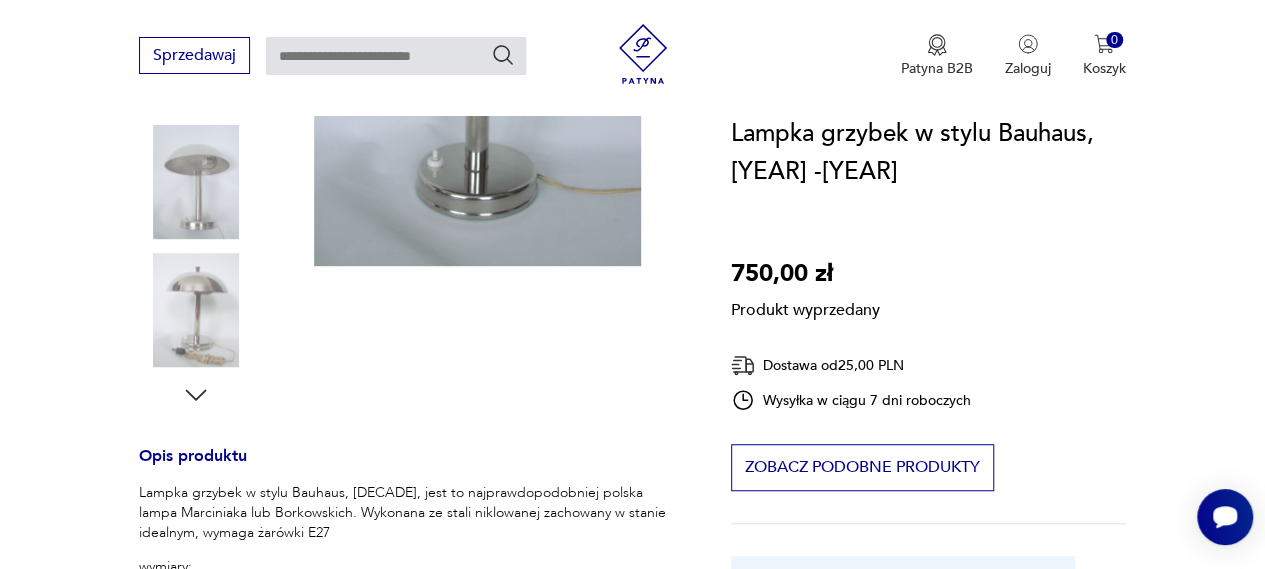 click on "Produkt wyprzedany Opis produktu Lampka grzybek w stylu Bauhaus, [DECADE], jest to najprawdopodobniej [COUNTRY] lampa Marciniaka lub Borkowskich. Wykonana ze stali niklowanej zachowany w stanie idealnym, wymaga żarówki E27
wymiary:
wys.36cm
podstawa 15cm
klosz 28cm Rozwiń więcej Szczegóły produktu Tagi:   Bauhaus ,  lampka ,  grzybek O sprzedawcy RELIKT DESIGN Zweryfikowany sprzedawca Od 9 lat z Patyną Dostawa i zwroty Dostępne formy dostawy: Odbior osobisty   0,00 PLN Kurier   25,00 PLN Zwroty: Jeśli z jakiegokolwiek powodu chcesz zwrócić zamówiony przedmiot, masz na to   14 dni od momentu otrzymania przesyłki." at bounding box center (411, 366) 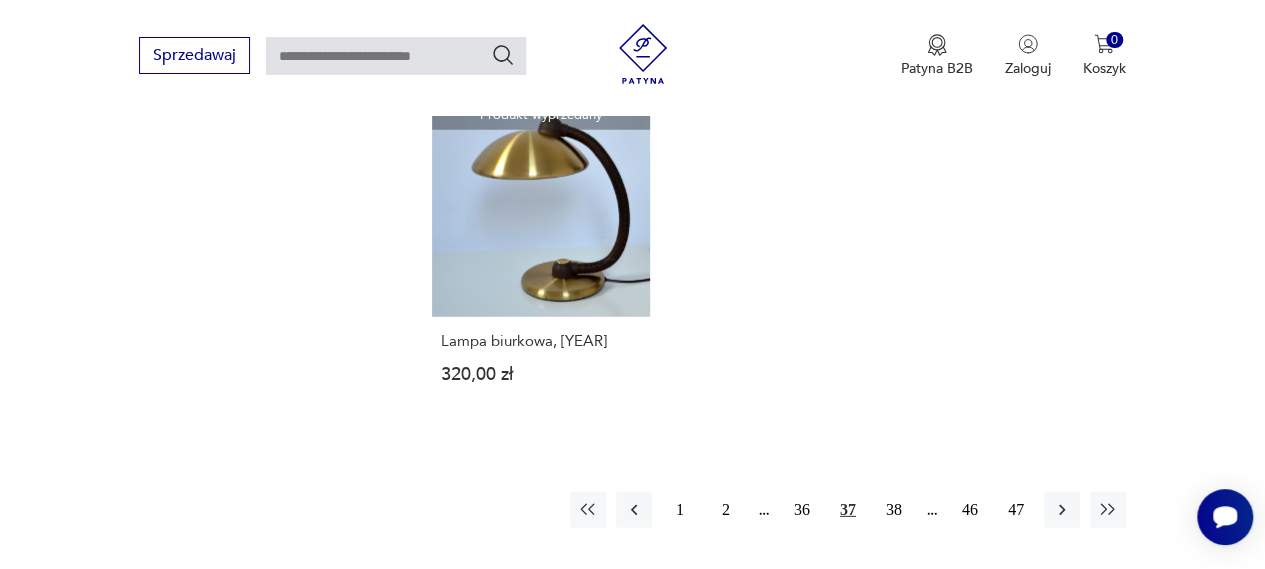 scroll, scrollTop: 2930, scrollLeft: 0, axis: vertical 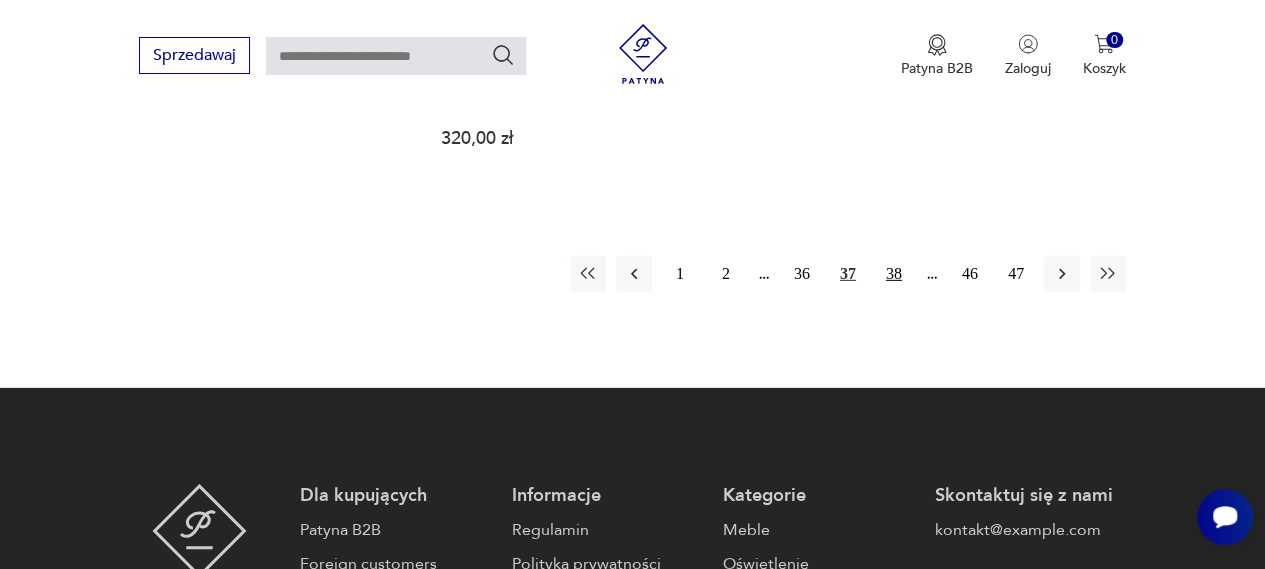 click on "38" at bounding box center (894, 274) 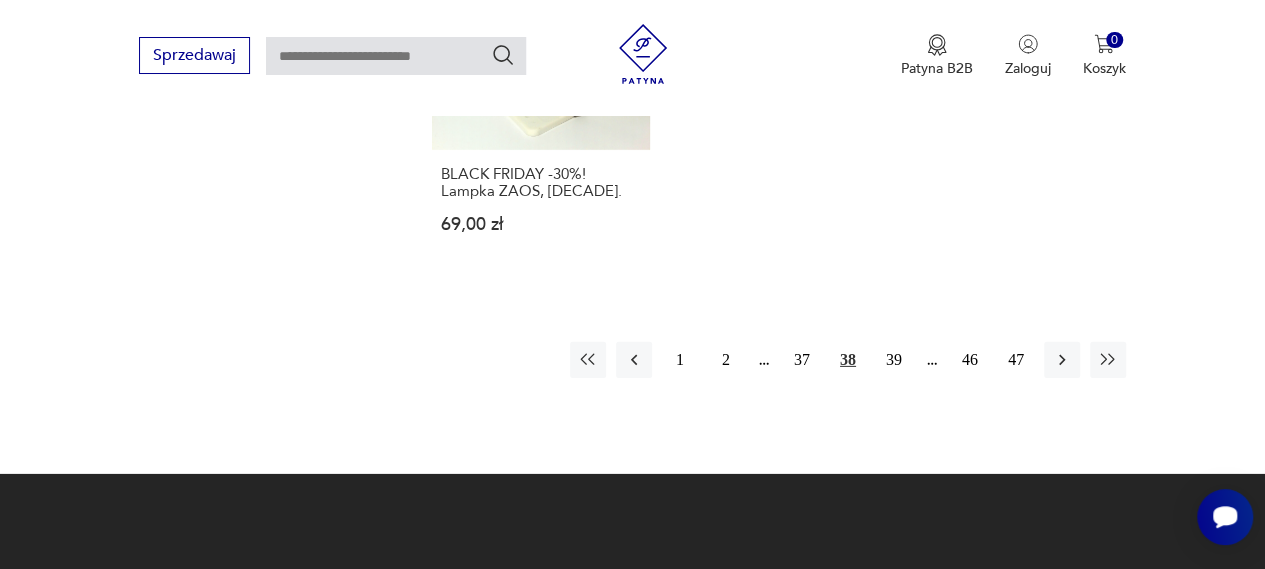scroll, scrollTop: 3030, scrollLeft: 0, axis: vertical 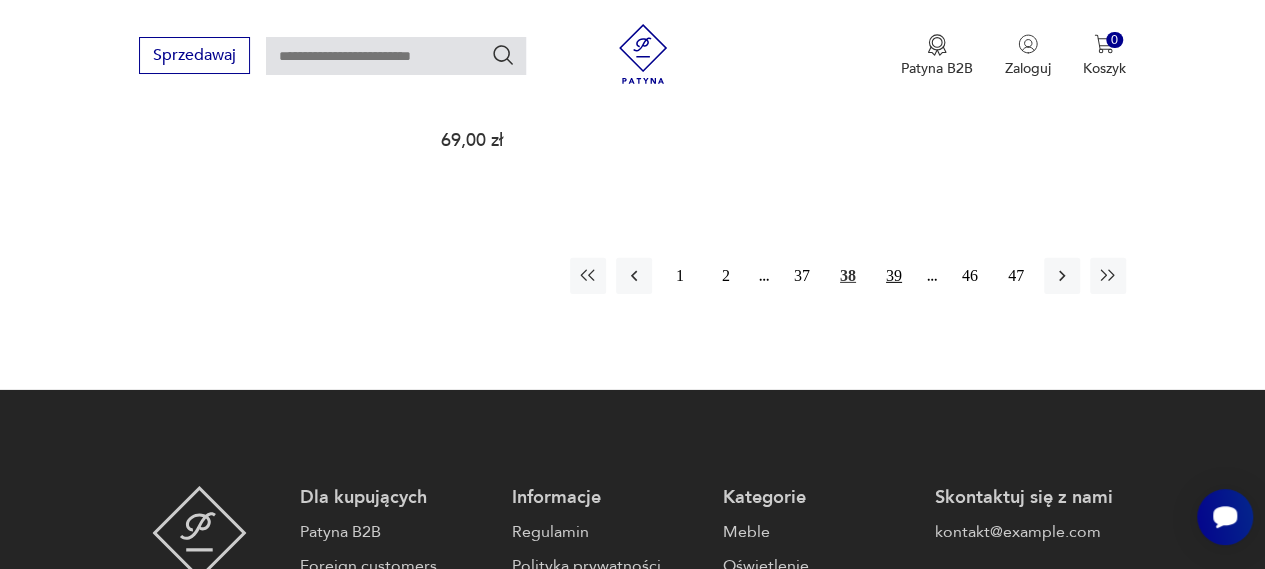 click on "39" at bounding box center [894, 276] 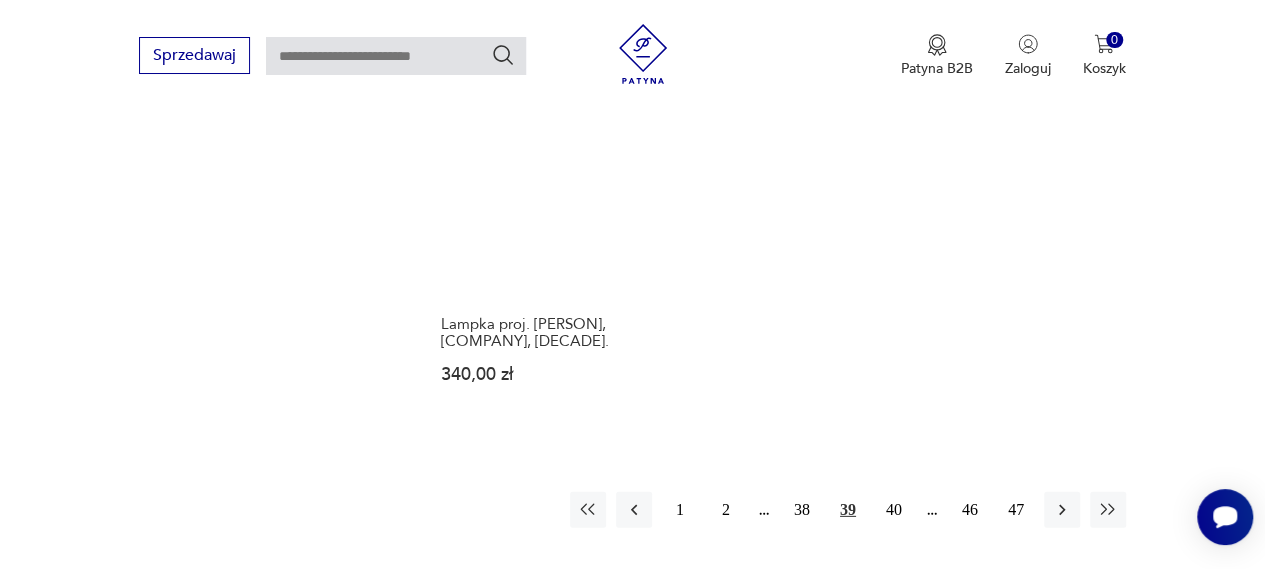scroll, scrollTop: 2730, scrollLeft: 0, axis: vertical 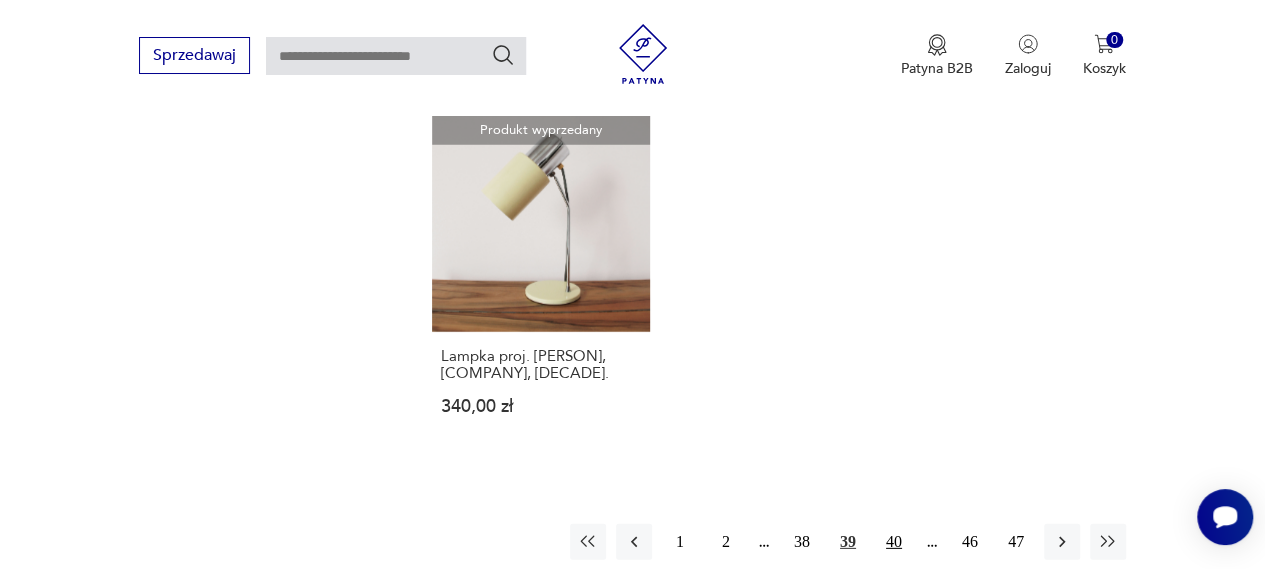 click on "40" at bounding box center (894, 542) 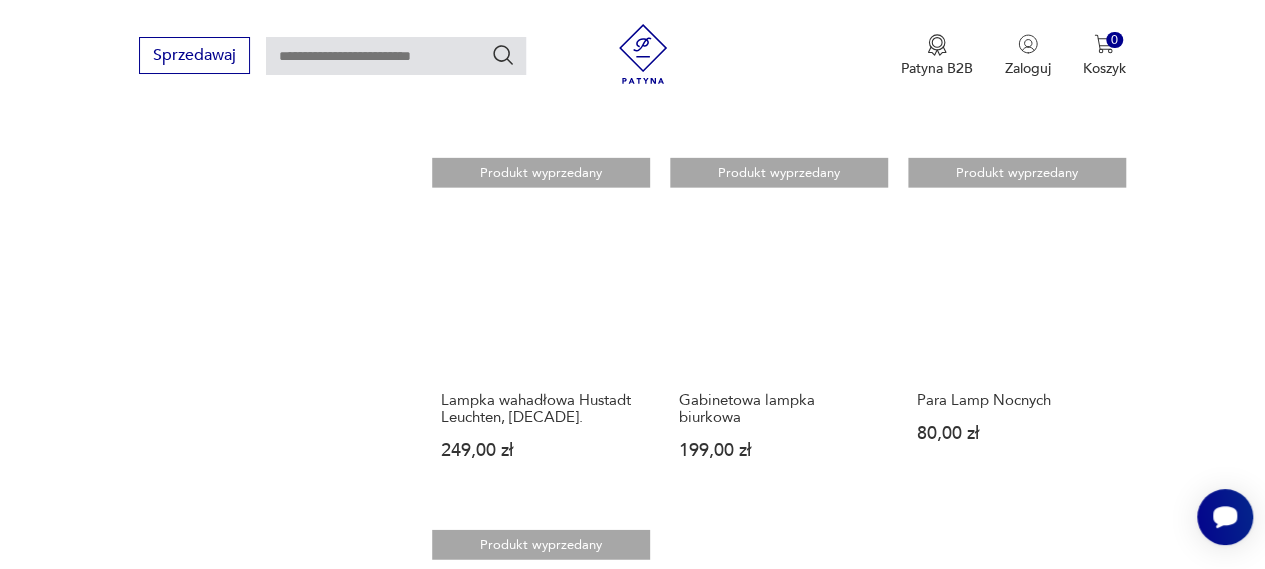 scroll, scrollTop: 2730, scrollLeft: 0, axis: vertical 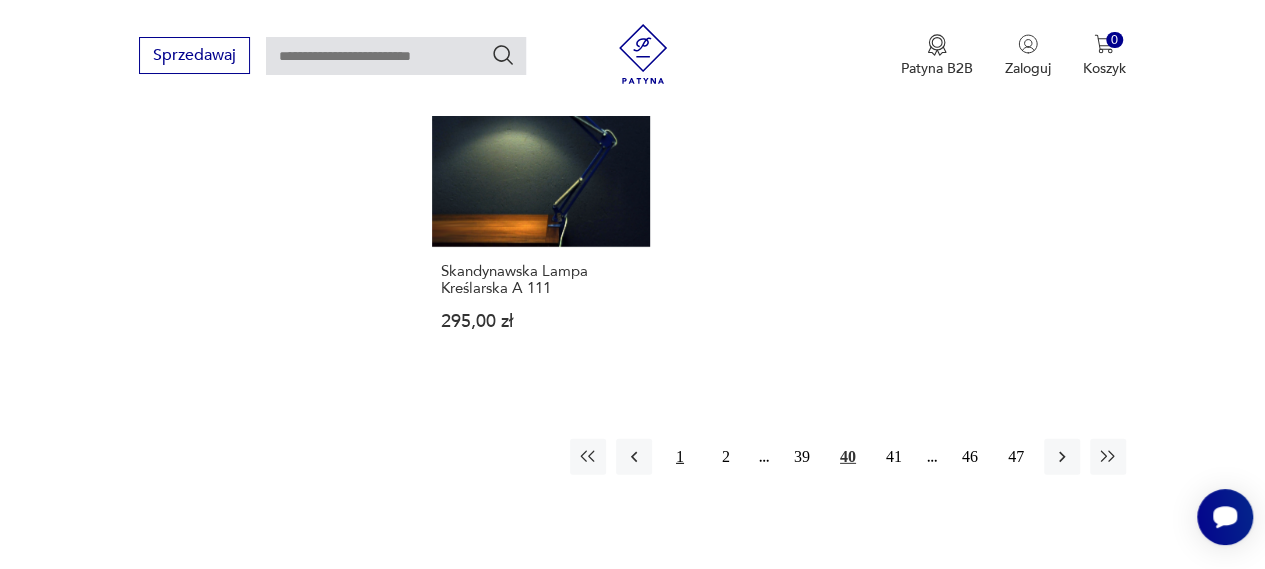 click on "1" at bounding box center [680, 457] 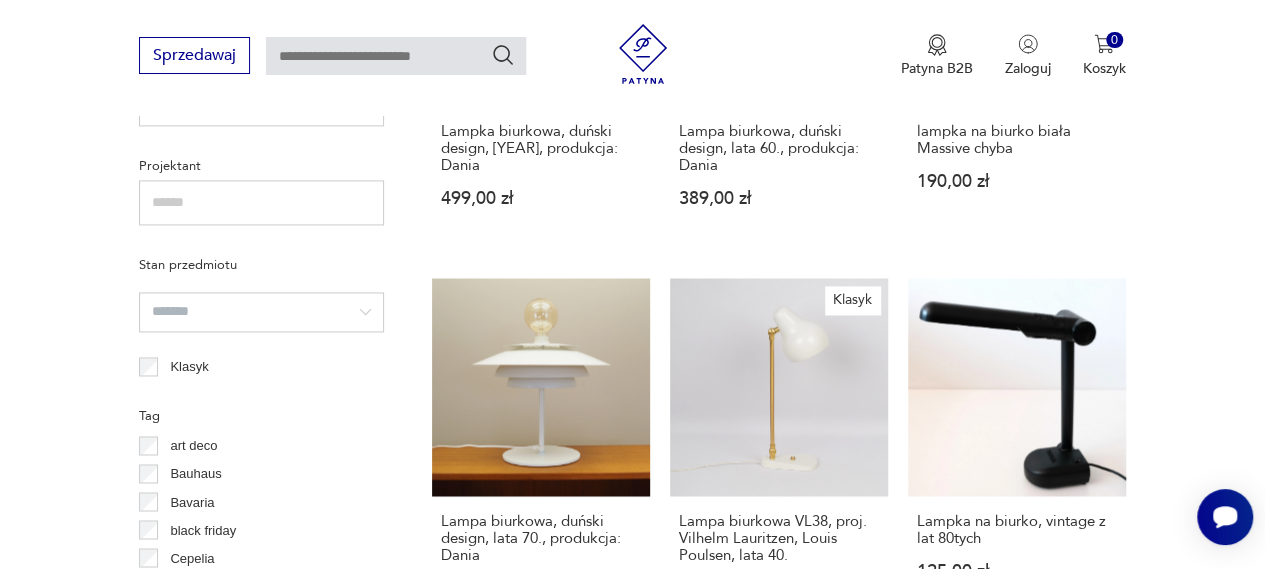 scroll, scrollTop: 1430, scrollLeft: 0, axis: vertical 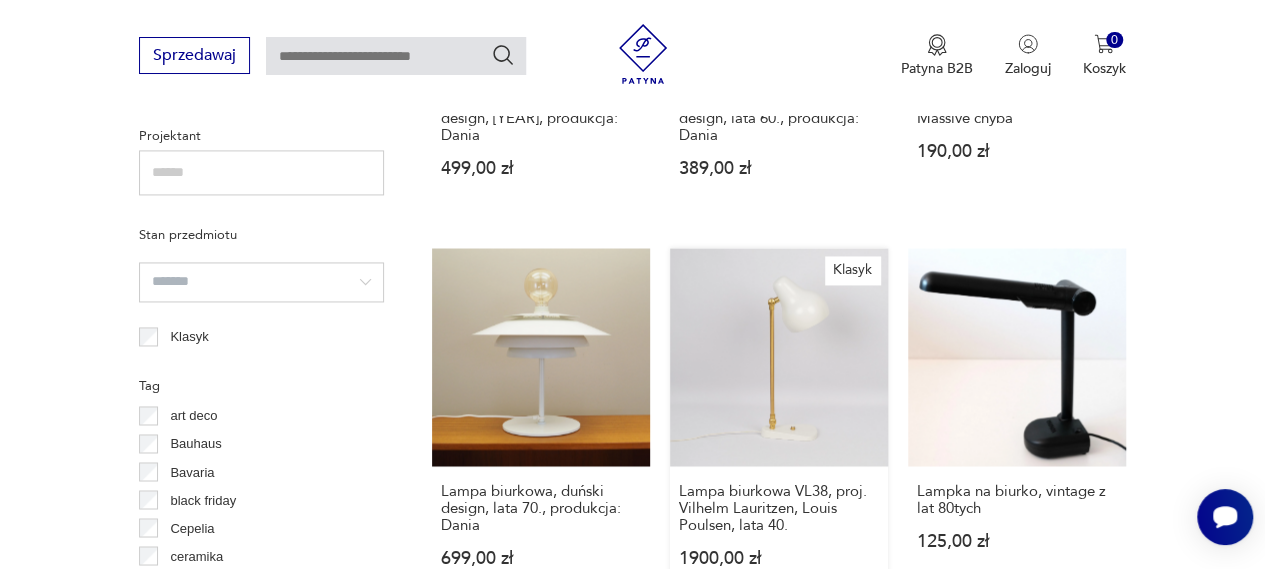 click on "Klasyk Lampa biurkowa VL38, proj. Vilhelm Lauritzen, Louis Poulsen, [DECADE] 1900,00 zł" at bounding box center (779, 426) 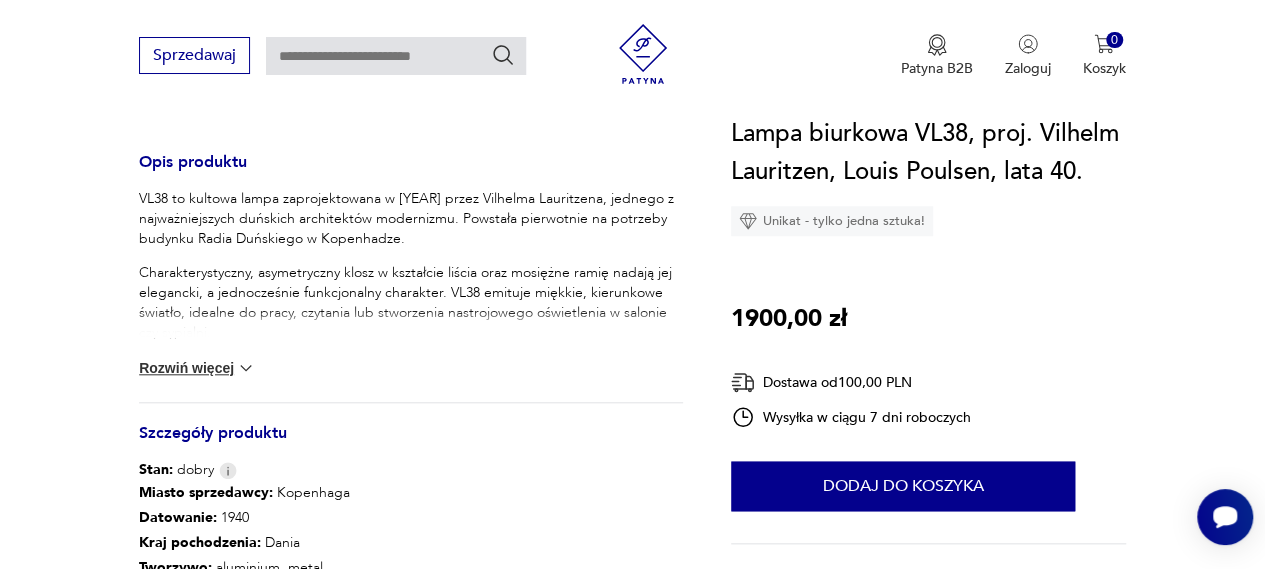 scroll, scrollTop: 800, scrollLeft: 0, axis: vertical 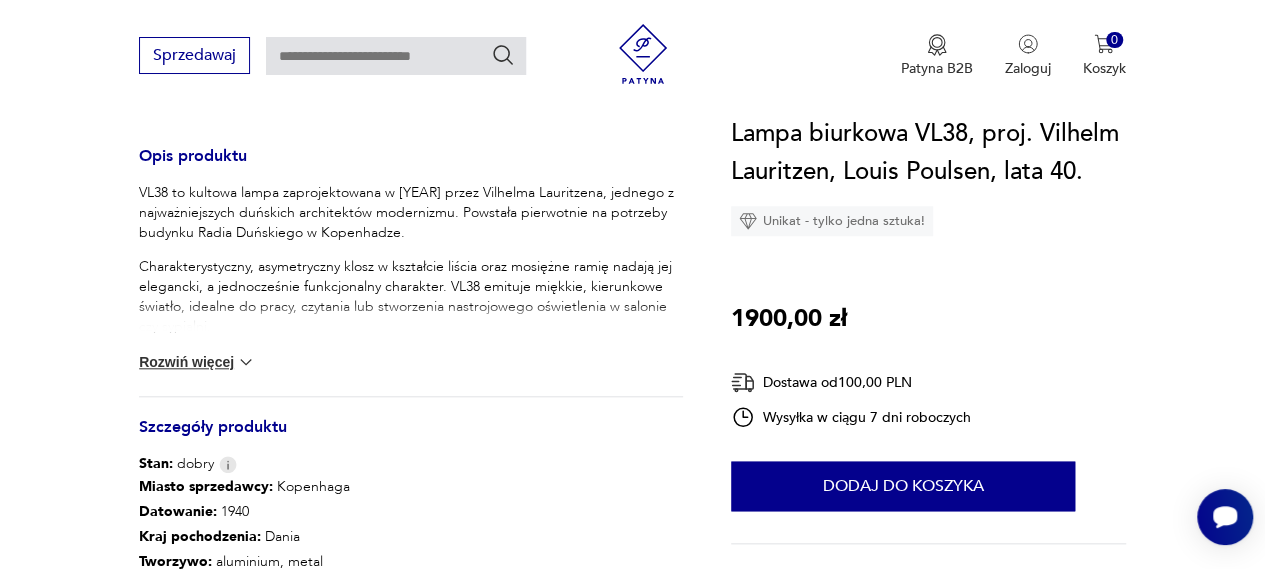 click on "Rozwiń więcej" at bounding box center (197, 362) 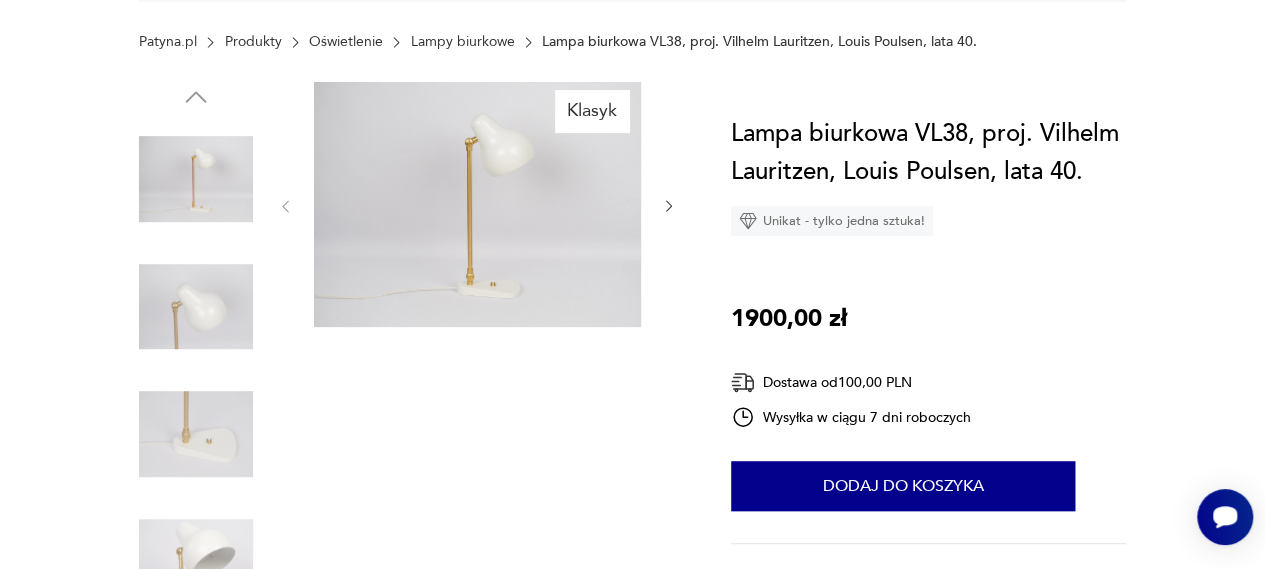 scroll, scrollTop: 100, scrollLeft: 0, axis: vertical 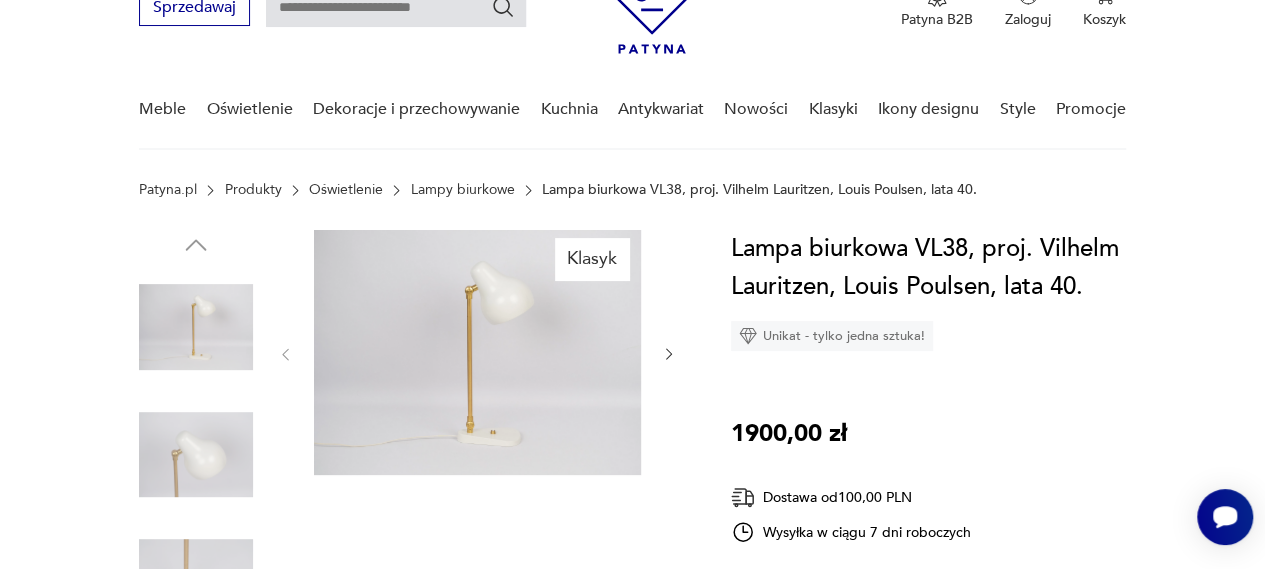 click 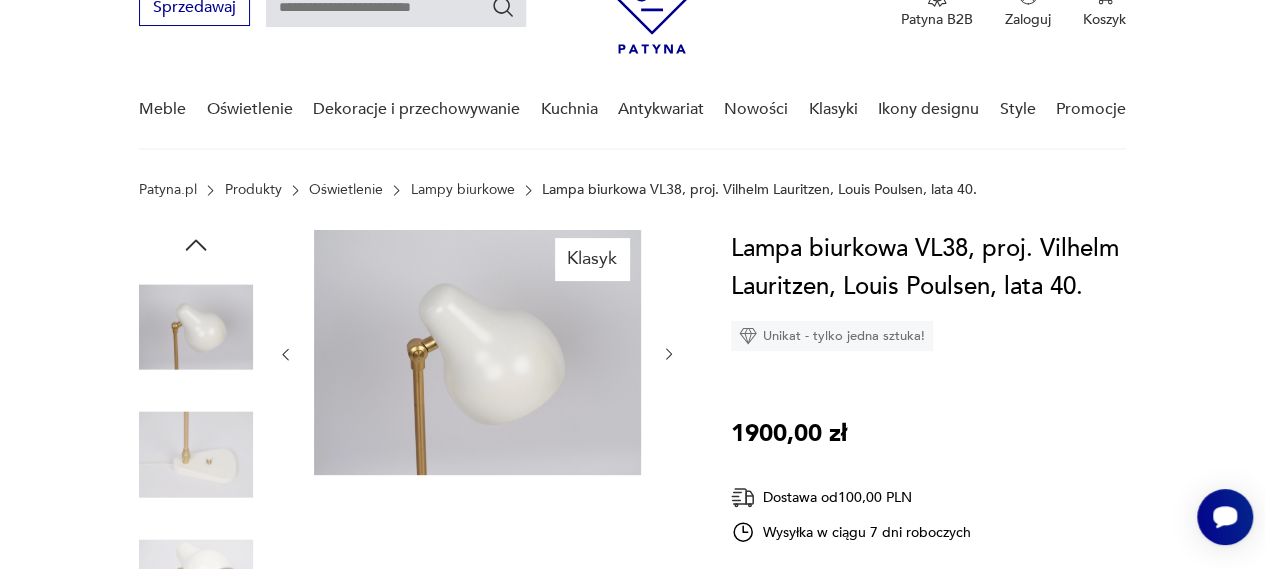 click at bounding box center [477, 352] 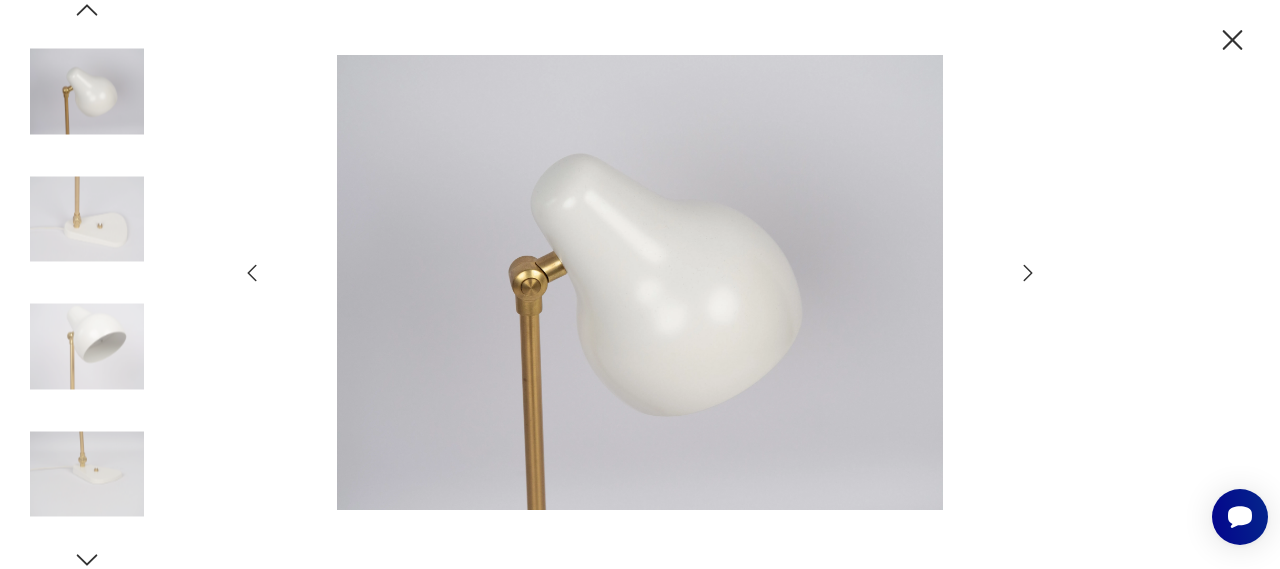 click 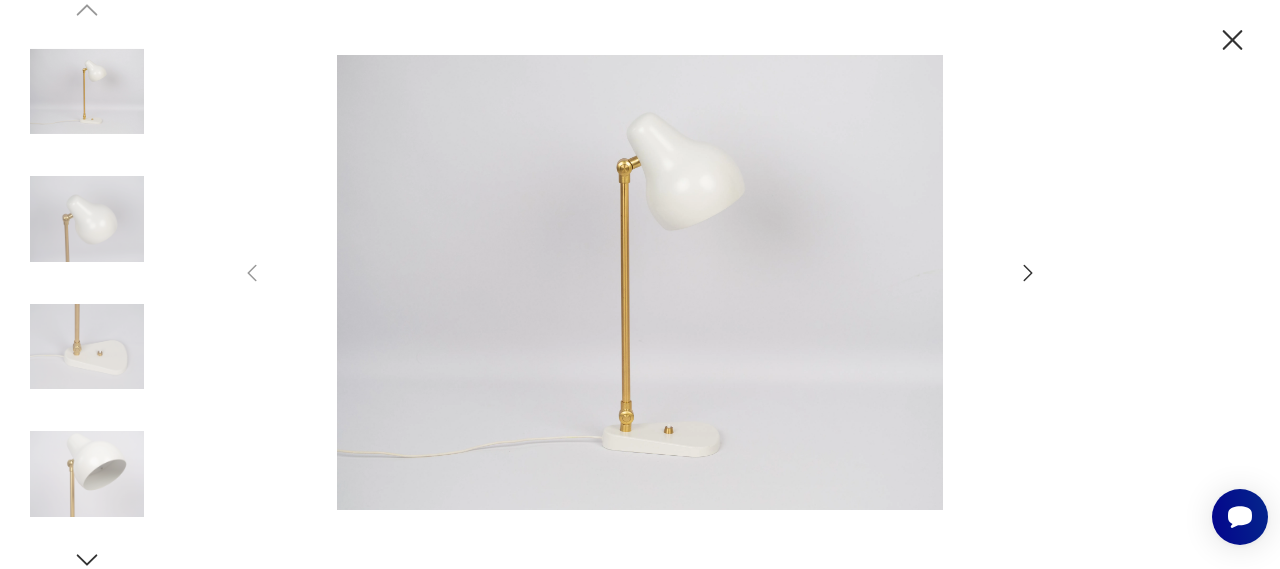 click at bounding box center (87, 92) 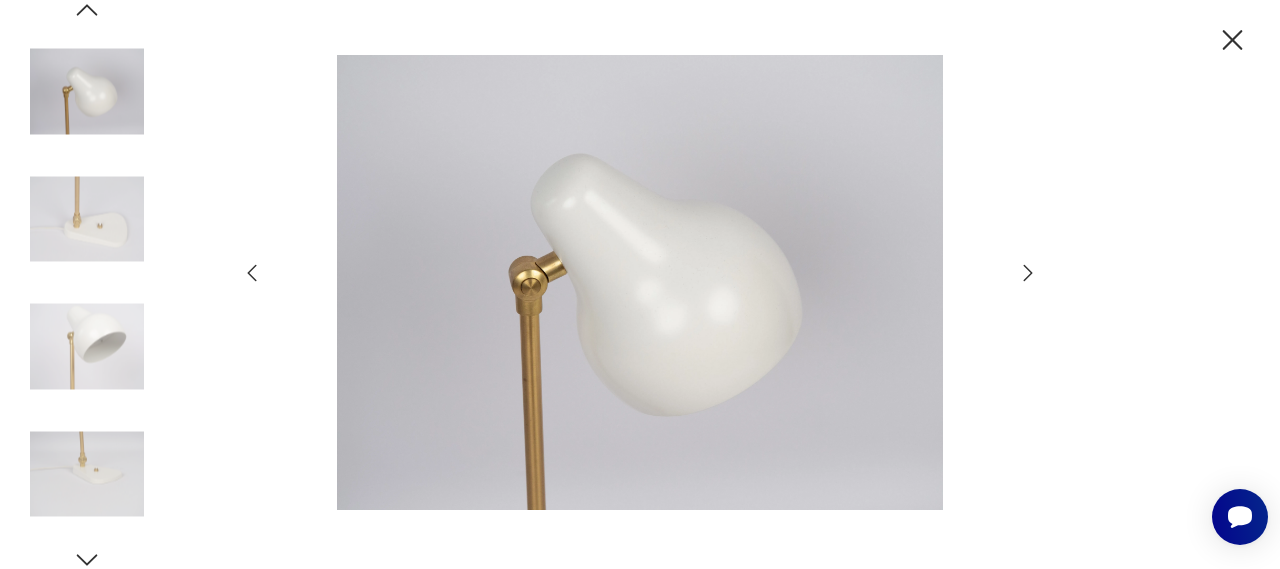 click 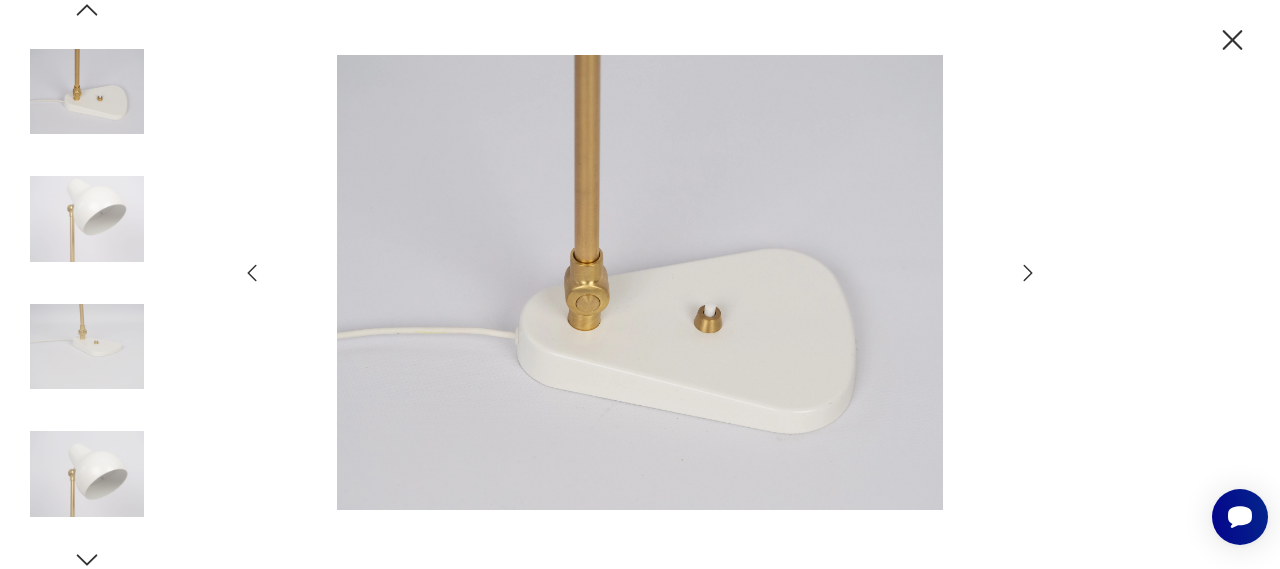 click 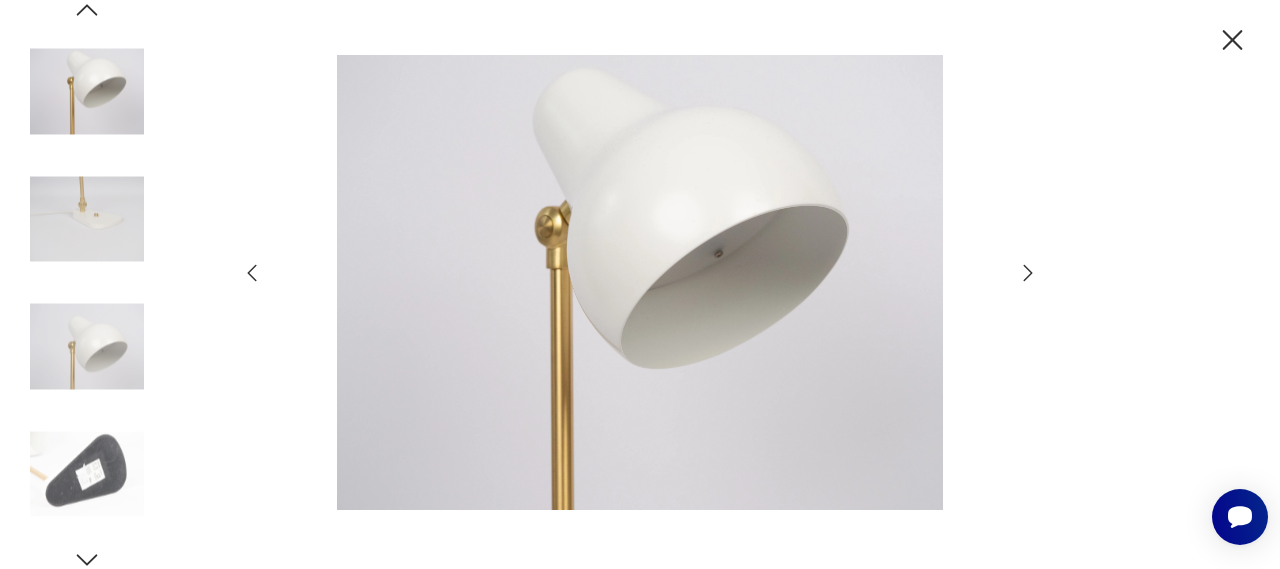 click 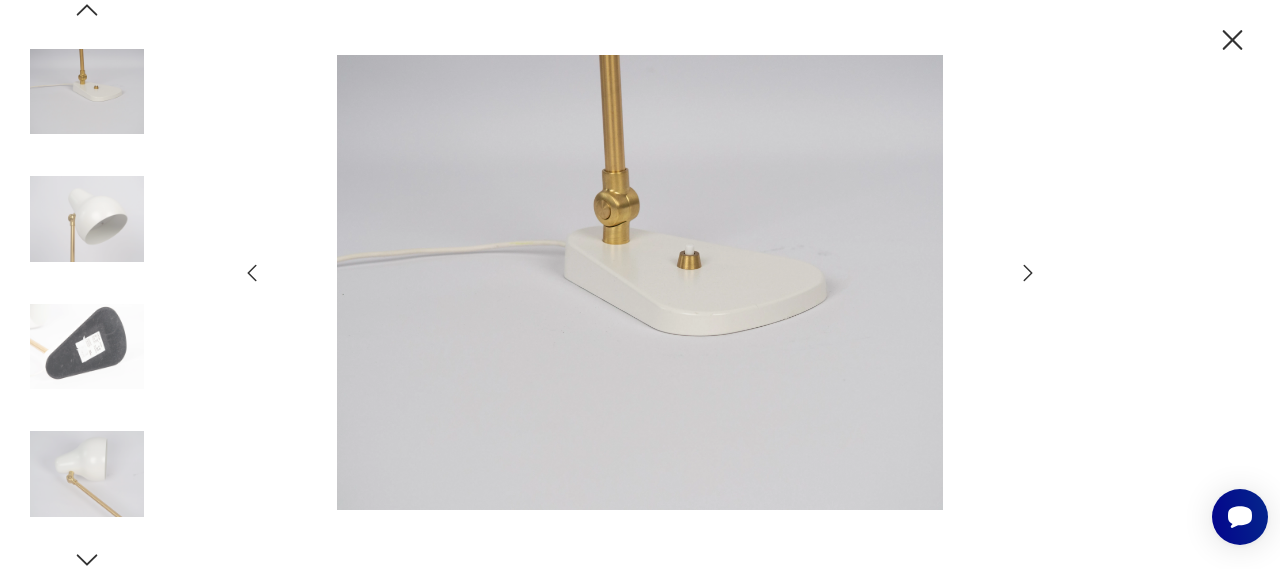 click 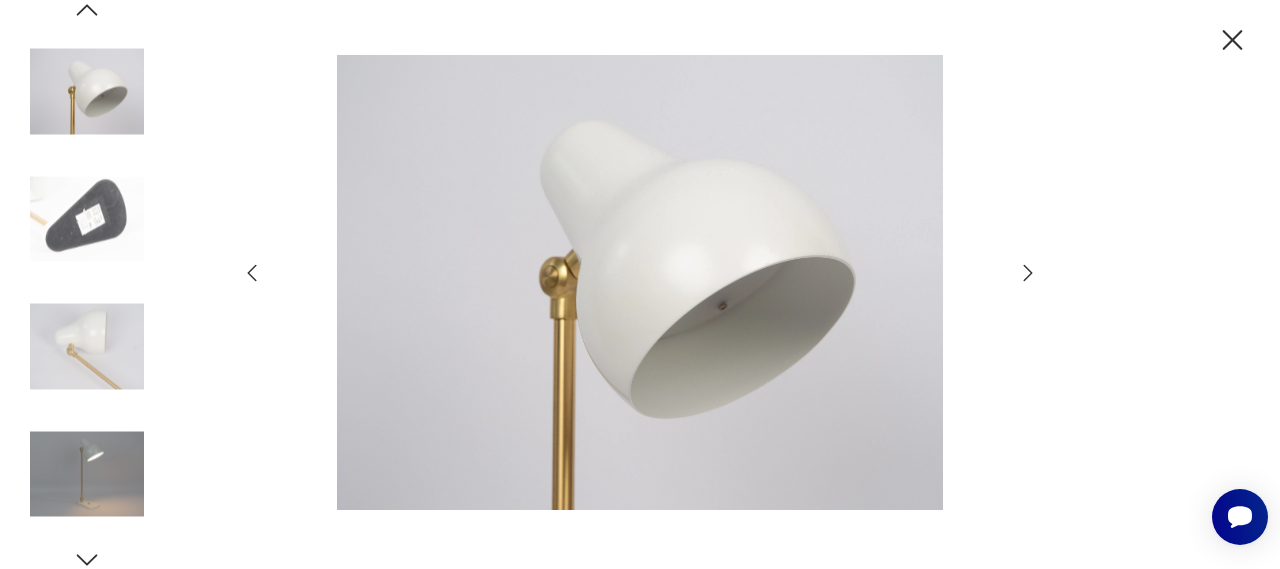 click 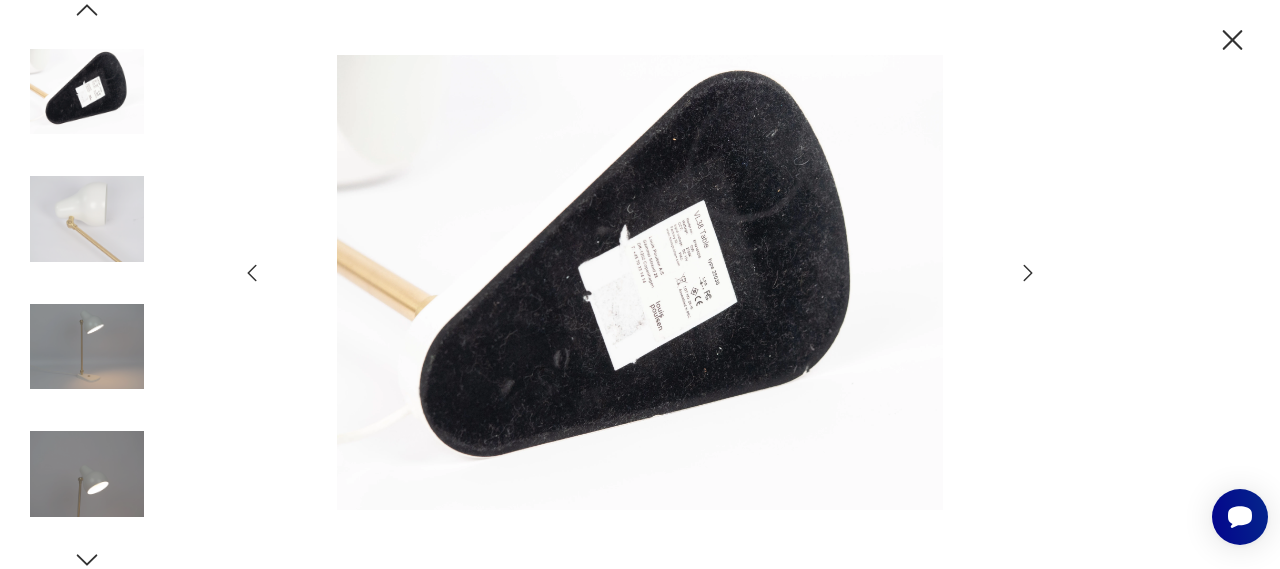 click 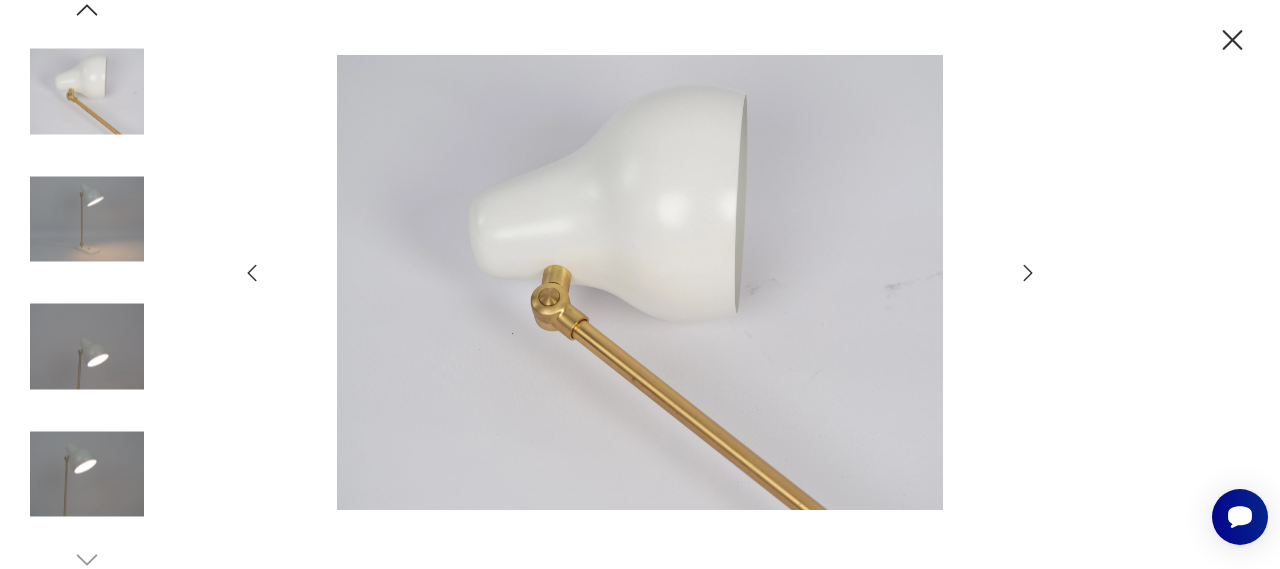 click 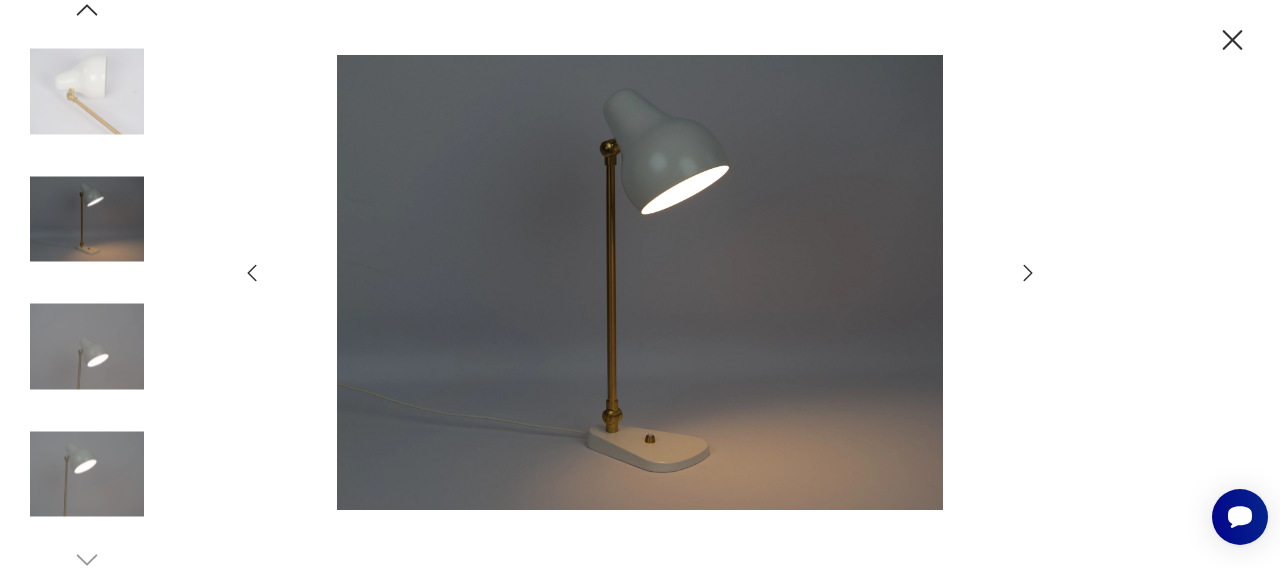 click 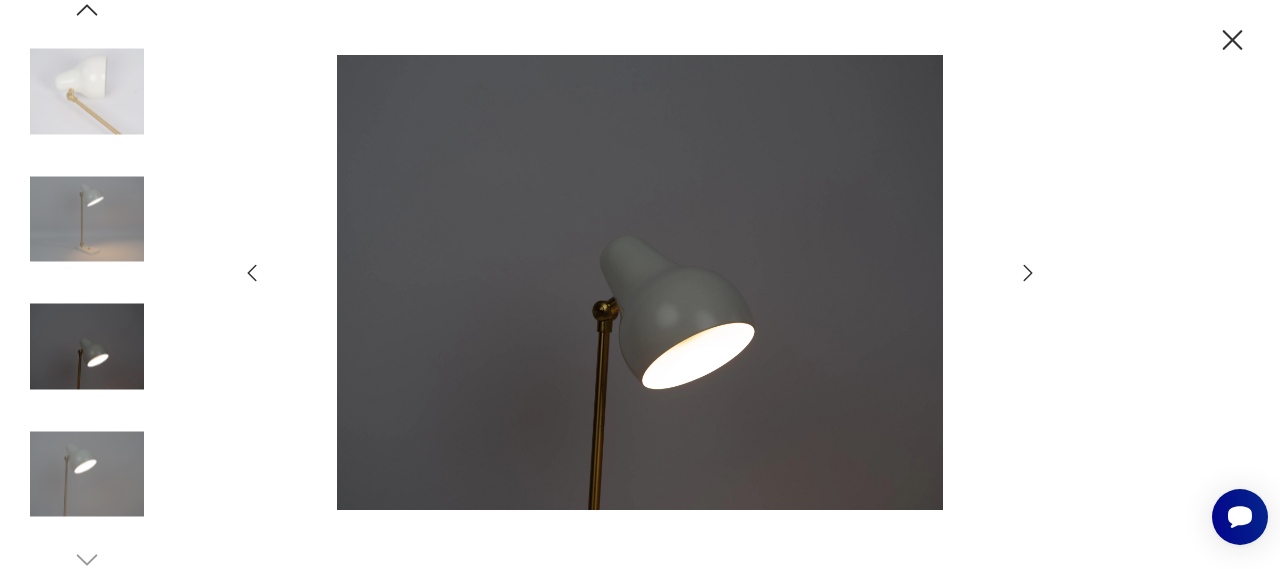 click 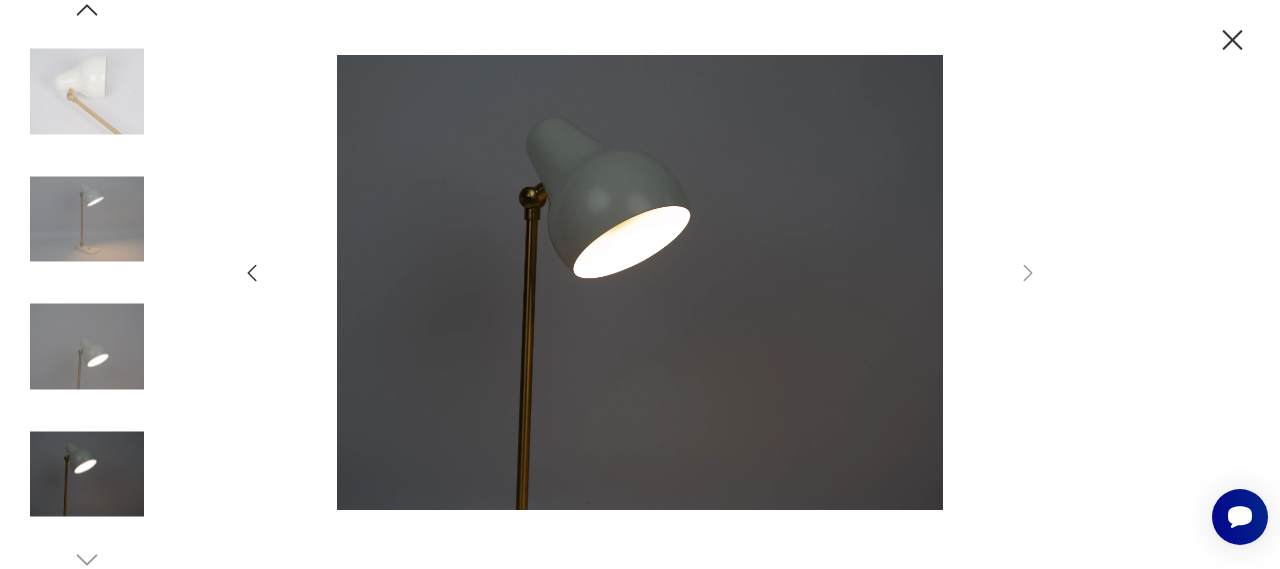 click 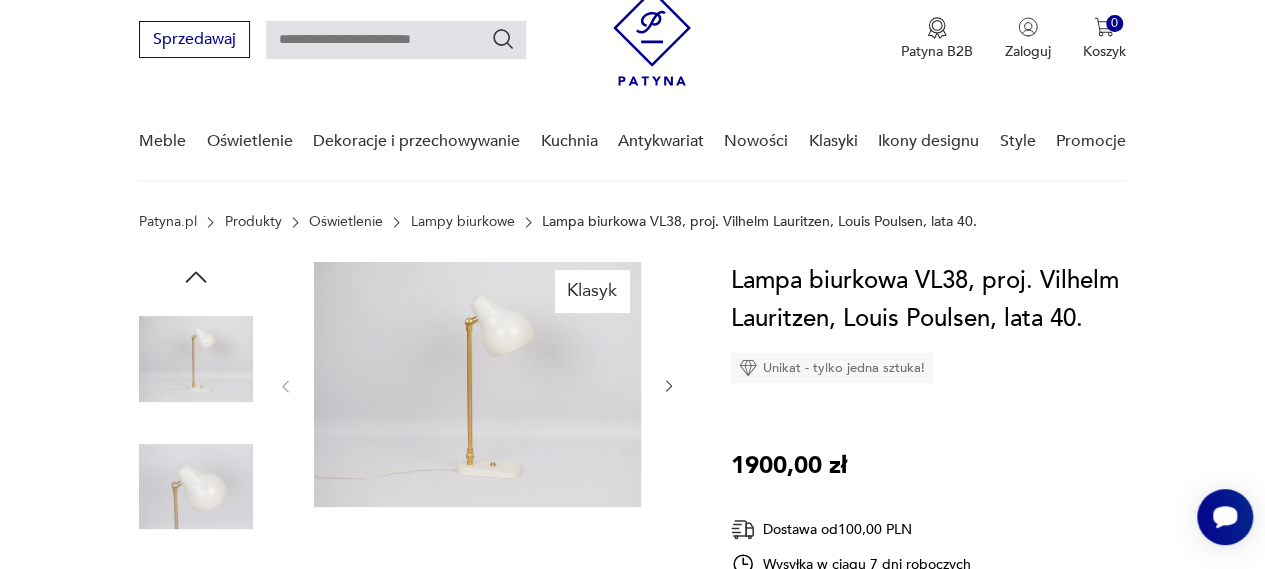 scroll, scrollTop: 100, scrollLeft: 0, axis: vertical 